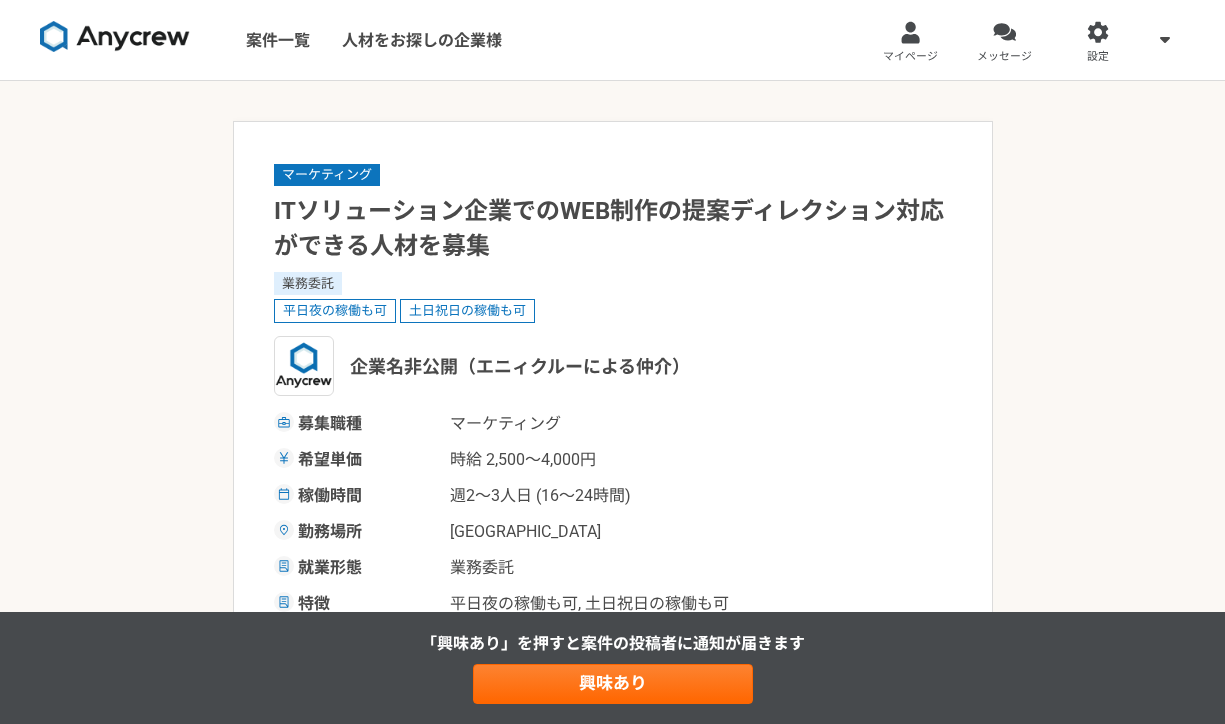 scroll, scrollTop: 0, scrollLeft: 0, axis: both 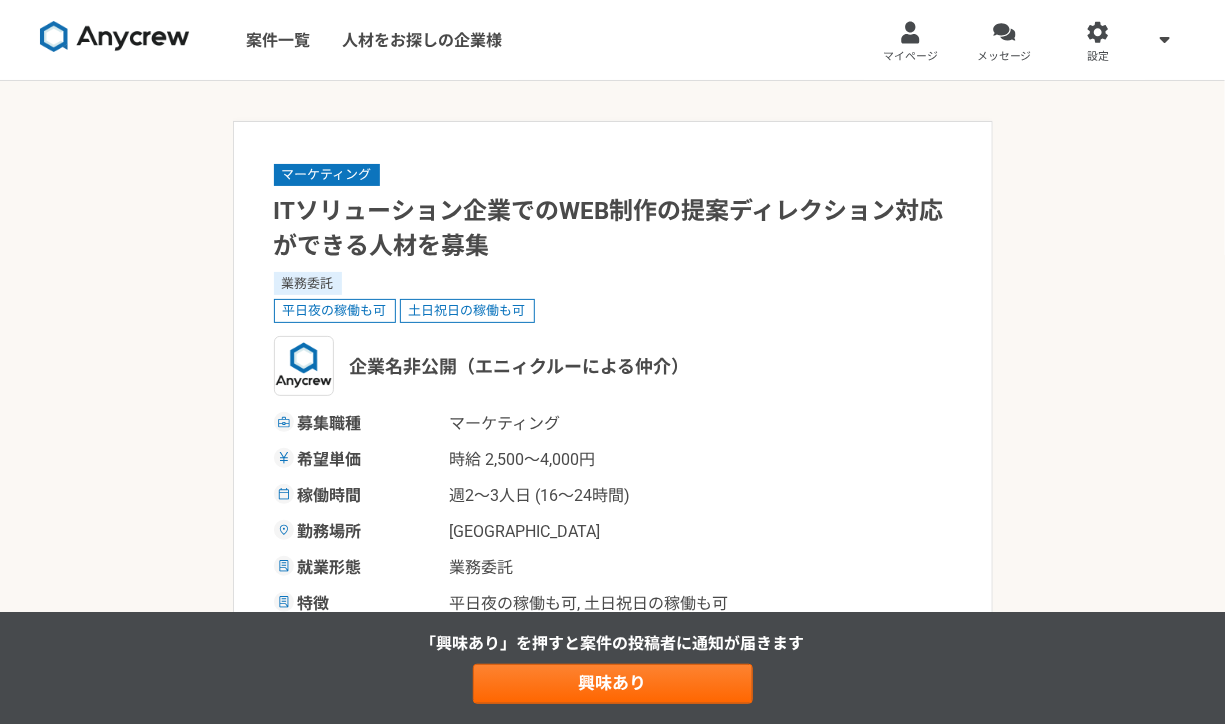 click at bounding box center (115, 37) 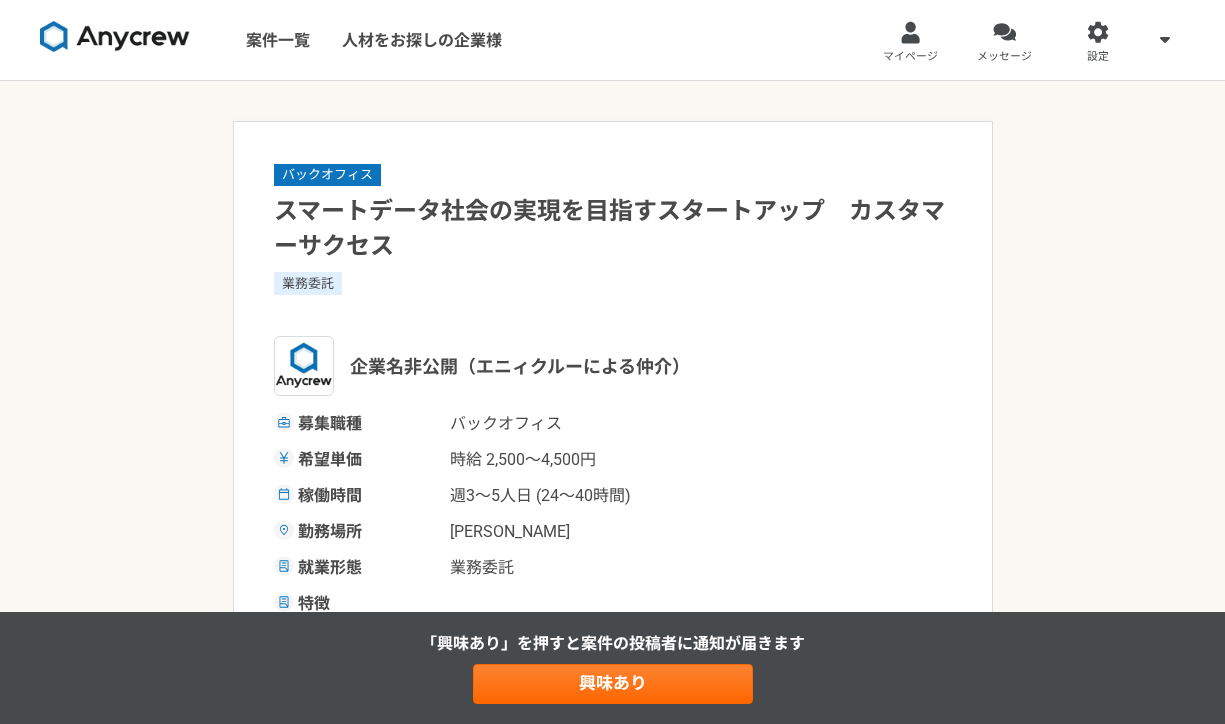 scroll, scrollTop: 0, scrollLeft: 0, axis: both 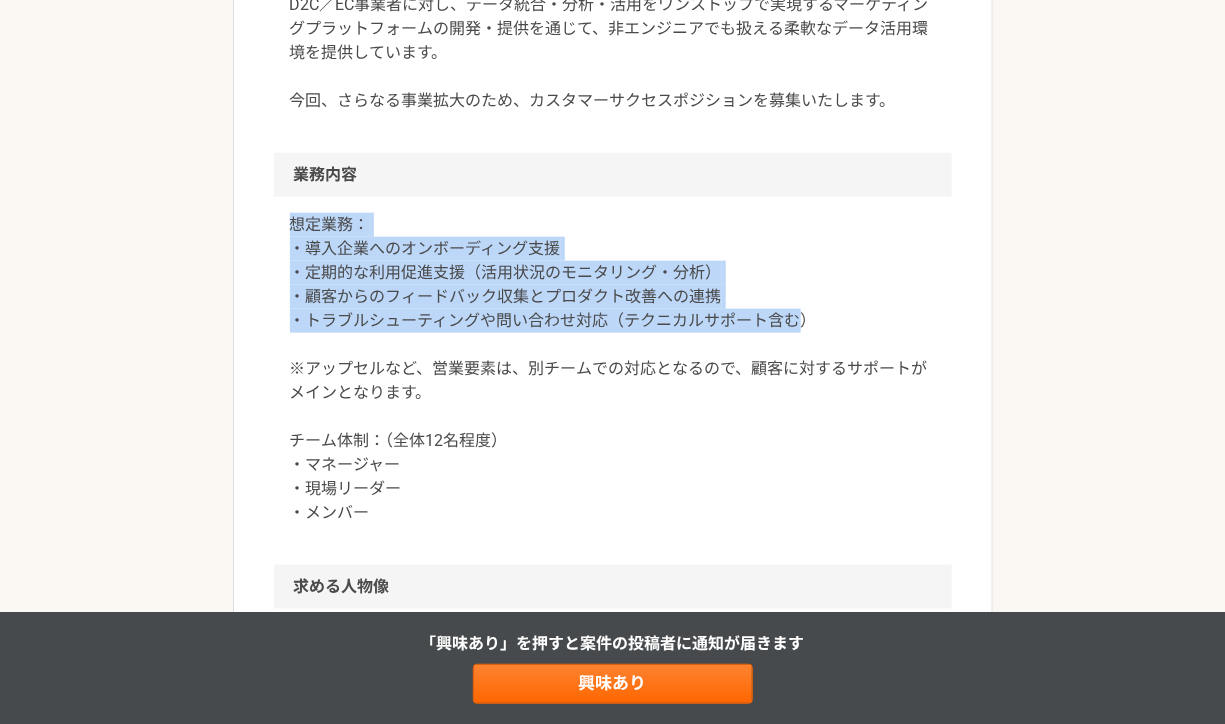 drag, startPoint x: 802, startPoint y: 320, endPoint x: 802, endPoint y: 211, distance: 109 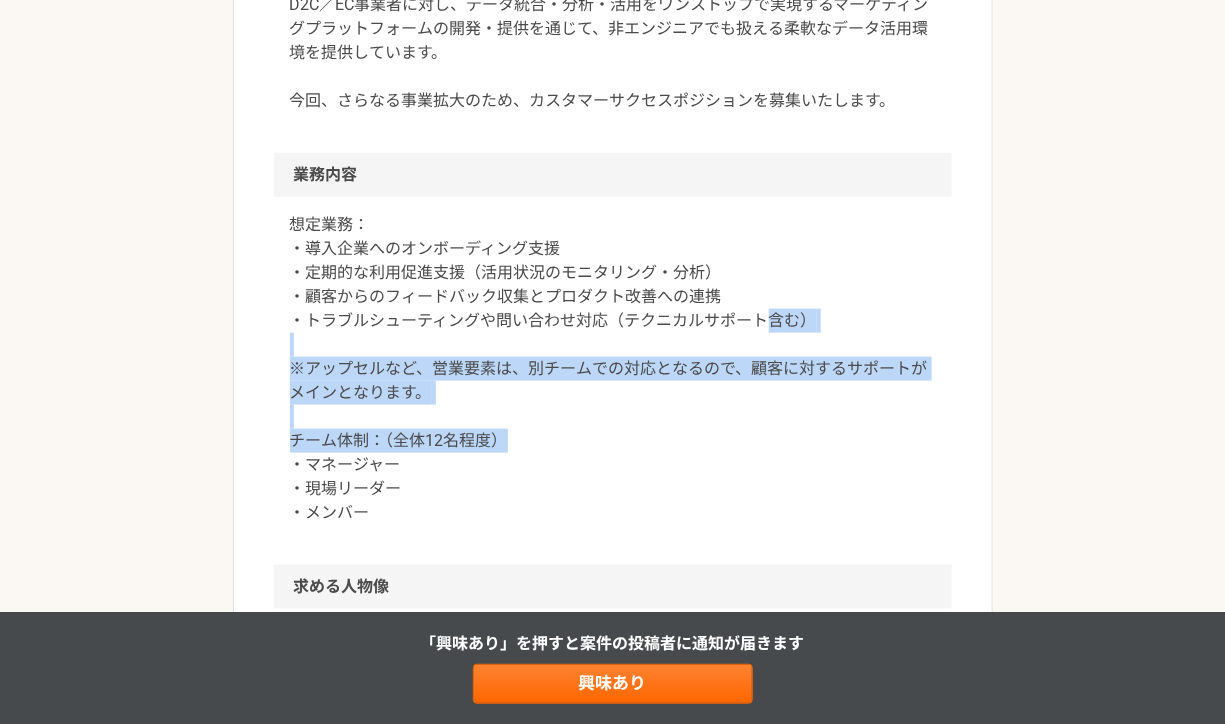 drag, startPoint x: 764, startPoint y: 442, endPoint x: 764, endPoint y: 301, distance: 141 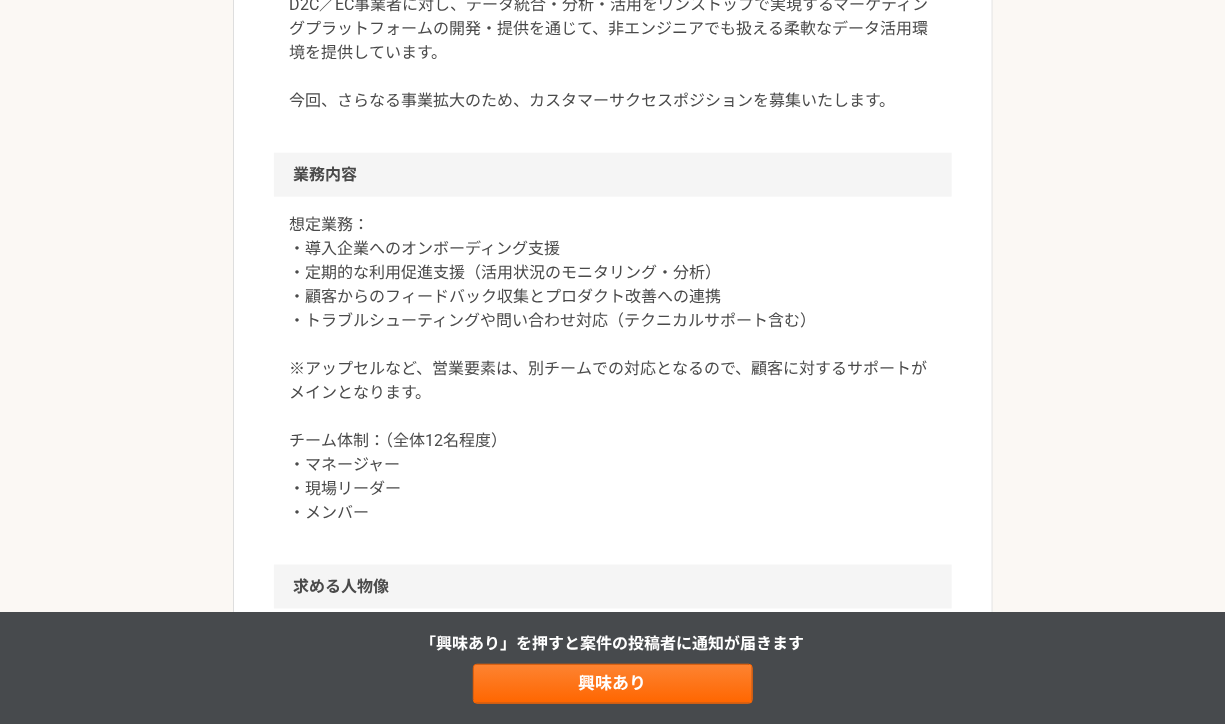 click on "想定業務：
・導入企業へのオンボーディング支援
・定期的な利用促進支援（活用状況のモニタリング・分析）
・顧客からのフィードバック収集とプロダクト改善への連携
・トラブルシューティングや問い合わせ対応（テクニカルサポート含む）
※アップセルなど、営業要素は、別チームでの対応となるので、顧客に対するサポートがメインとなります。
チーム体制：（全体12名程度）
・マネージャー
・現場リーダー
・メンバー" at bounding box center [613, 369] 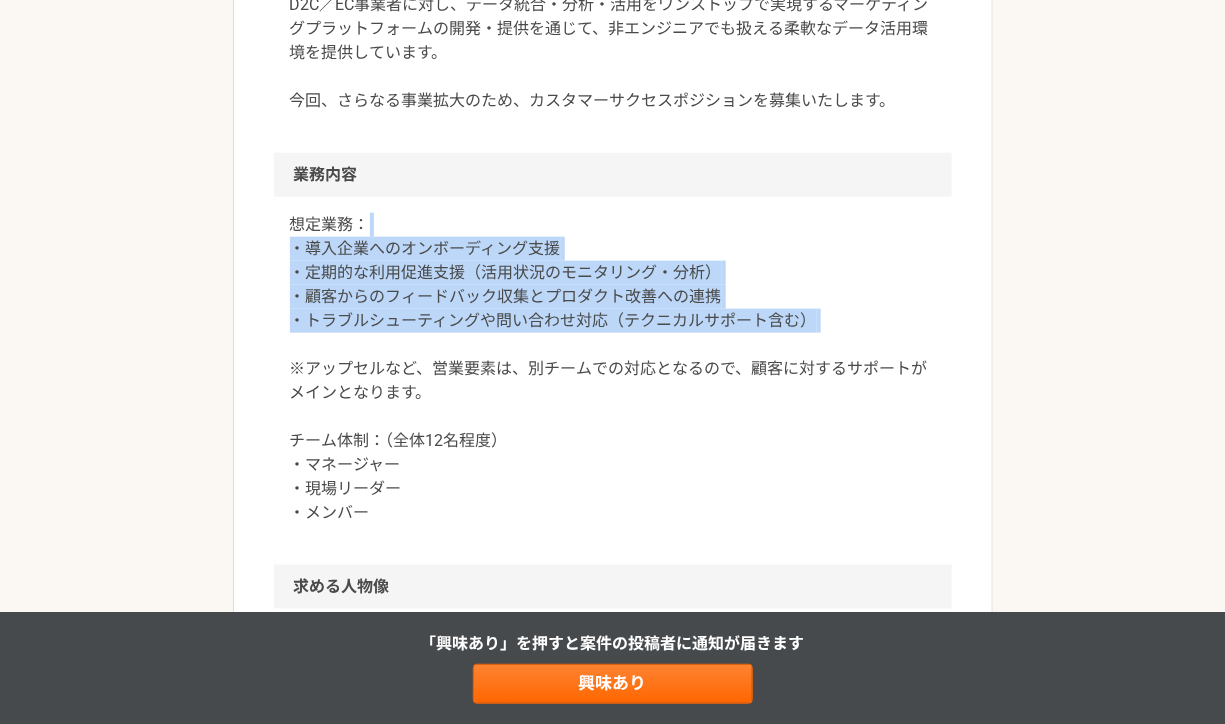 drag, startPoint x: 791, startPoint y: 329, endPoint x: 791, endPoint y: 236, distance: 93 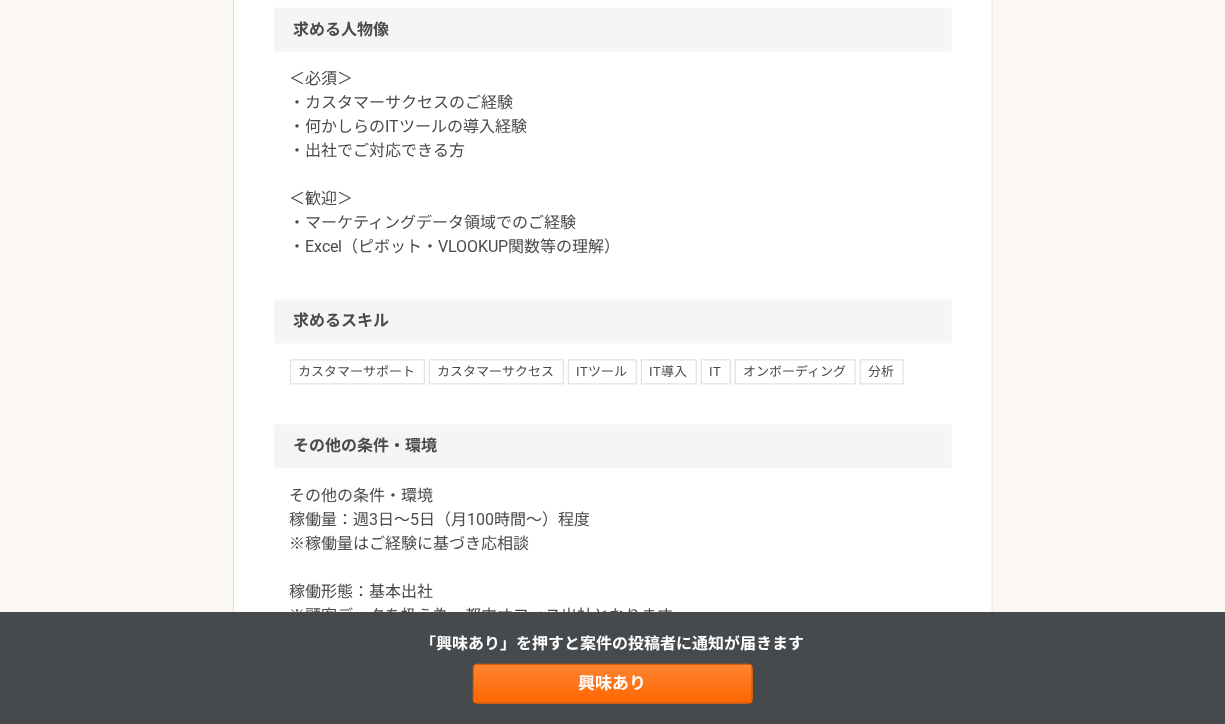 scroll, scrollTop: 1277, scrollLeft: 0, axis: vertical 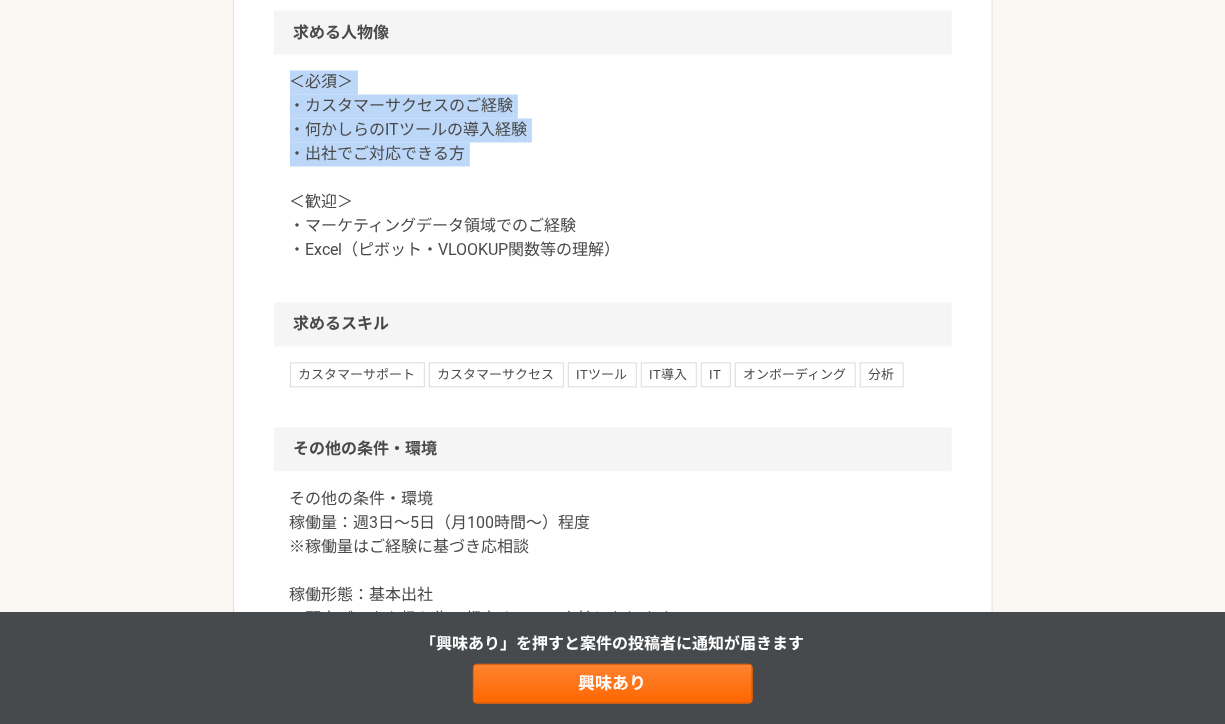 drag, startPoint x: 585, startPoint y: 175, endPoint x: 585, endPoint y: 59, distance: 116 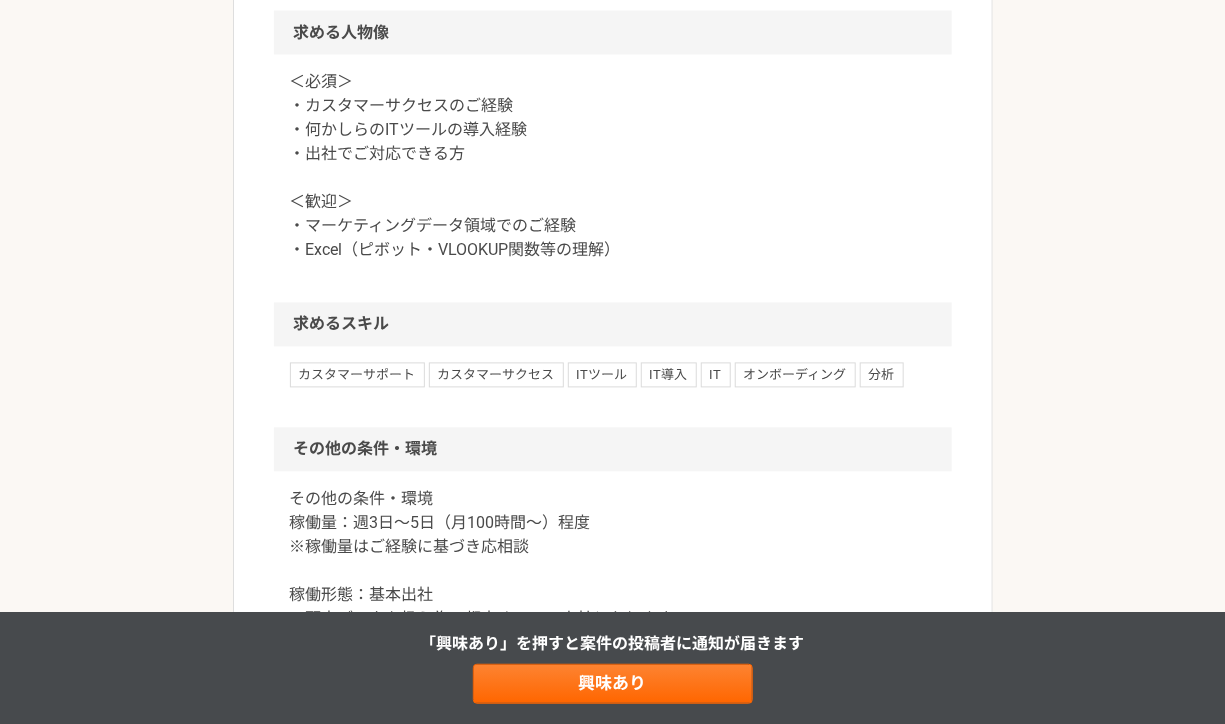 click on "＜必須＞
・カスタマーサクセスのご経験
・何かしらのITツールの導入経験
・出社でご対応できる方
＜歓迎＞
・マーケティングデータ領域でのご経験
・Excel（ピボット・VLOOKUP関数等の理解）" at bounding box center (613, 167) 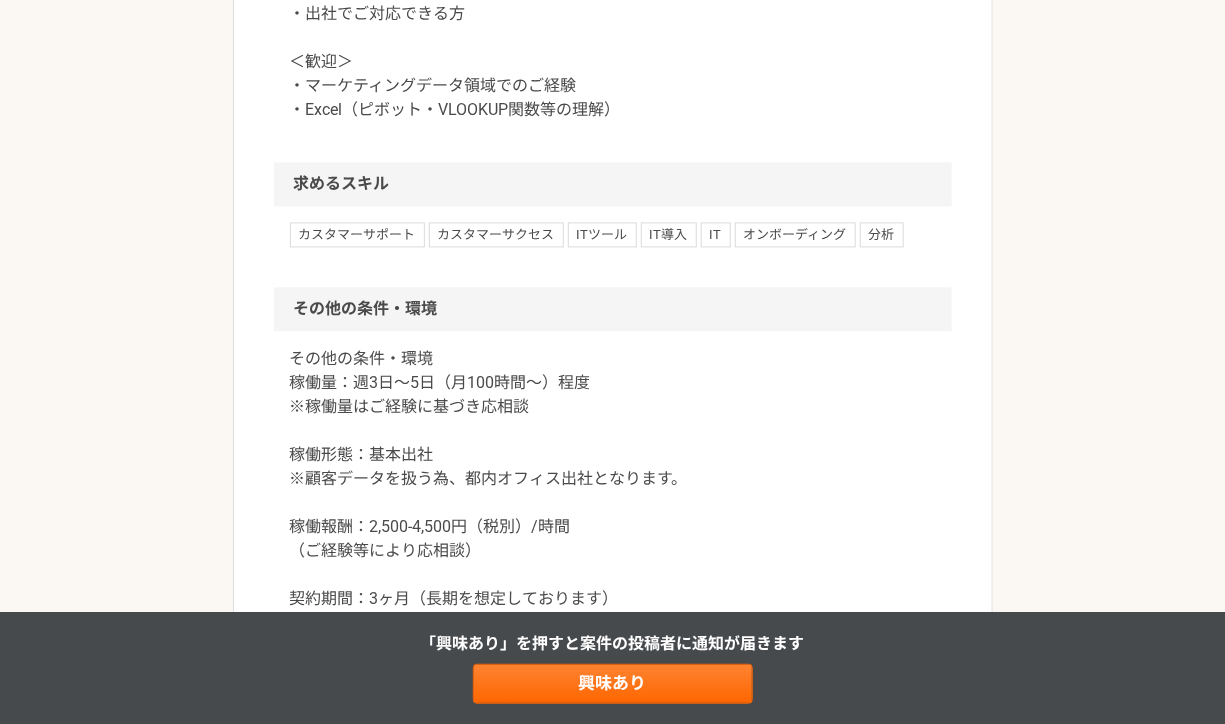 scroll, scrollTop: 1430, scrollLeft: 0, axis: vertical 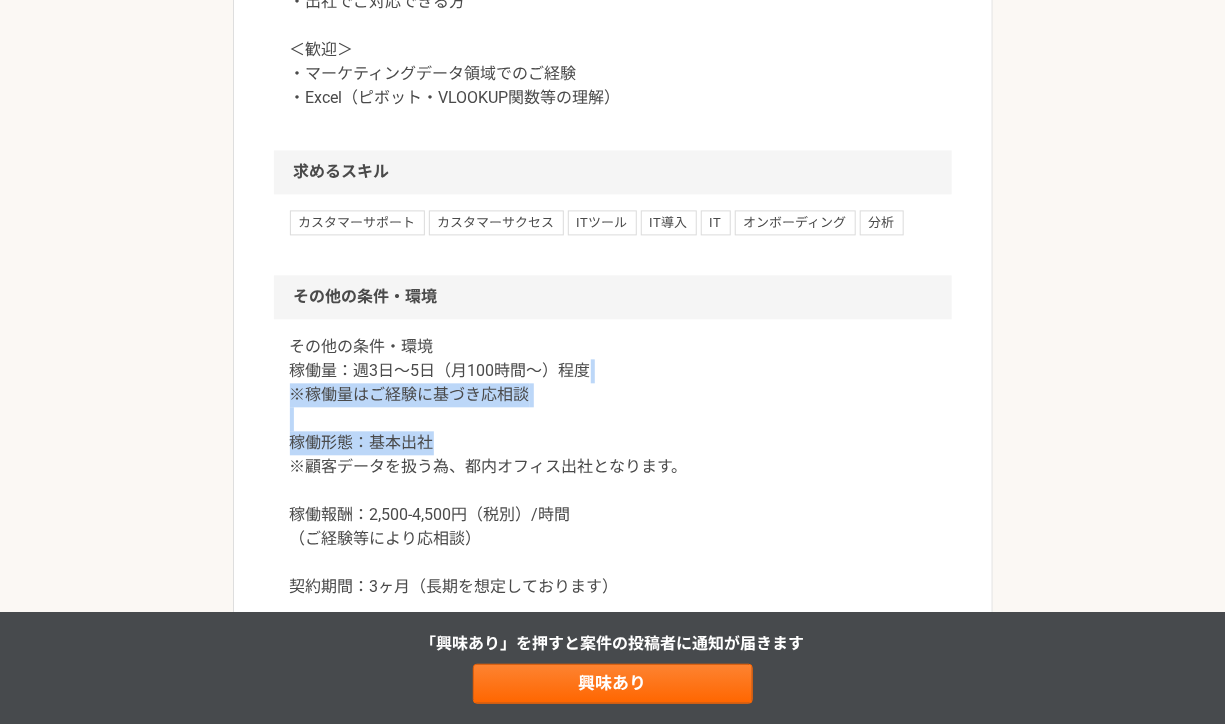 drag, startPoint x: 640, startPoint y: 444, endPoint x: 640, endPoint y: 366, distance: 78 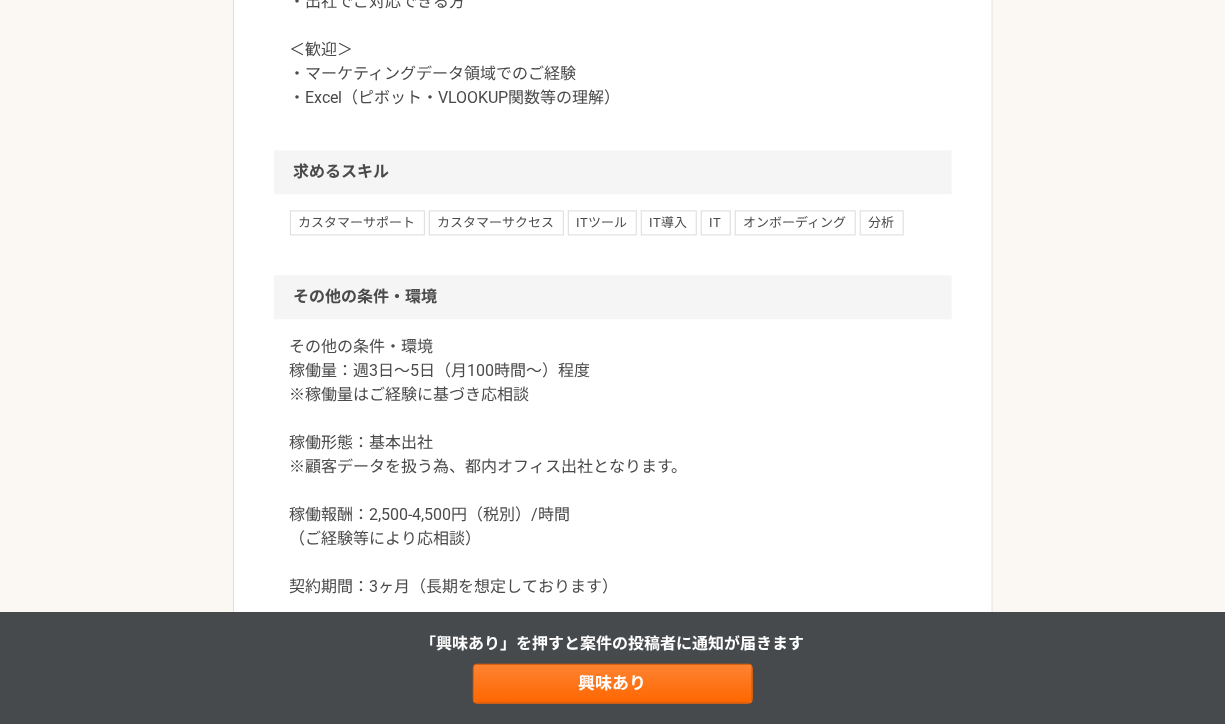 click on "その他の条件・環境
稼働量：週3日〜5日（月100時間〜）程度
※稼働量はご経験に基づき応相談
稼働形態：基本出社
※顧客データを扱う為、都内オフィス出社となります。
稼働報酬：2,500-4,500円（税別）/時間
（ご経験等により応相談）
契約期間：3ヶ月（長期を想定しております）" at bounding box center [613, 467] 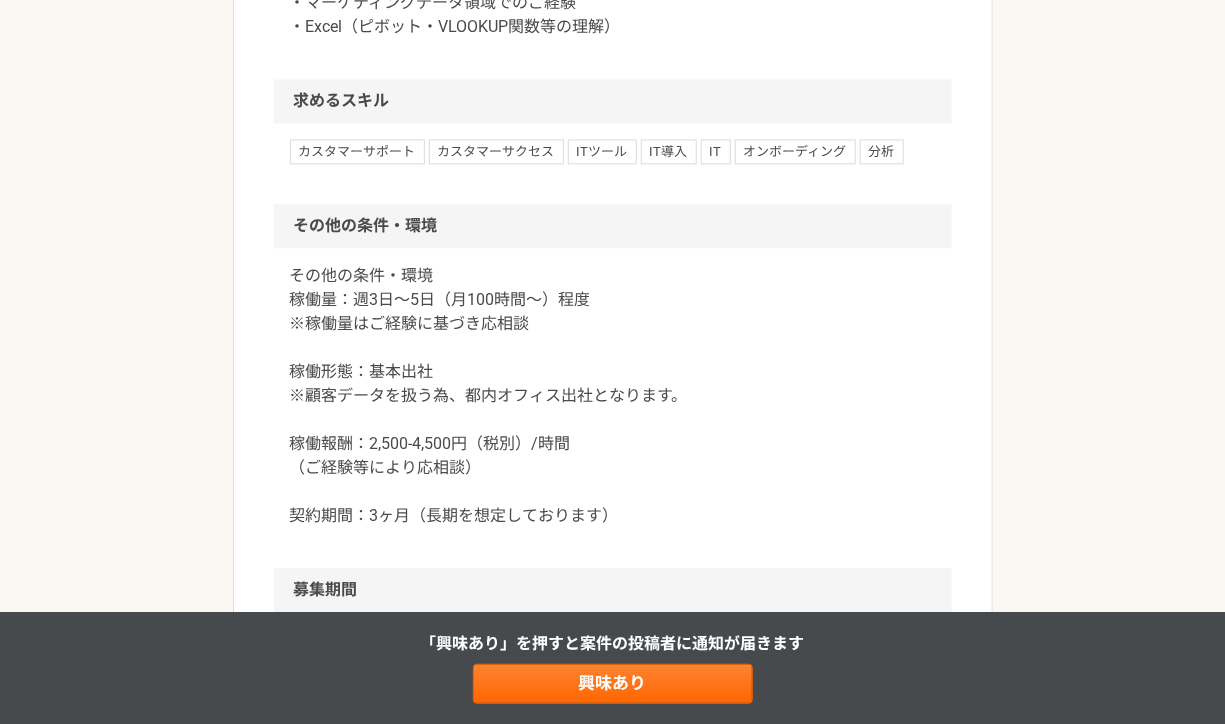 click on "その他の条件・環境
稼働量：週3日〜5日（月100時間〜）程度
※稼働量はご経験に基づき応相談
稼働形態：基本出社
※顧客データを扱う為、都内オフィス出社となります。
稼働報酬：2,500-4,500円（税別）/時間
（ご経験等により応相談）
契約期間：3ヶ月（長期を想定しております）" at bounding box center (613, 396) 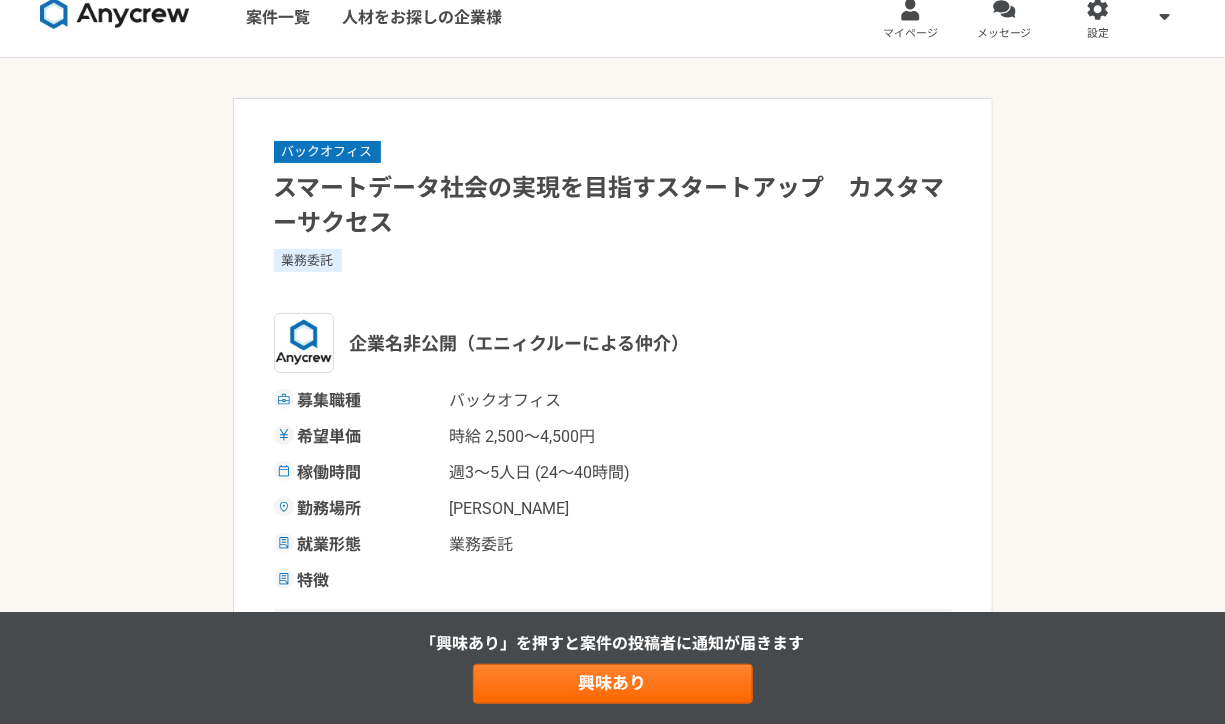 scroll, scrollTop: 0, scrollLeft: 0, axis: both 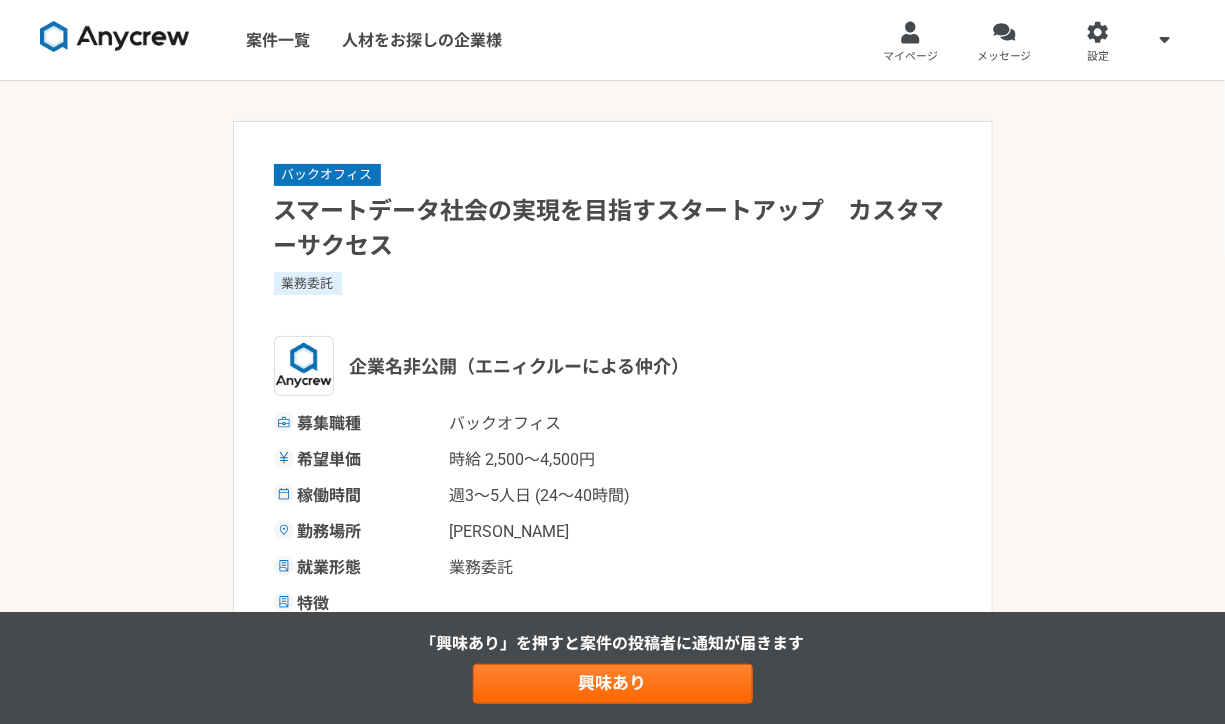 click on "スマートデータ社会の実現を目指すスタートアップ　カスタマーサクセス" at bounding box center [613, 229] 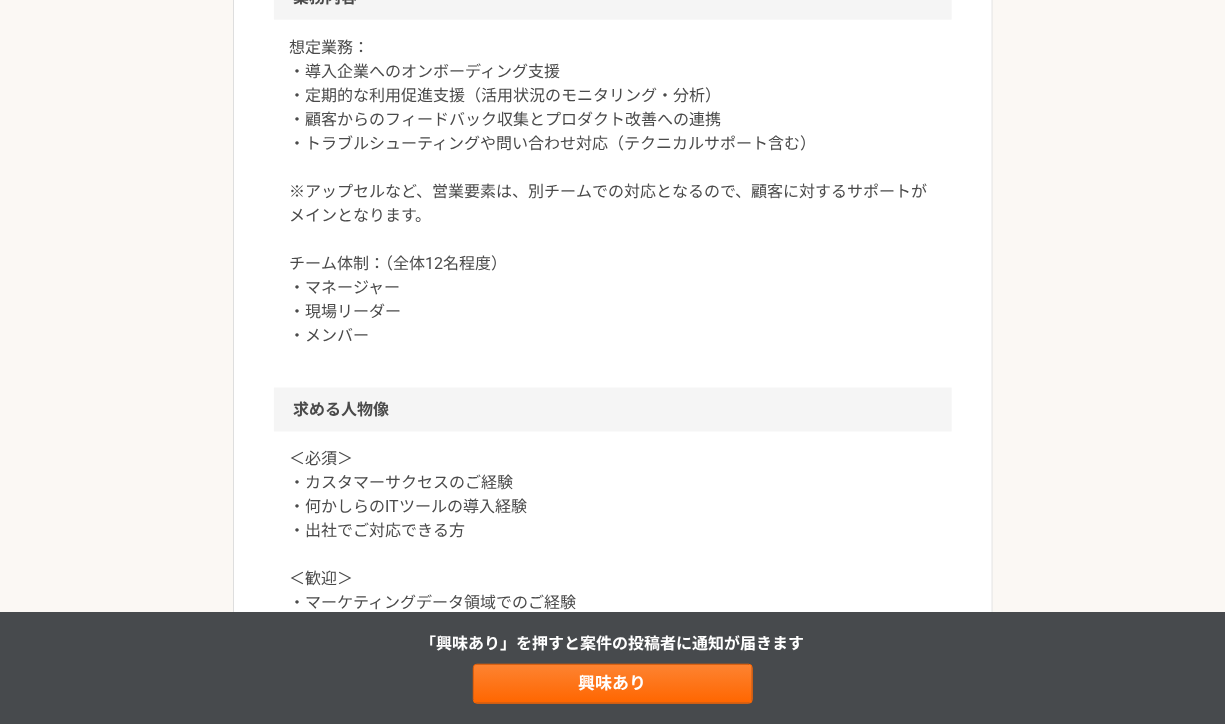 scroll, scrollTop: 899, scrollLeft: 0, axis: vertical 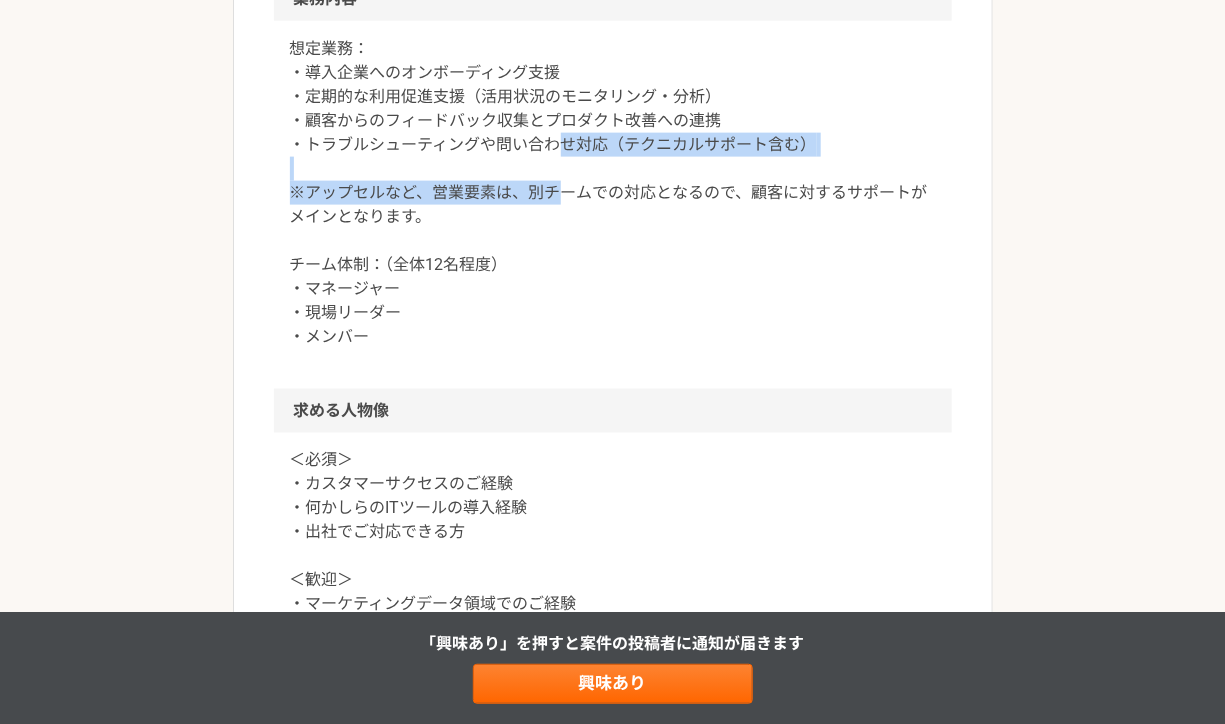 drag, startPoint x: 562, startPoint y: 193, endPoint x: 560, endPoint y: 143, distance: 50.039986 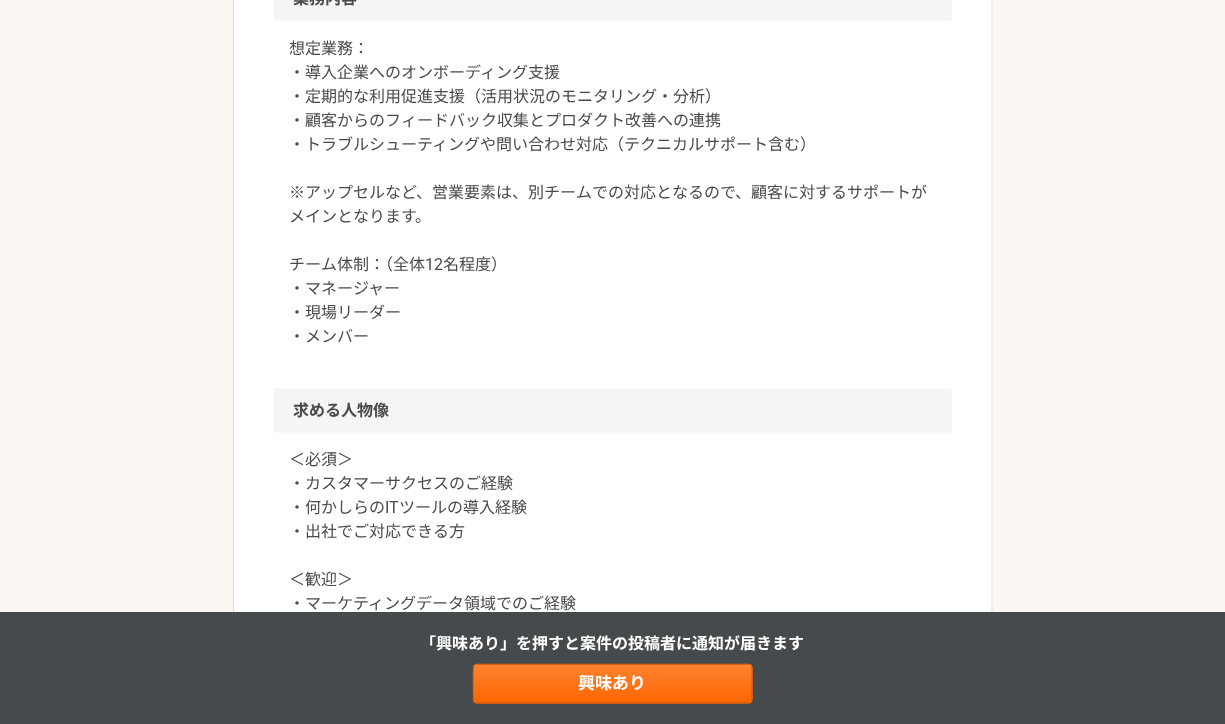 click on "想定業務：
・導入企業へのオンボーディング支援
・定期的な利用促進支援（活用状況のモニタリング・分析）
・顧客からのフィードバック収集とプロダクト改善への連携
・トラブルシューティングや問い合わせ対応（テクニカルサポート含む）
※アップセルなど、営業要素は、別チームでの対応となるので、顧客に対するサポートがメインとなります。
チーム体制：（全体12名程度）
・マネージャー
・現場リーダー
・メンバー" at bounding box center (613, 193) 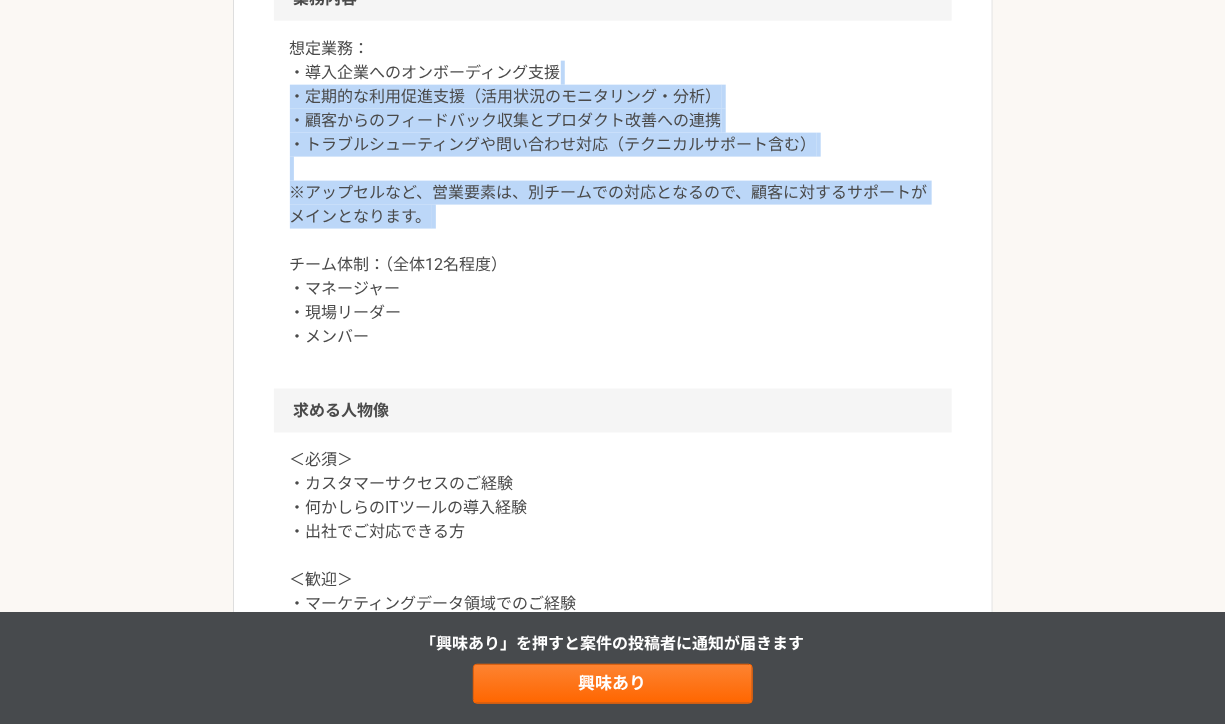 drag, startPoint x: 634, startPoint y: 239, endPoint x: 634, endPoint y: 72, distance: 167 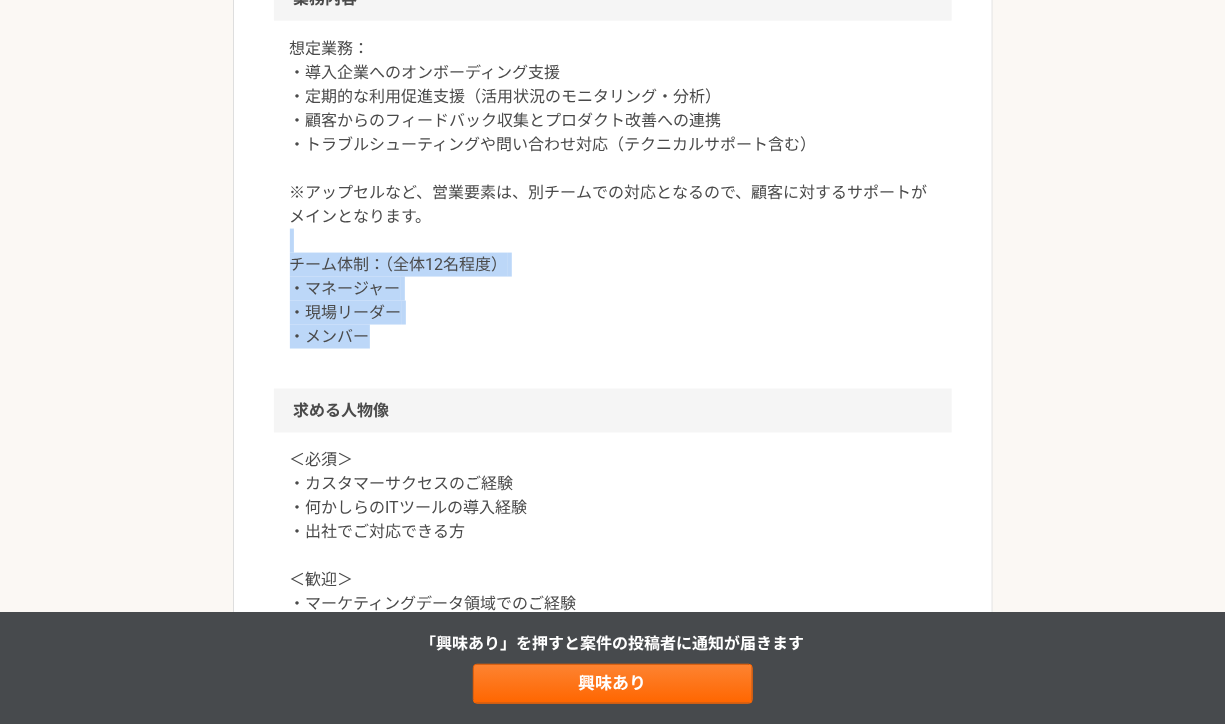 drag, startPoint x: 600, startPoint y: 352, endPoint x: 605, endPoint y: 234, distance: 118.10589 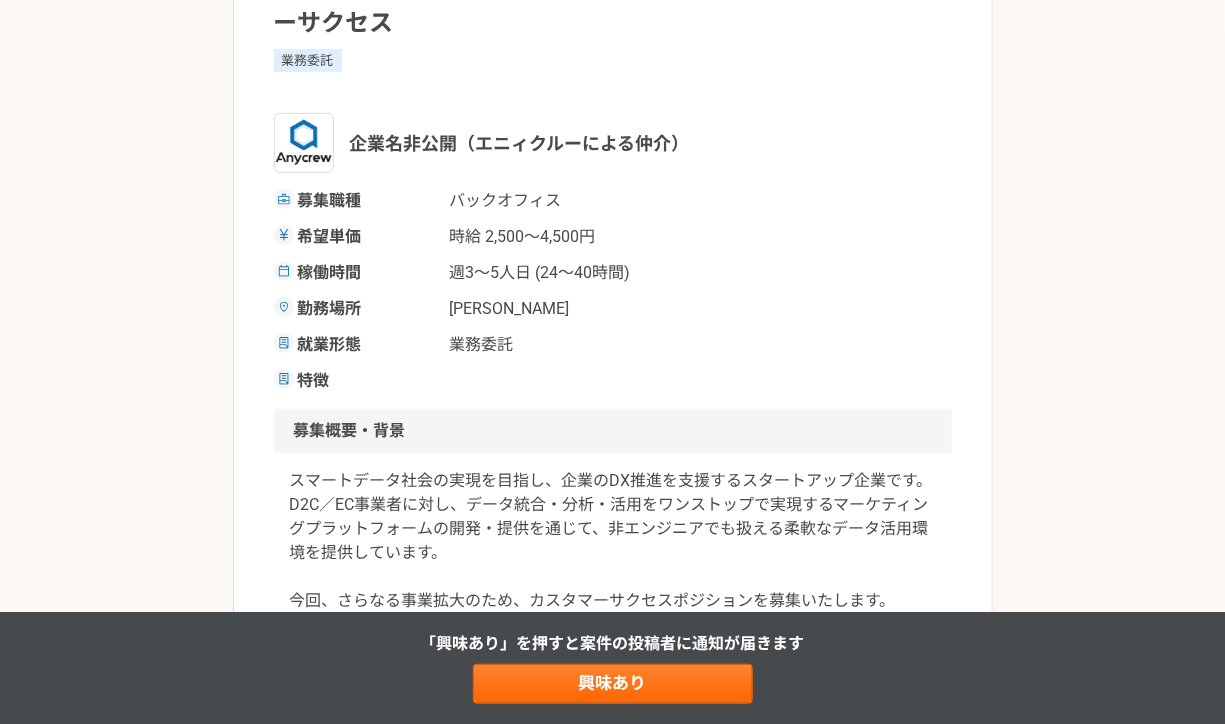 scroll, scrollTop: 0, scrollLeft: 0, axis: both 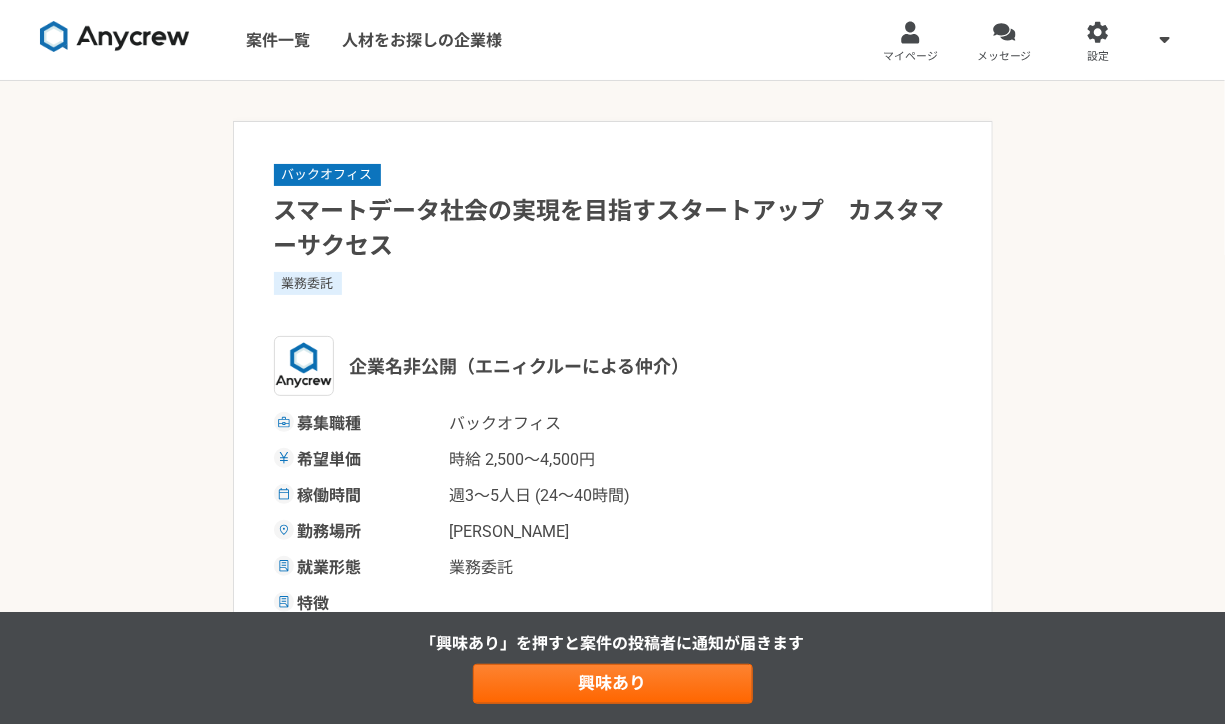 click on "業務委託" at bounding box center (613, 283) 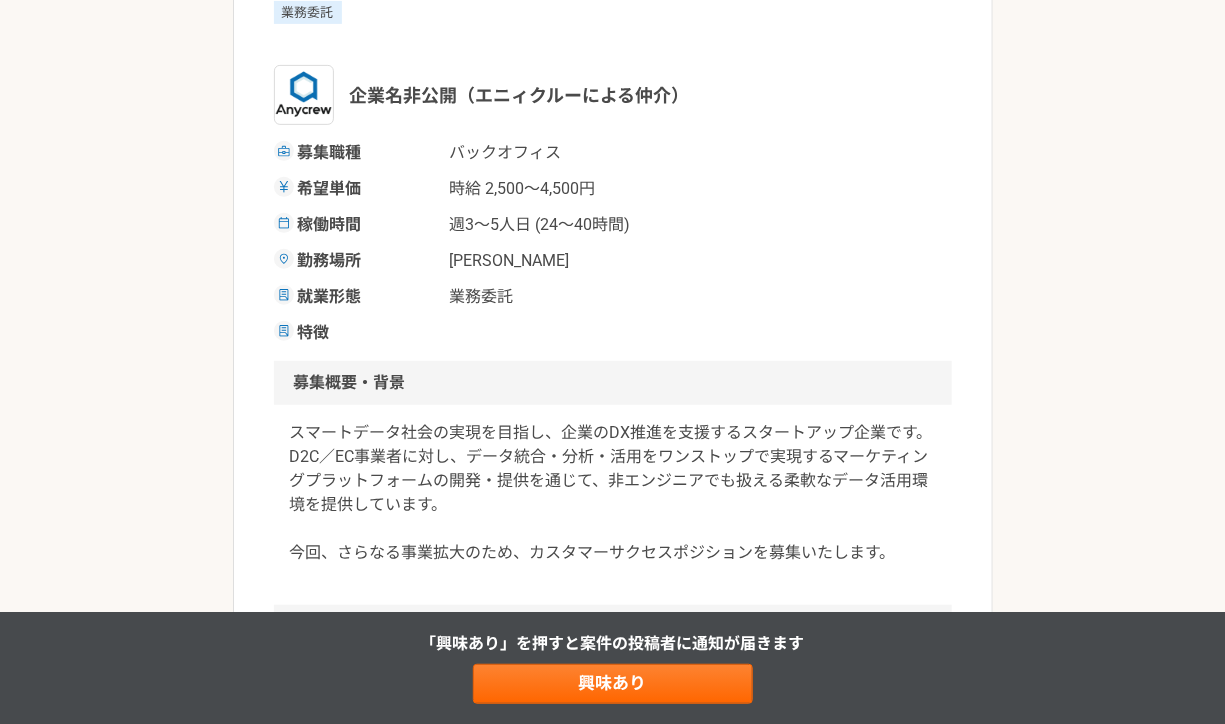 scroll, scrollTop: 0, scrollLeft: 0, axis: both 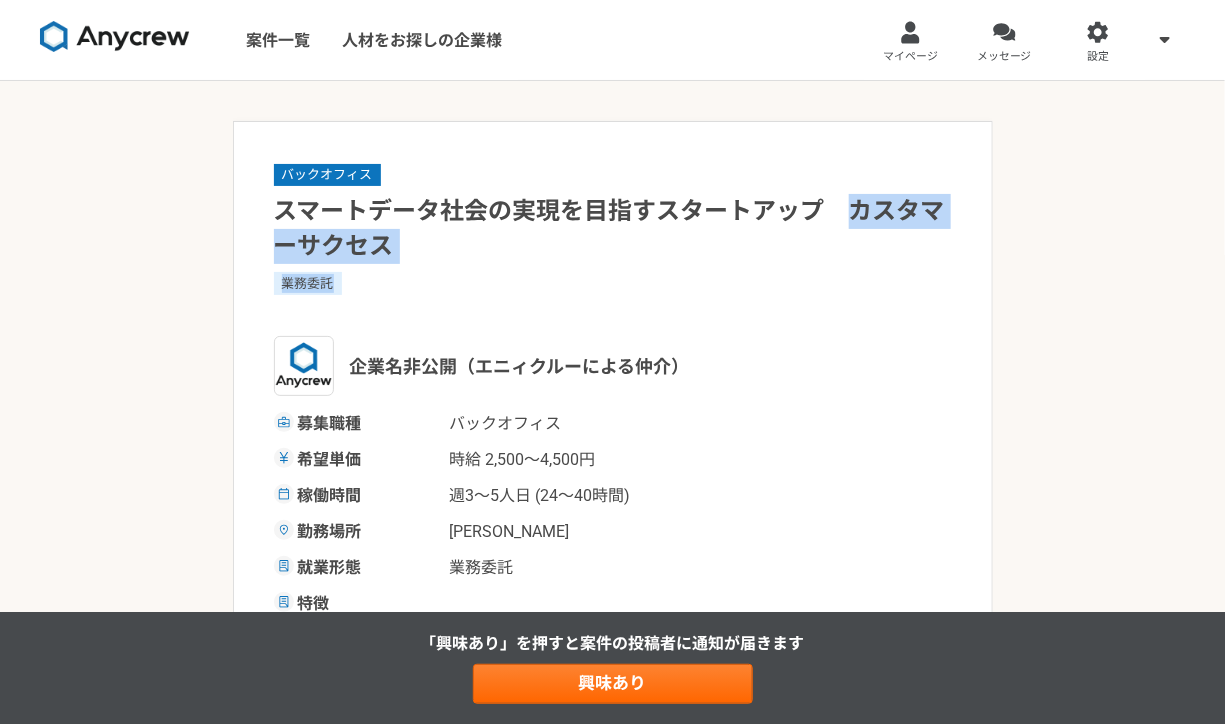 drag, startPoint x: 854, startPoint y: 208, endPoint x: 854, endPoint y: 286, distance: 78 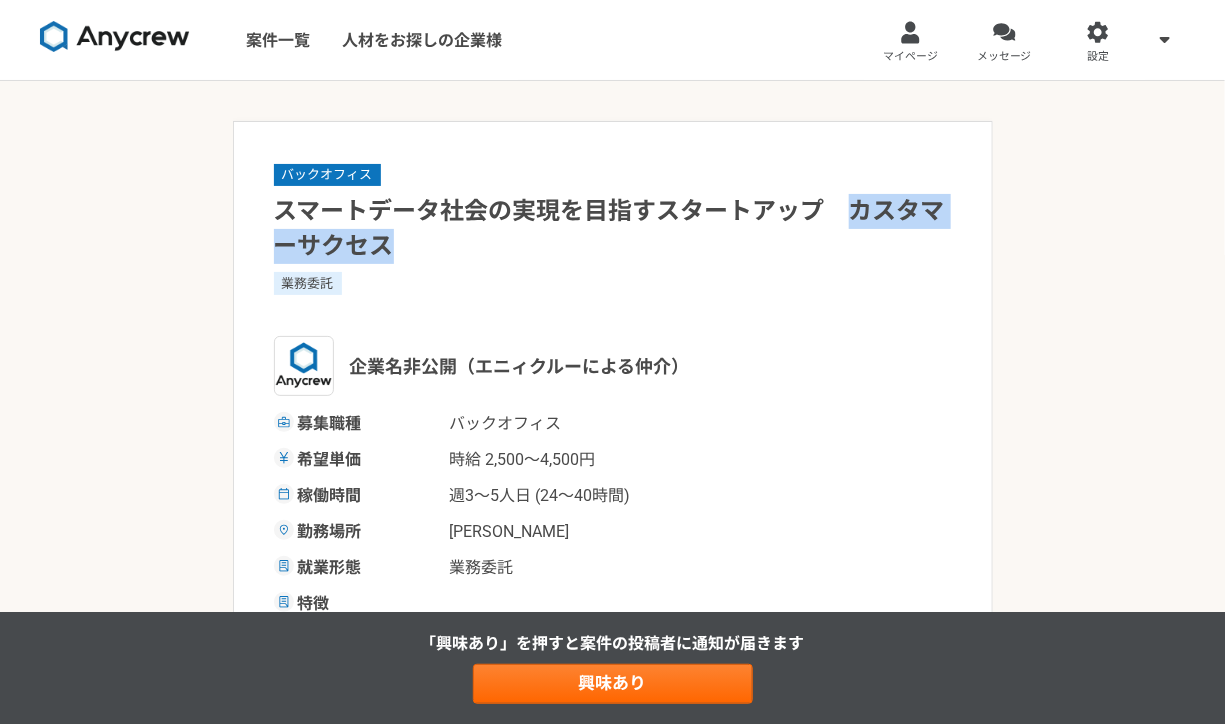 drag, startPoint x: 847, startPoint y: 207, endPoint x: 844, endPoint y: 253, distance: 46.09772 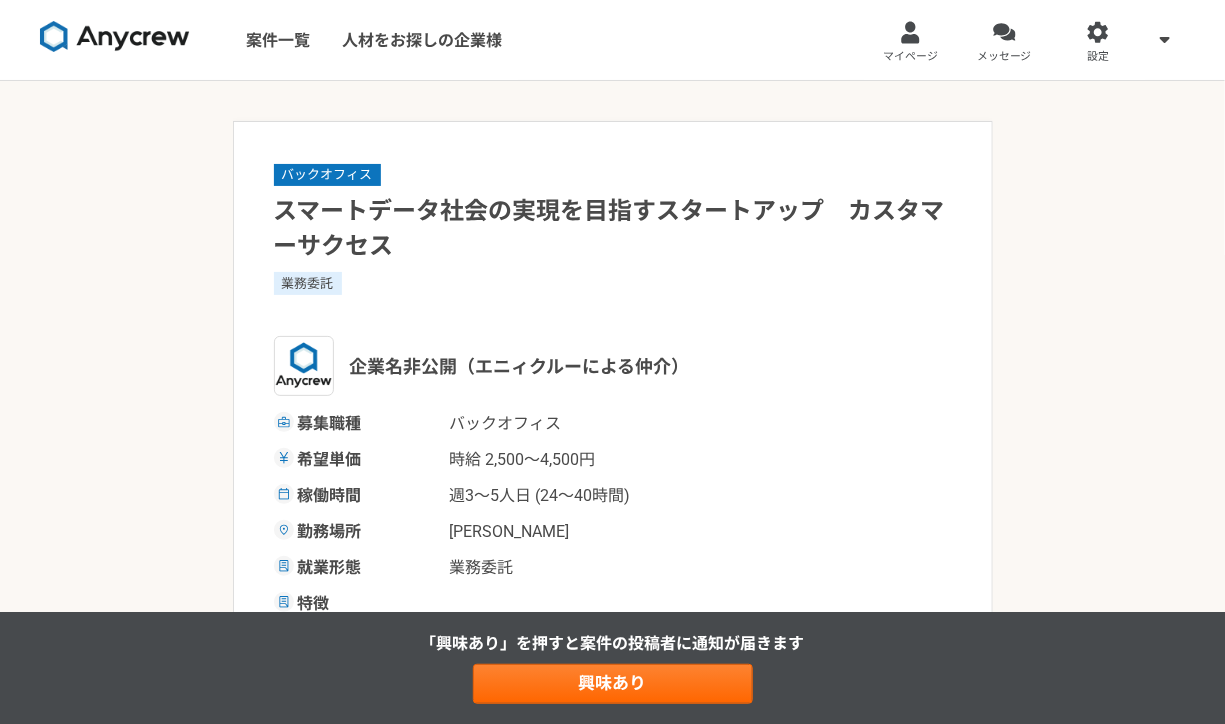 click on "スマートデータ社会の実現を目指すスタートアップ　カスタマーサクセス" at bounding box center (613, 229) 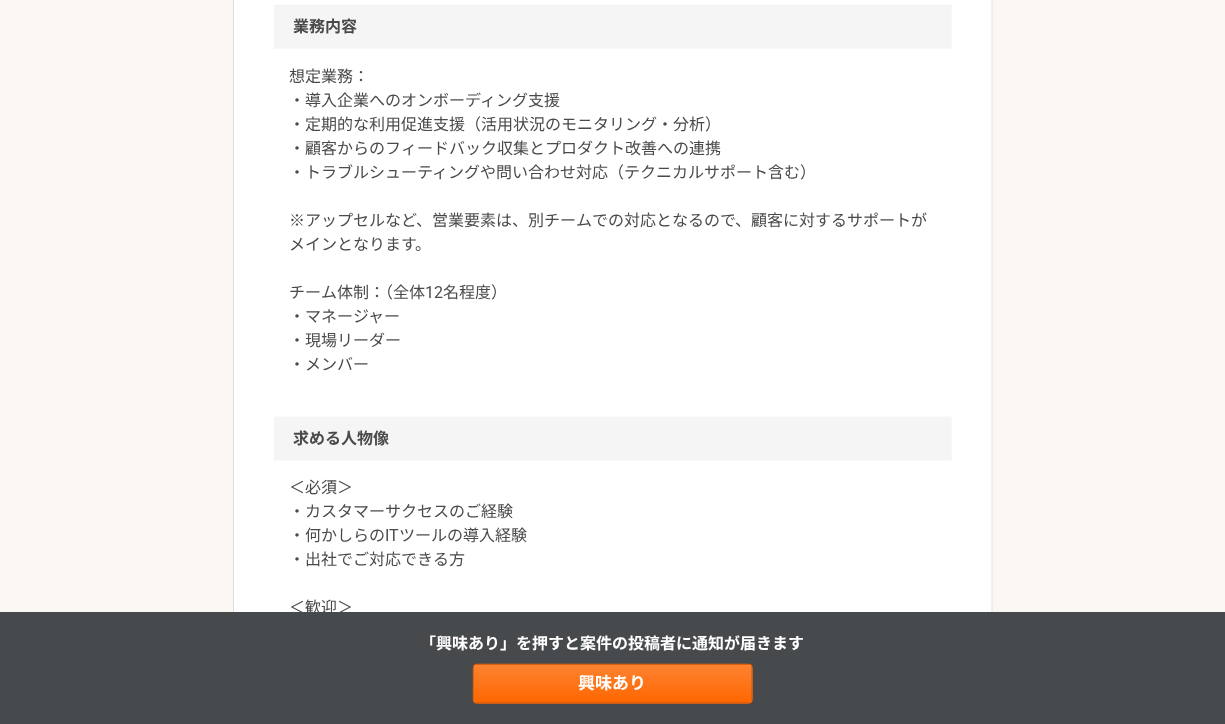 scroll, scrollTop: 854, scrollLeft: 0, axis: vertical 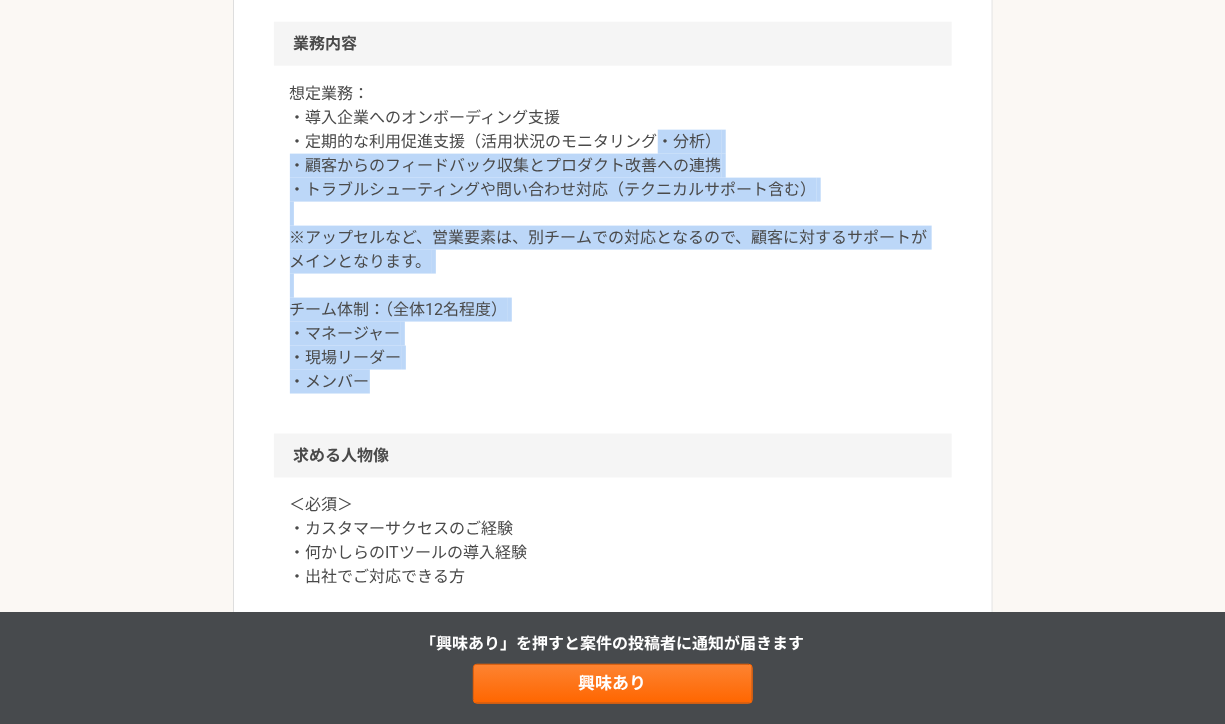 drag, startPoint x: 623, startPoint y: 372, endPoint x: 652, endPoint y: 138, distance: 235.79016 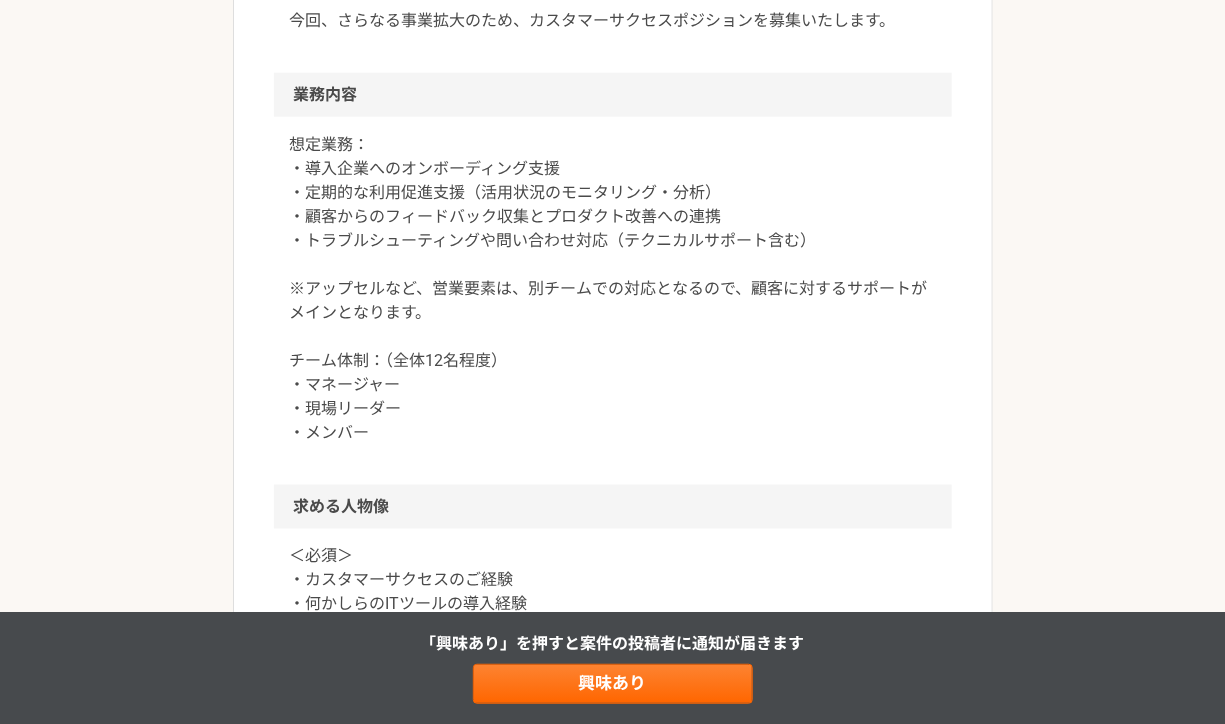 scroll, scrollTop: 807, scrollLeft: 0, axis: vertical 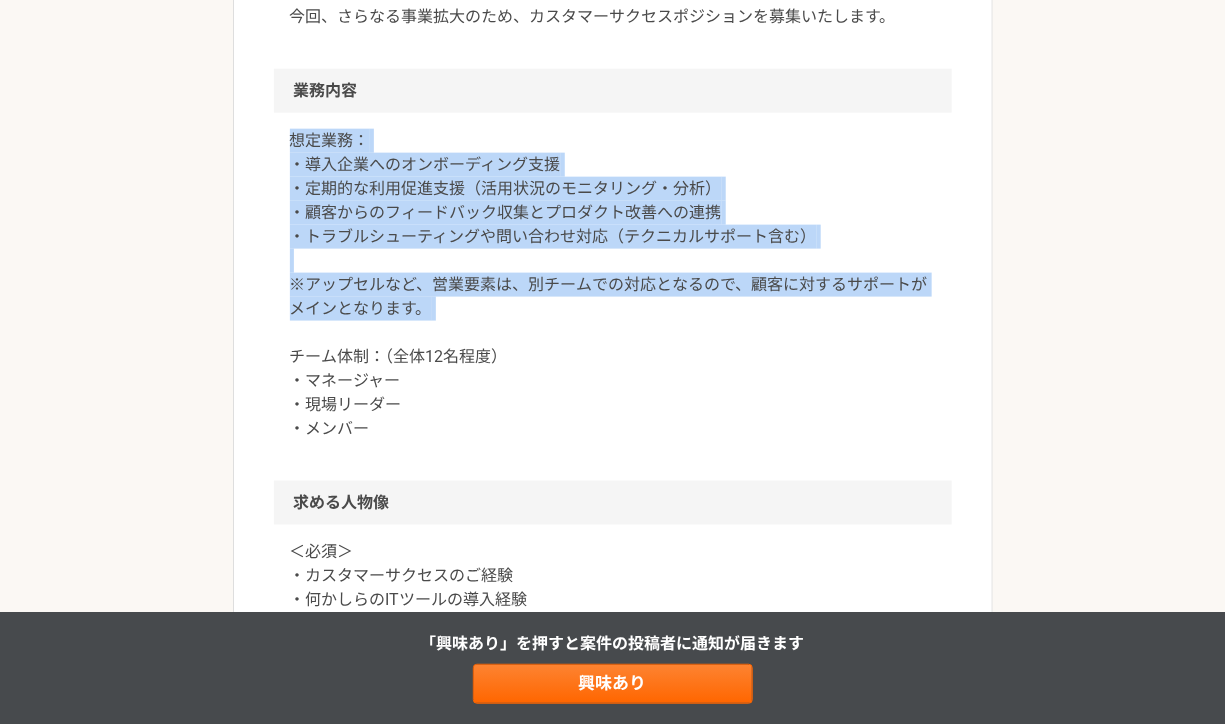 drag, startPoint x: 815, startPoint y: 325, endPoint x: 833, endPoint y: 128, distance: 197.82063 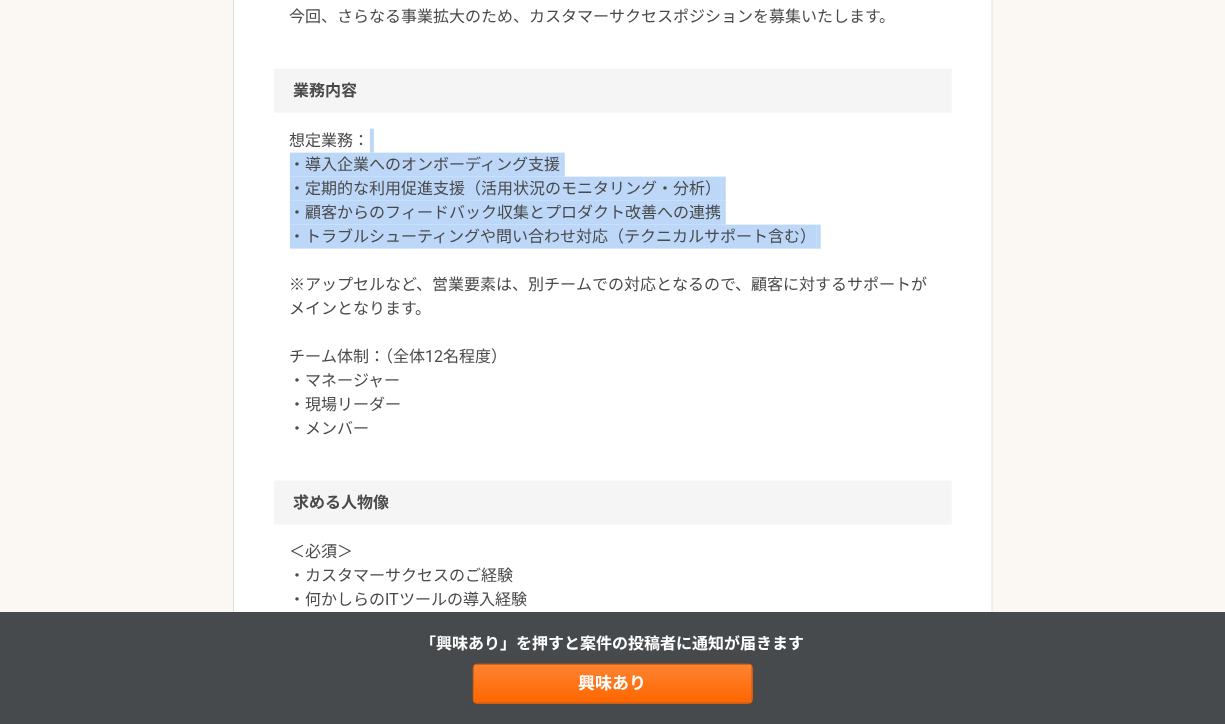 drag, startPoint x: 829, startPoint y: 252, endPoint x: 845, endPoint y: 146, distance: 107.200745 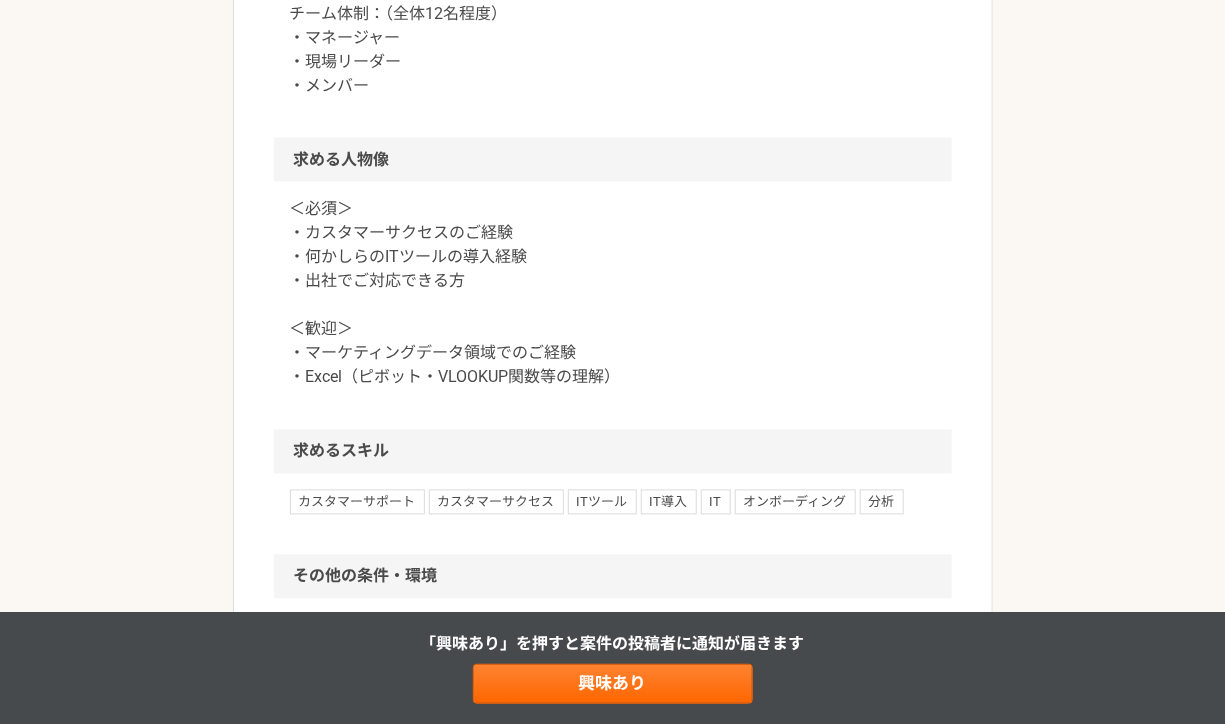 scroll, scrollTop: 1154, scrollLeft: 0, axis: vertical 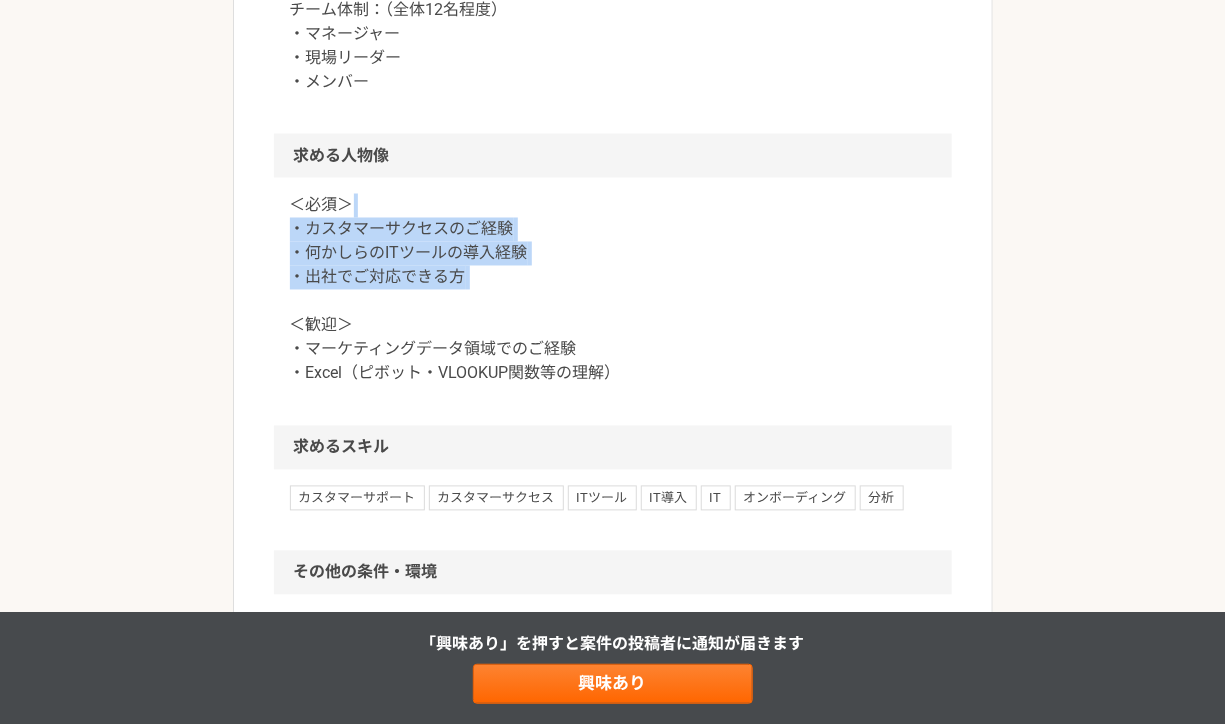 drag, startPoint x: 752, startPoint y: 295, endPoint x: 765, endPoint y: 204, distance: 91.92388 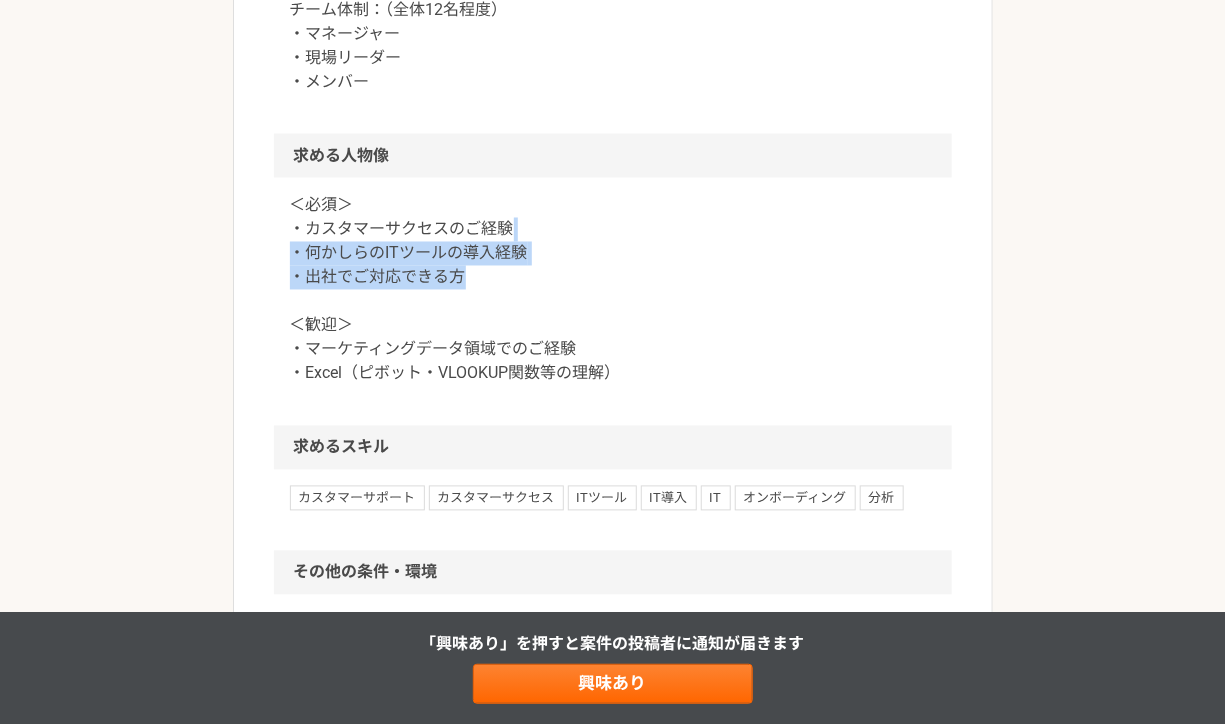 drag, startPoint x: 728, startPoint y: 288, endPoint x: 732, endPoint y: 210, distance: 78.10249 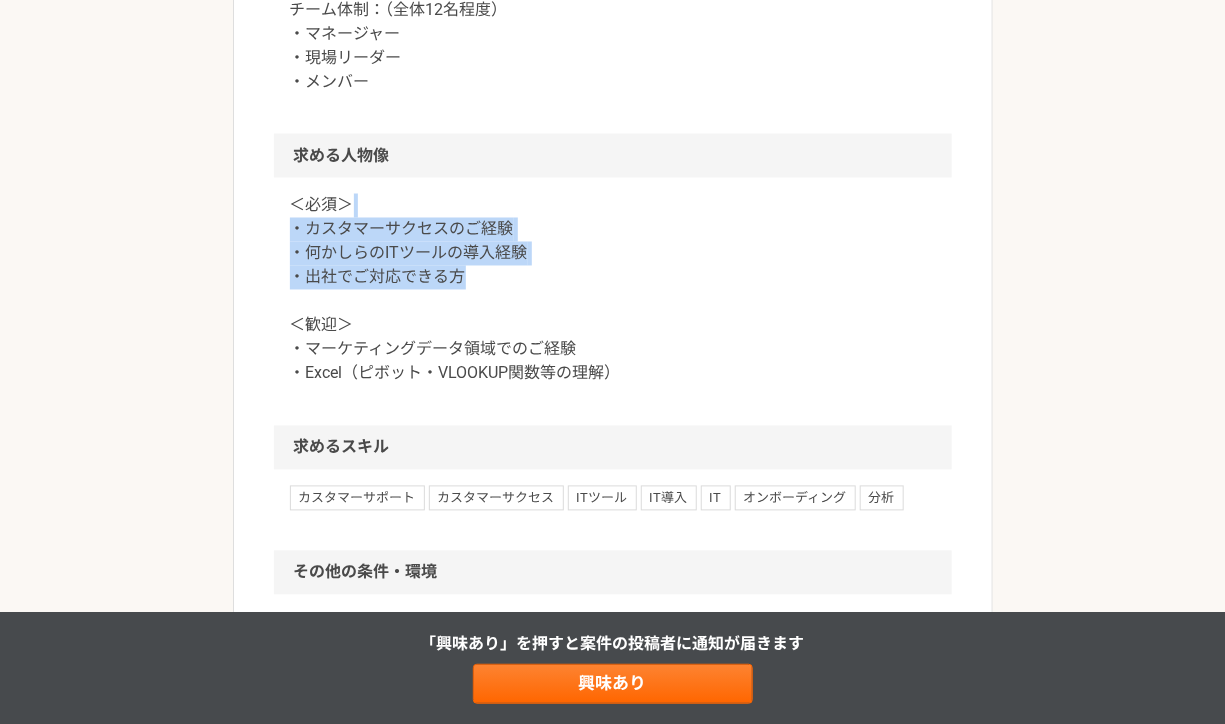 click on "＜必須＞
・カスタマーサクセスのご経験
・何かしらのITツールの導入経験
・出社でご対応できる方
＜歓迎＞
・マーケティングデータ領域でのご経験
・Excel（ピボット・VLOOKUP関数等の理解）" at bounding box center [613, 290] 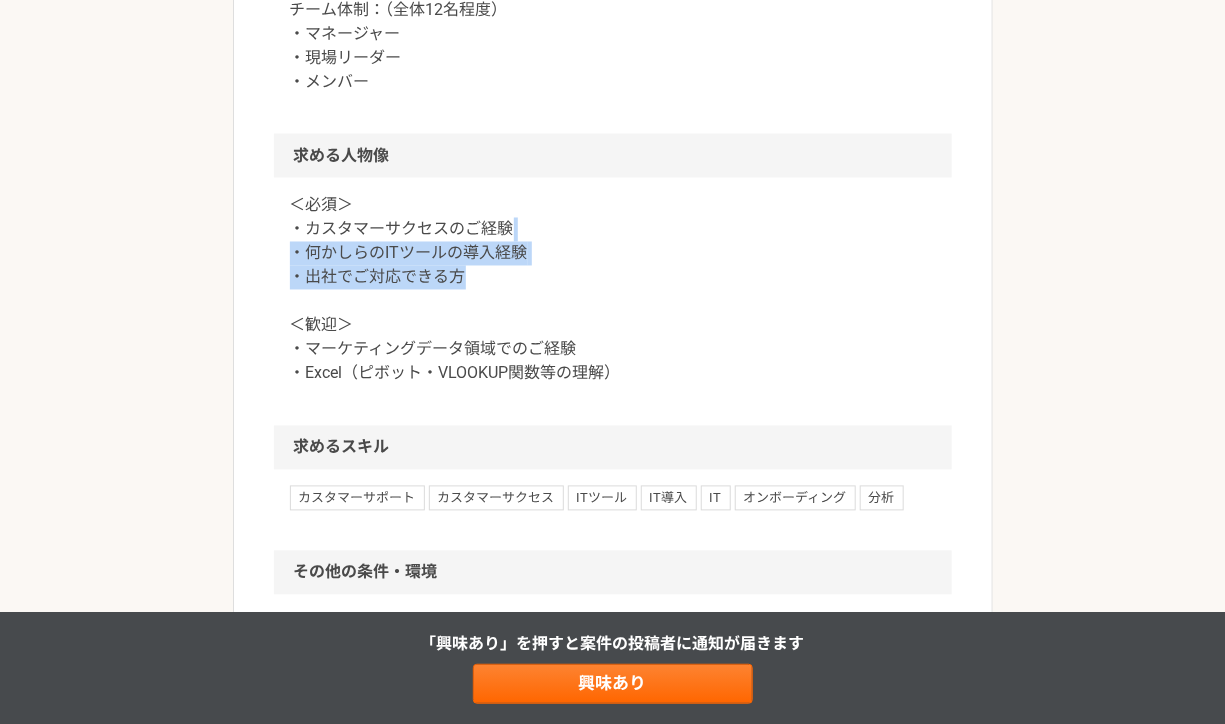 drag, startPoint x: 661, startPoint y: 256, endPoint x: 661, endPoint y: 235, distance: 21 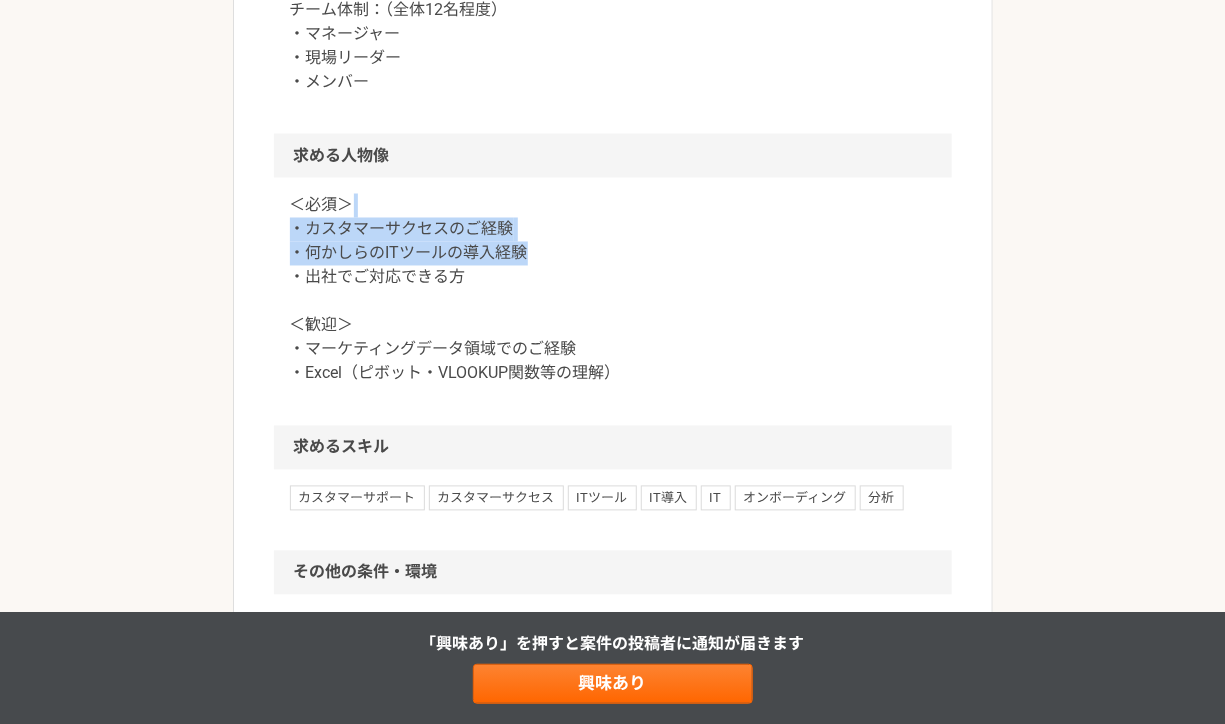 drag, startPoint x: 641, startPoint y: 260, endPoint x: 641, endPoint y: 206, distance: 54 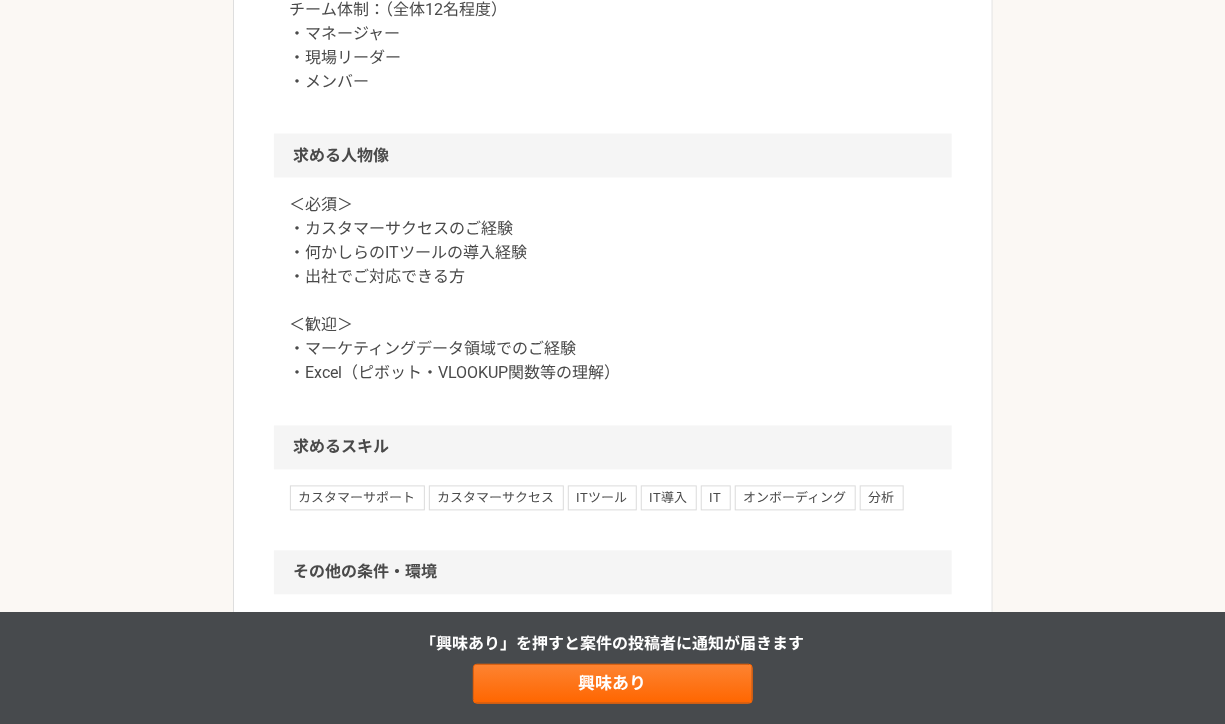 click on "＜必須＞
・カスタマーサクセスのご経験
・何かしらのITツールの導入経験
・出社でご対応できる方
＜歓迎＞
・マーケティングデータ領域でのご経験
・Excel（ピボット・VLOOKUP関数等の理解）" at bounding box center [613, 290] 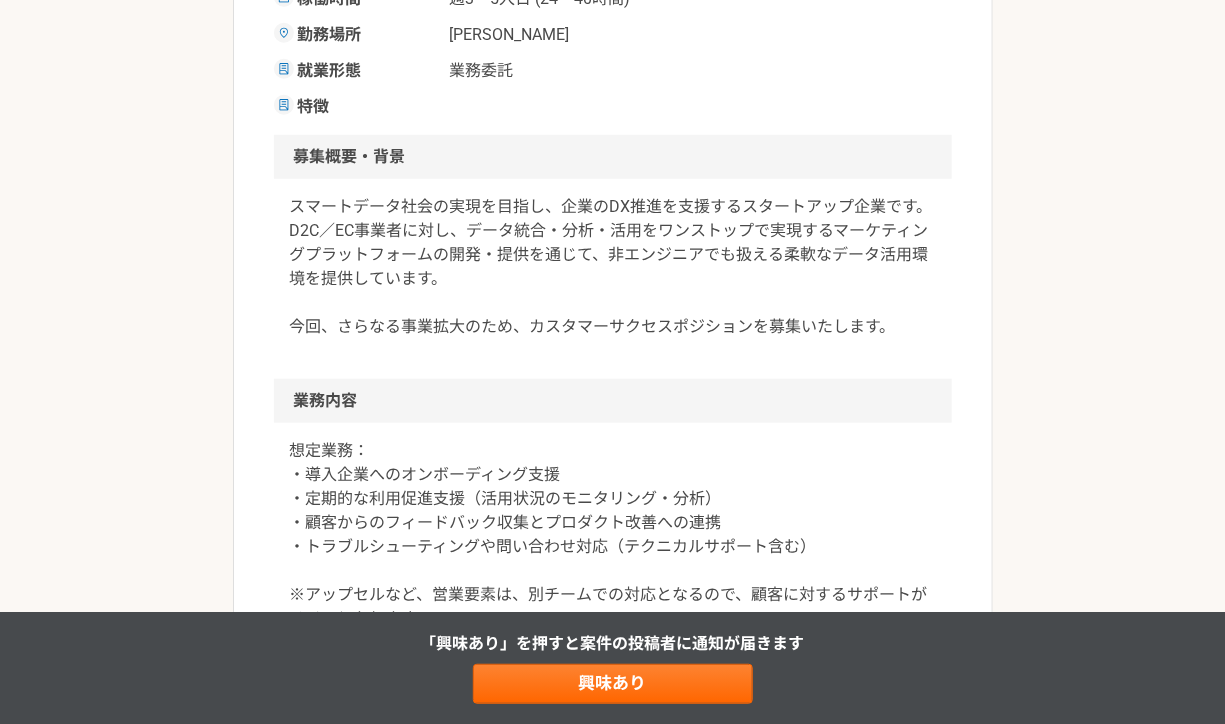 scroll, scrollTop: 500, scrollLeft: 0, axis: vertical 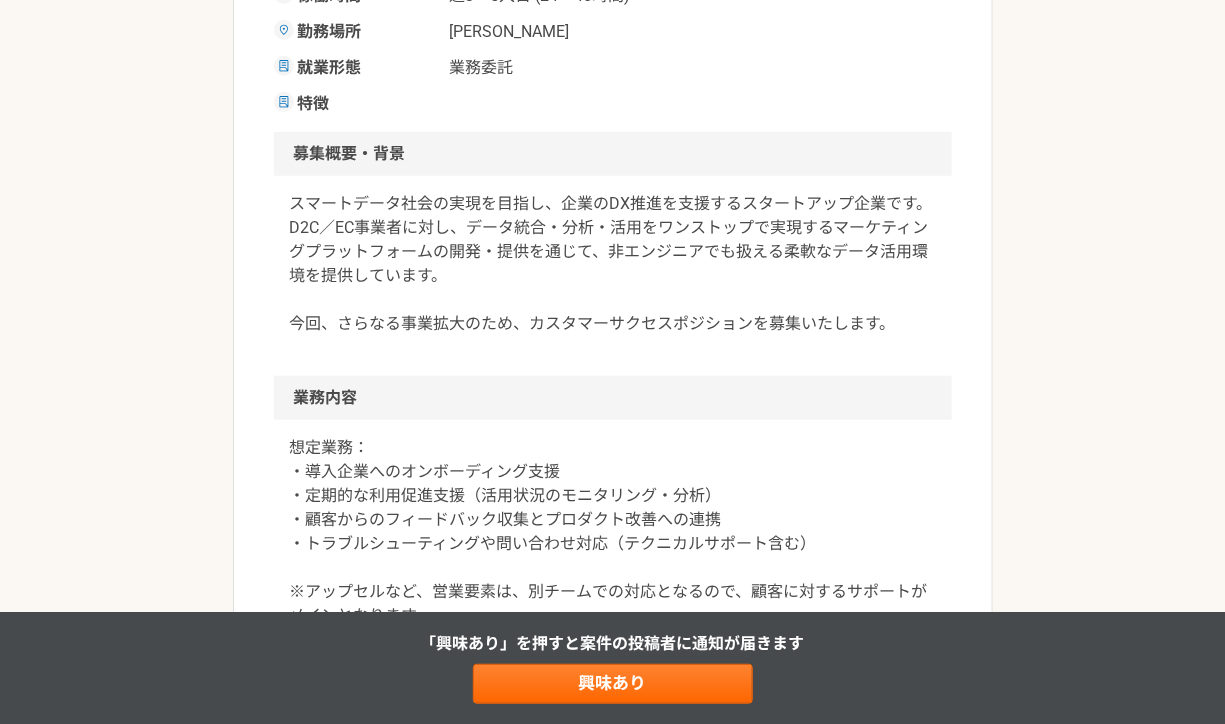click on "業務委託" at bounding box center [550, 68] 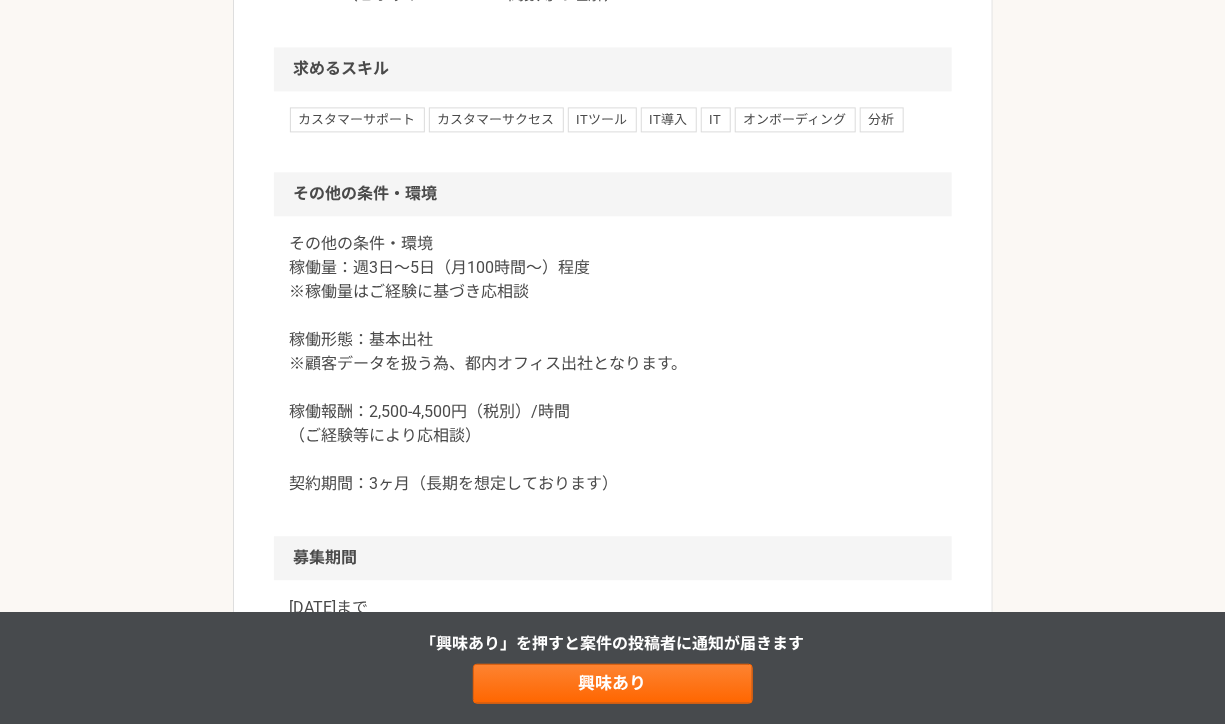 scroll, scrollTop: 1538, scrollLeft: 0, axis: vertical 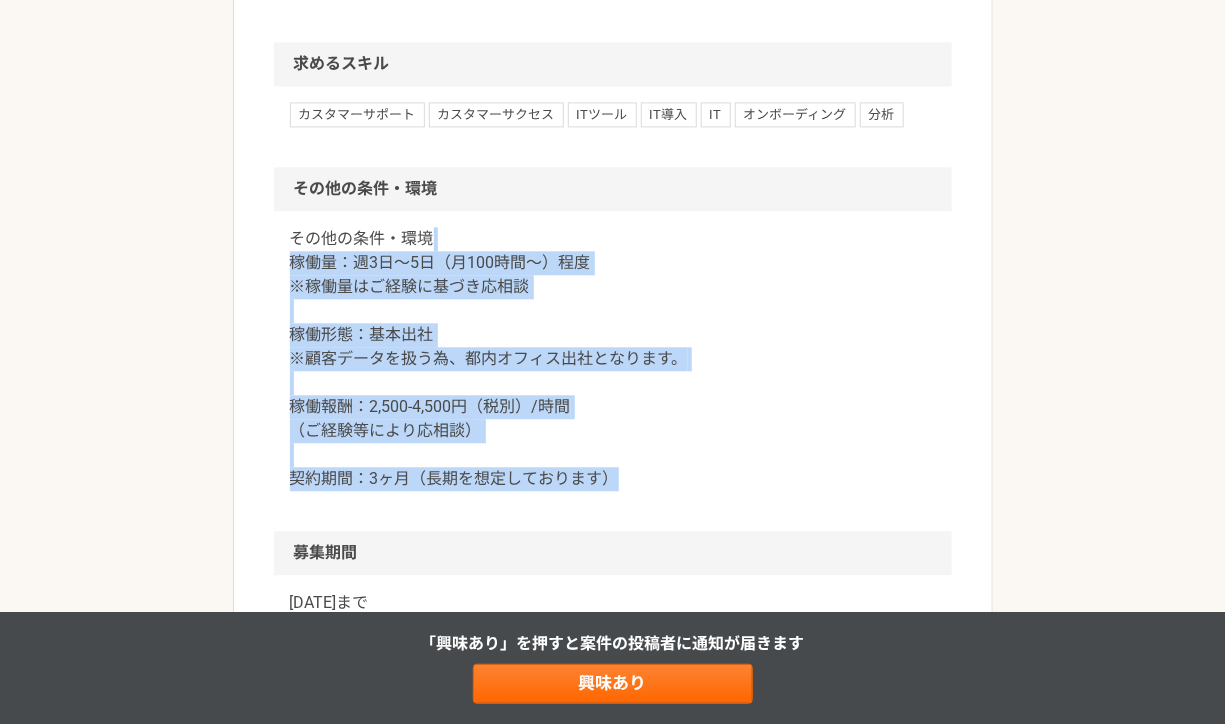 drag, startPoint x: 640, startPoint y: 383, endPoint x: 640, endPoint y: 229, distance: 154 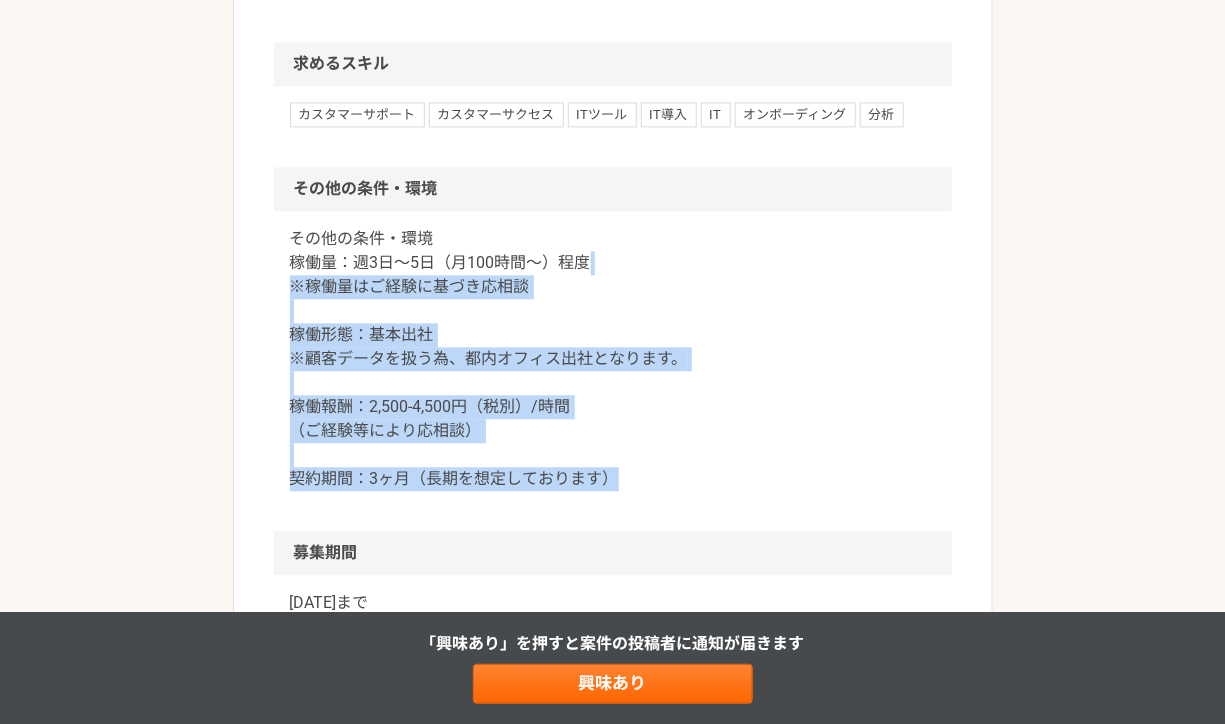 drag, startPoint x: 677, startPoint y: 492, endPoint x: 698, endPoint y: 266, distance: 226.97357 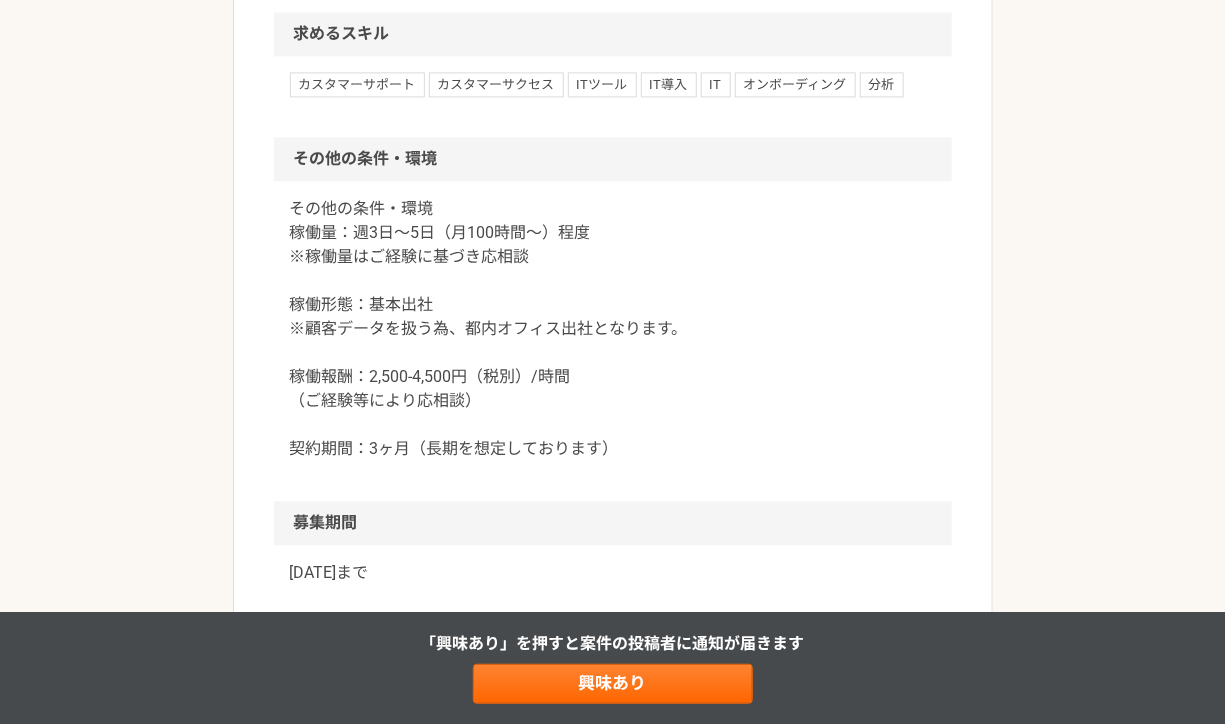 scroll, scrollTop: 1570, scrollLeft: 0, axis: vertical 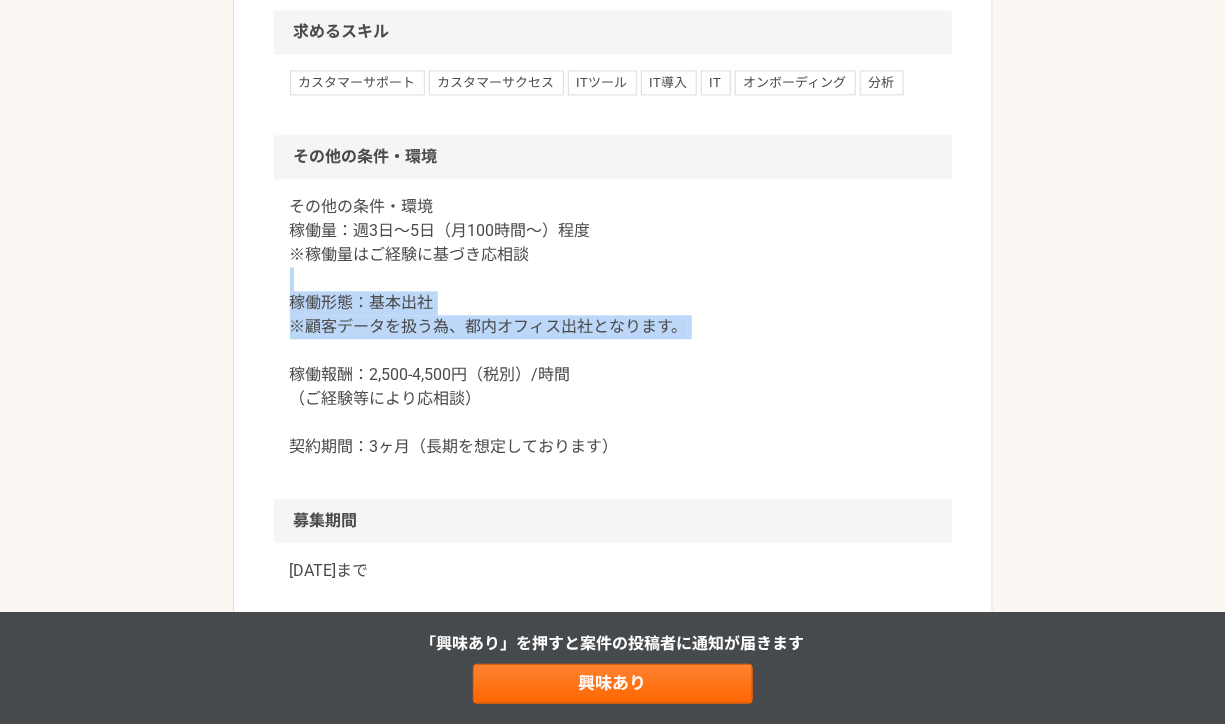 drag, startPoint x: 700, startPoint y: 340, endPoint x: 700, endPoint y: 289, distance: 51 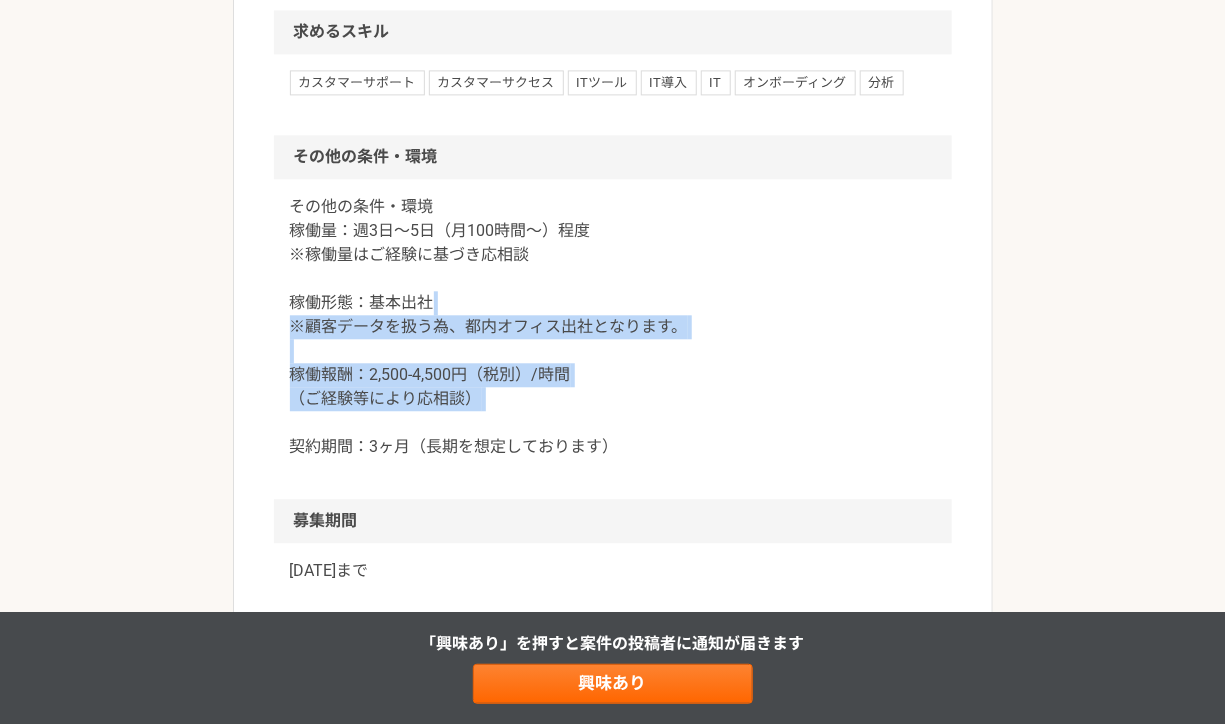 drag, startPoint x: 684, startPoint y: 411, endPoint x: 706, endPoint y: 310, distance: 103.36827 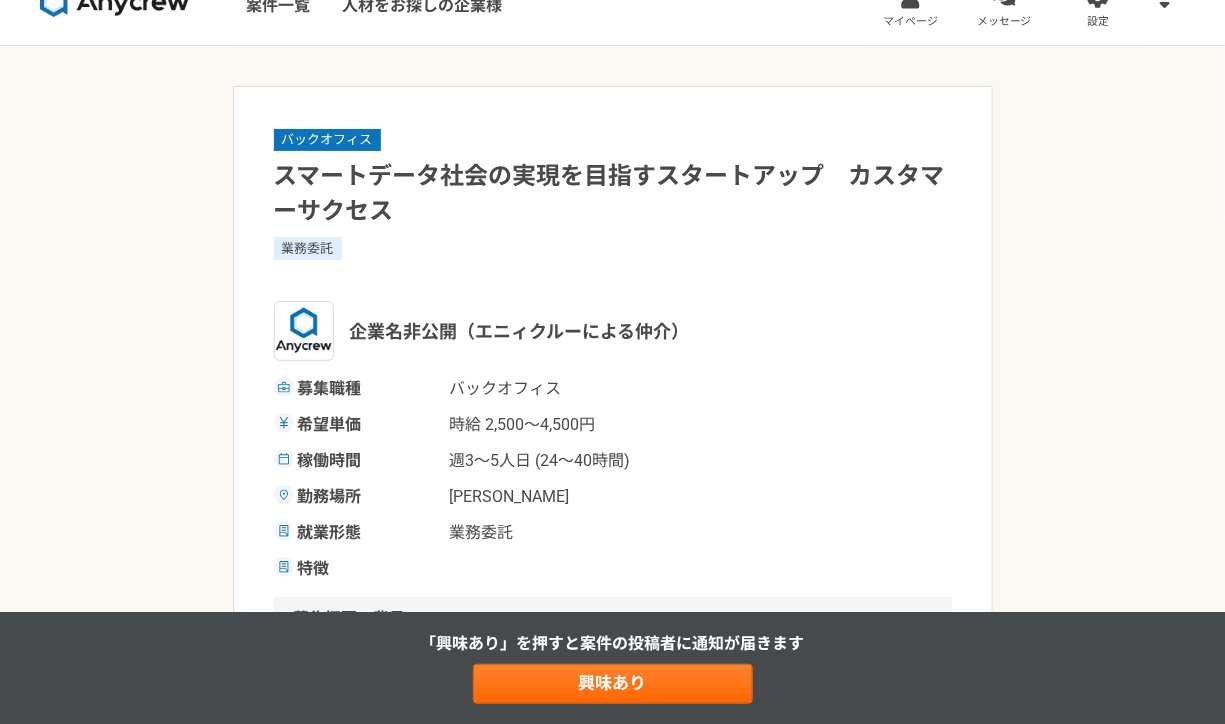 scroll, scrollTop: 0, scrollLeft: 0, axis: both 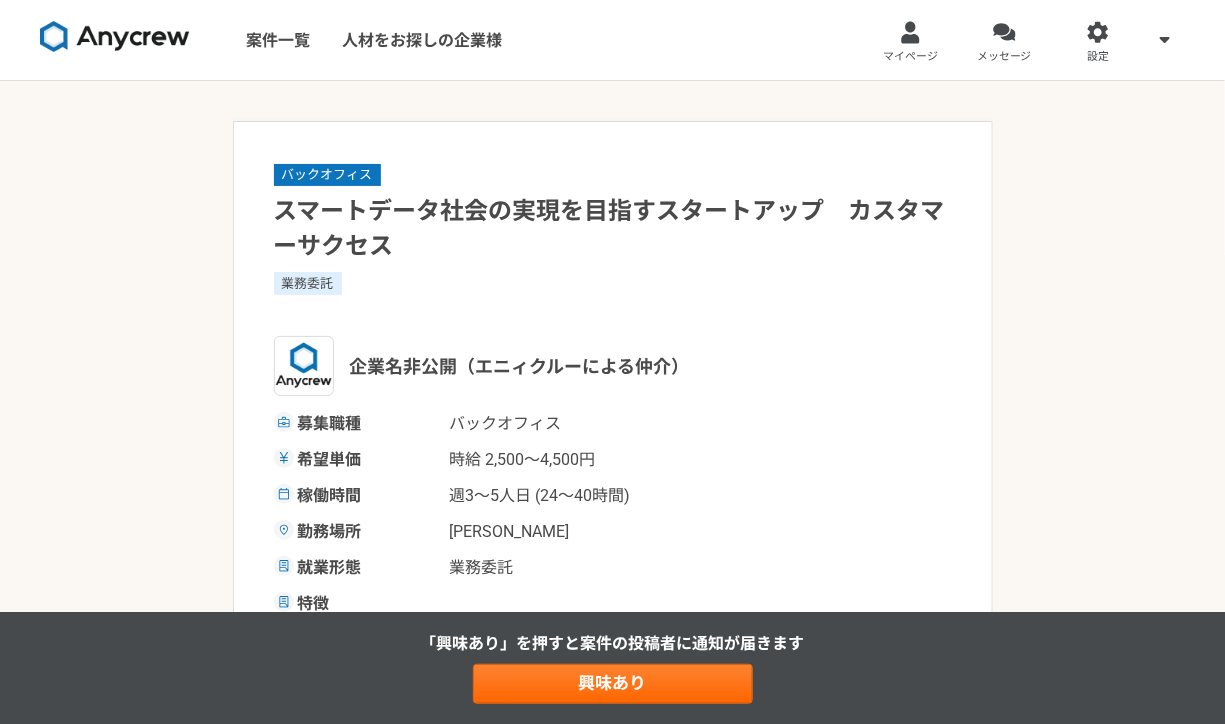 click on "バックオフィス スマートデータ社会の実現を目指すスタートアップ　カスタマーサクセス 業務委託 企業名非公開（エニィクルーによる仲介） 募集職種 バックオフィス 希望単価 時給 2,500〜4,500円 稼働時間 週3〜5人日 (24〜40時間) 勤務場所 東京都 就業形態 業務委託 特徴 募集概要・背景 スマートデータ社会の実現を目指し、企業のDX推進を支援するスタートアップ企業です。
D2C／EC事業者に対し、データ統合・分析・活用をワンストップで実現するマーケティングプラットフォームの開発・提供を通じて、非エンジニアでも扱える柔軟なデータ活用環境を提供しています。
今回、さらなる事業拡大のため、カスタマーサクセスポジションを募集いたします。 業務内容 求める人物像 求めるスキル カスタマーサポート カスタマーサクセス ITツール IT導入 IT" at bounding box center (613, 1271) 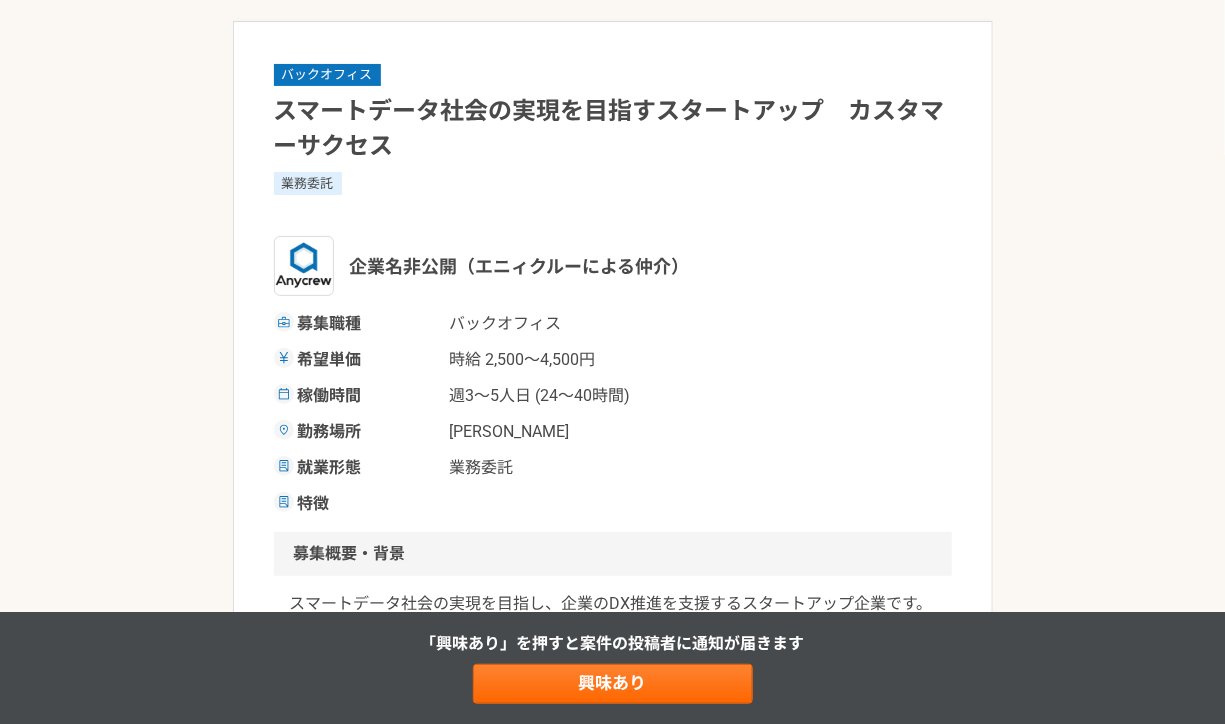 scroll, scrollTop: 101, scrollLeft: 0, axis: vertical 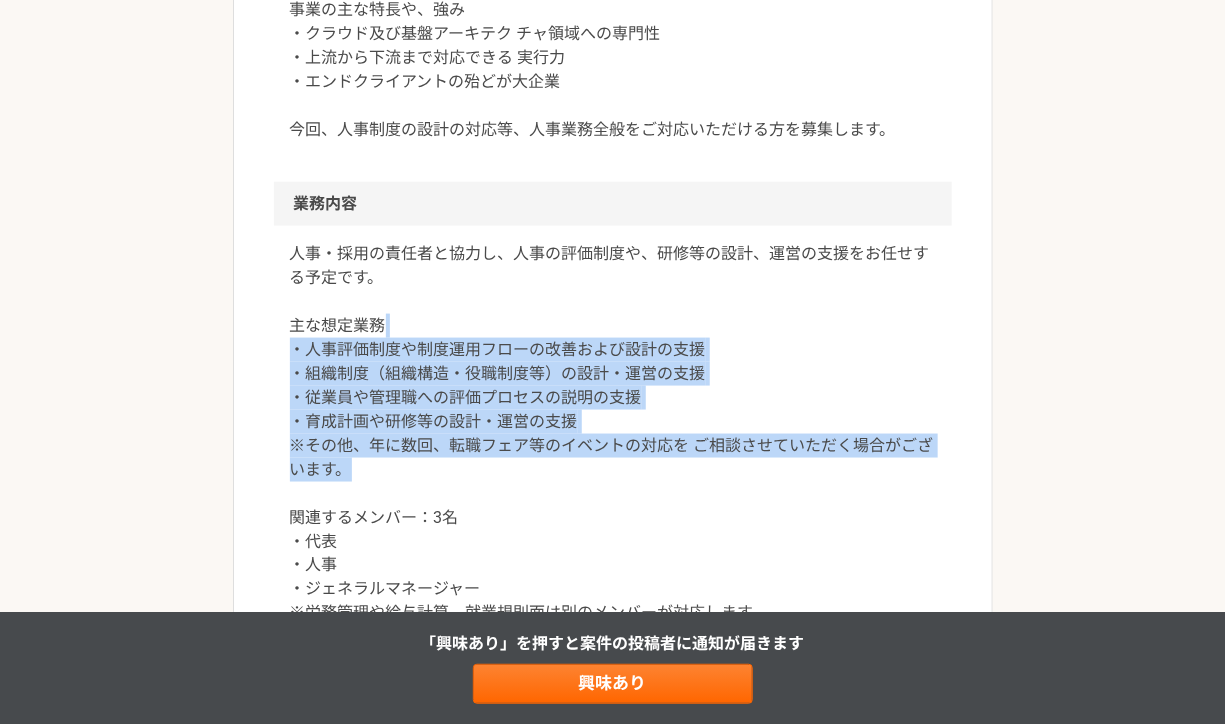 drag, startPoint x: 719, startPoint y: 474, endPoint x: 717, endPoint y: 321, distance: 153.01308 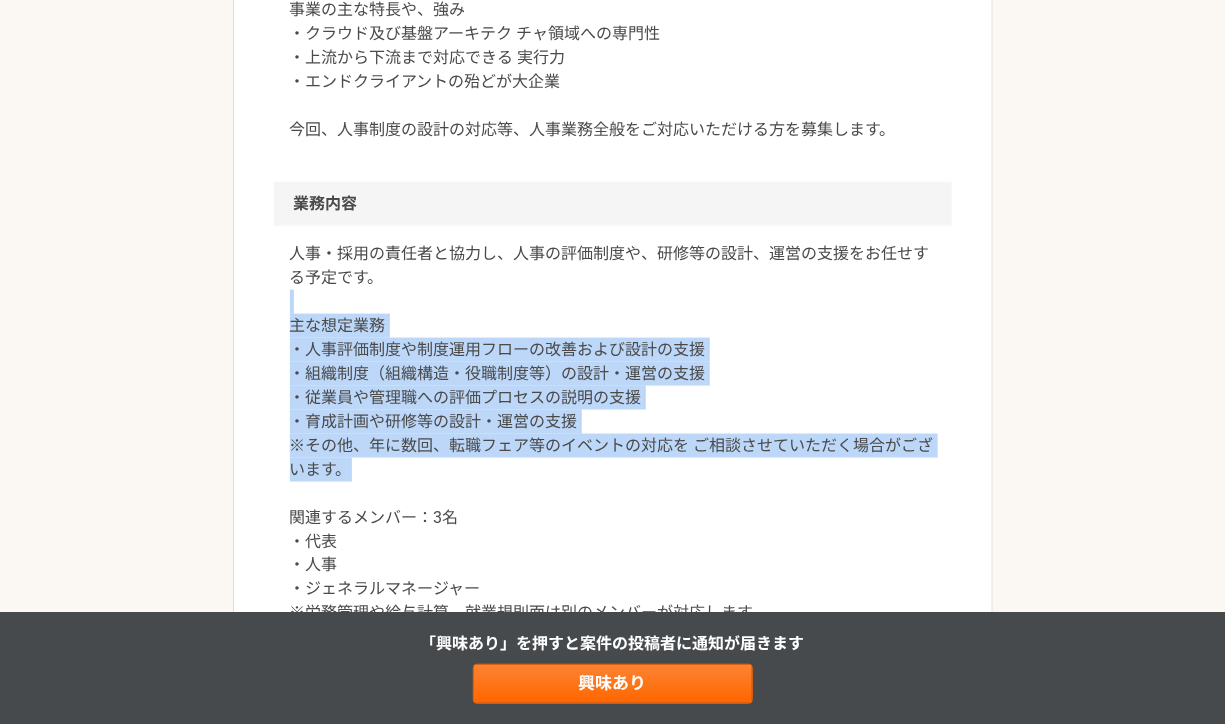 drag, startPoint x: 713, startPoint y: 465, endPoint x: 710, endPoint y: 308, distance: 157.02866 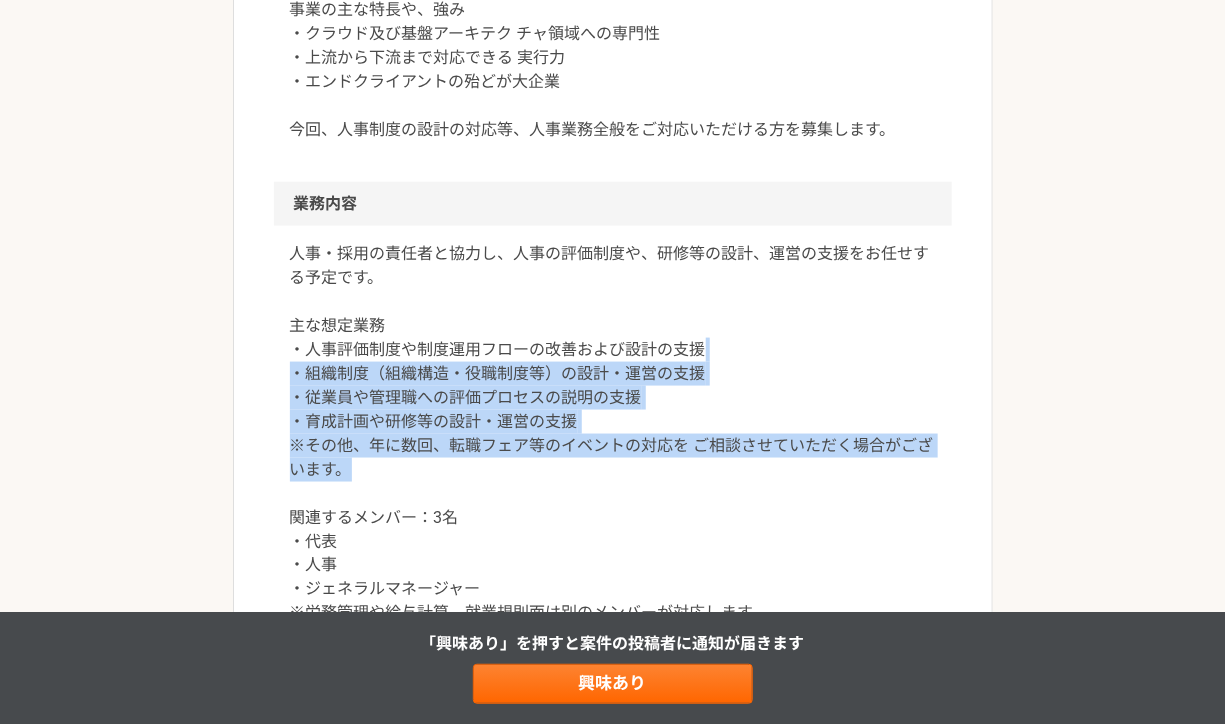 drag, startPoint x: 708, startPoint y: 431, endPoint x: 707, endPoint y: 347, distance: 84.00595 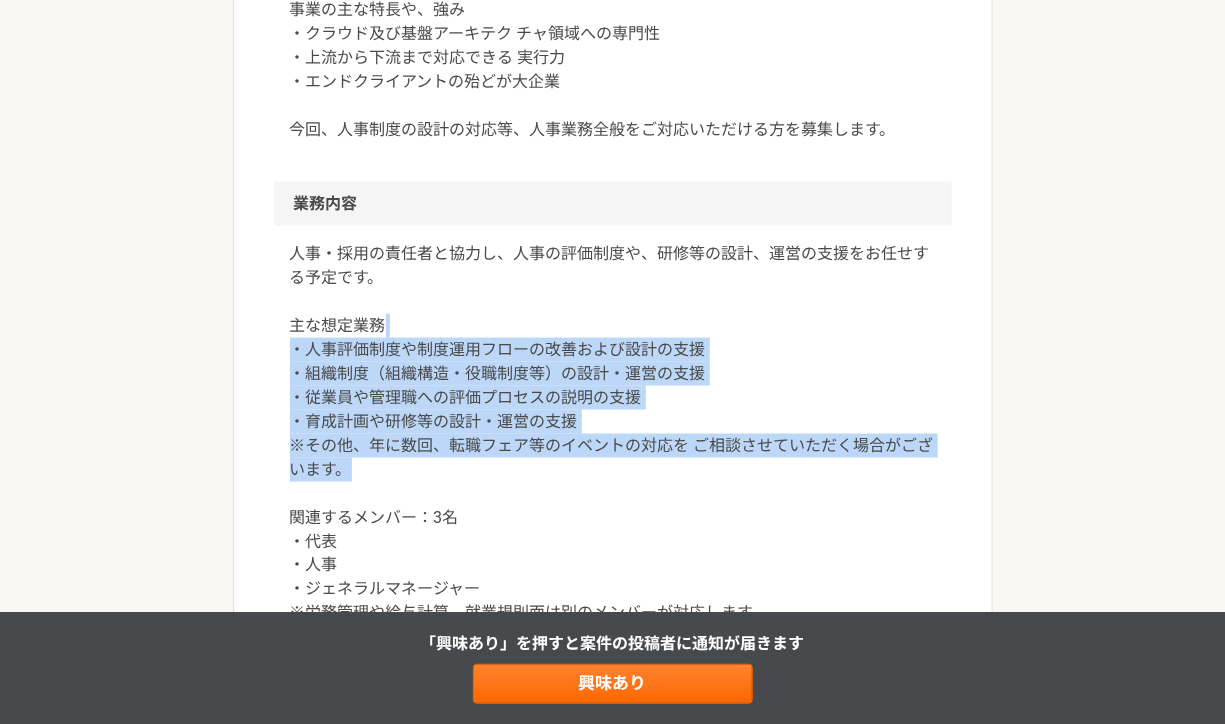 drag, startPoint x: 724, startPoint y: 475, endPoint x: 725, endPoint y: 338, distance: 137.00365 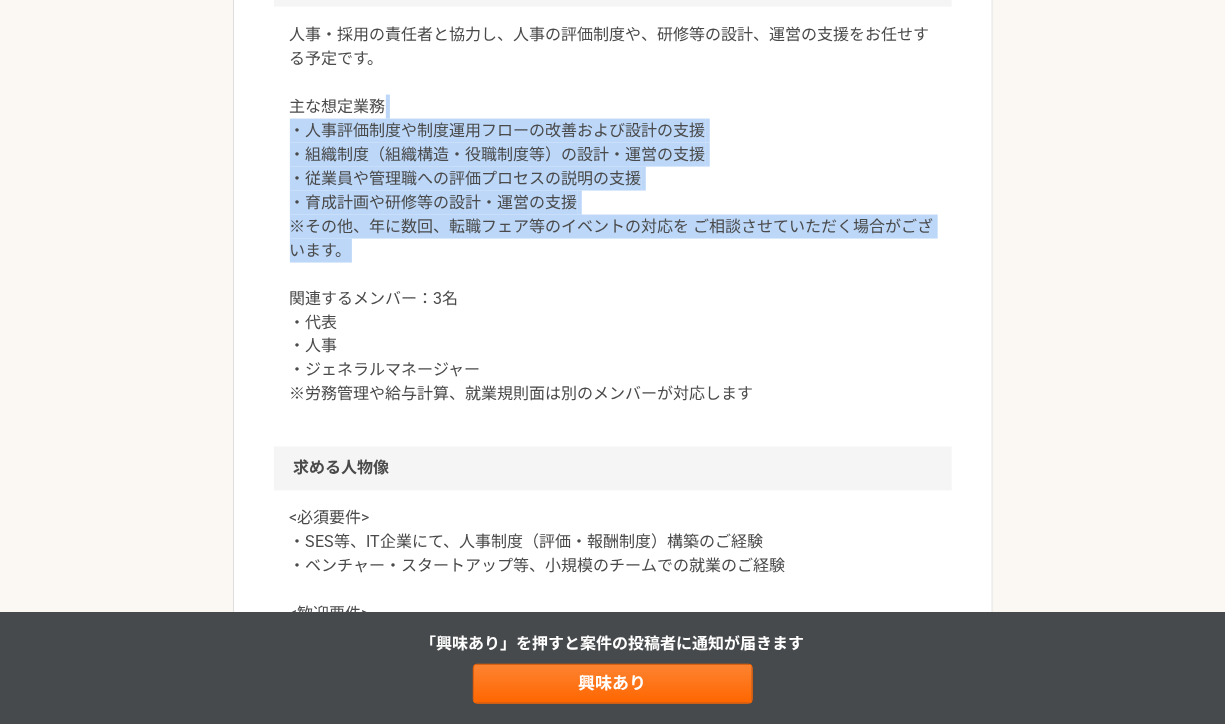 scroll, scrollTop: 1010, scrollLeft: 0, axis: vertical 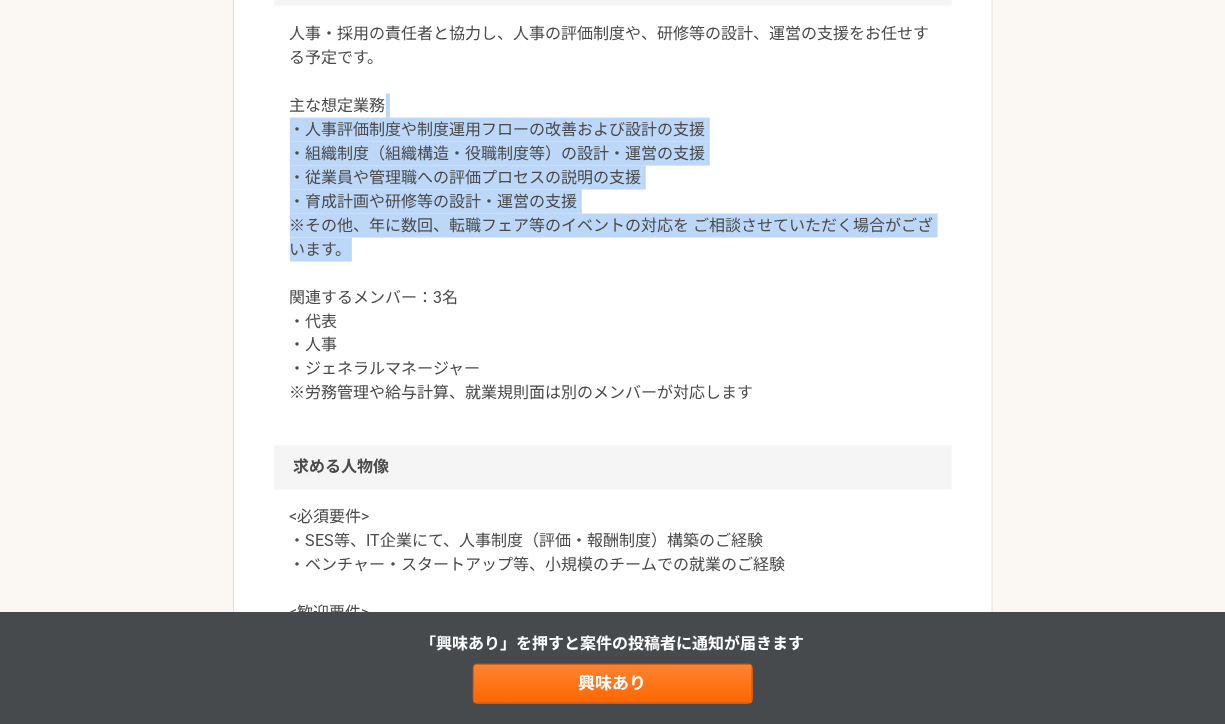 click on "人事・採用の責任者と協力し、人事の評価制度や、研修等の設計、運営の支援をお任せする予定です。
主な想定業務
・人事評価制度や制度運用フローの改善および設計の支援
・組織制度（組織構造・役職制度等）の設計・運営の支援
・従業員や管理職への評価プロセスの説明の支援
・育成計画や研修等の設計・運営の支援
※その他、年に数回、転職フェア等のイベントの対応を ご相談させていただく場合がございます。
関連するメンバー：3名
・代表
・人事
・ジェネラルマネージャー
※労務管理や給与計算、就業規則面は別のメンバーが対応します" at bounding box center (613, 214) 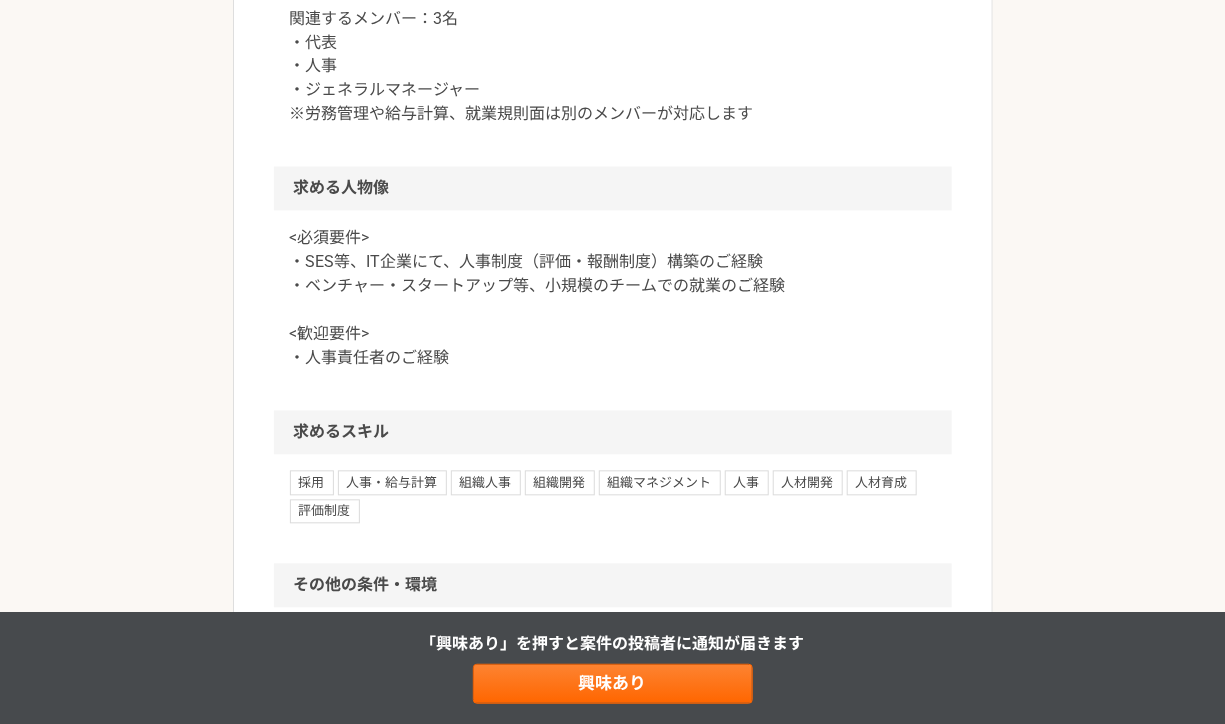 scroll, scrollTop: 1290, scrollLeft: 0, axis: vertical 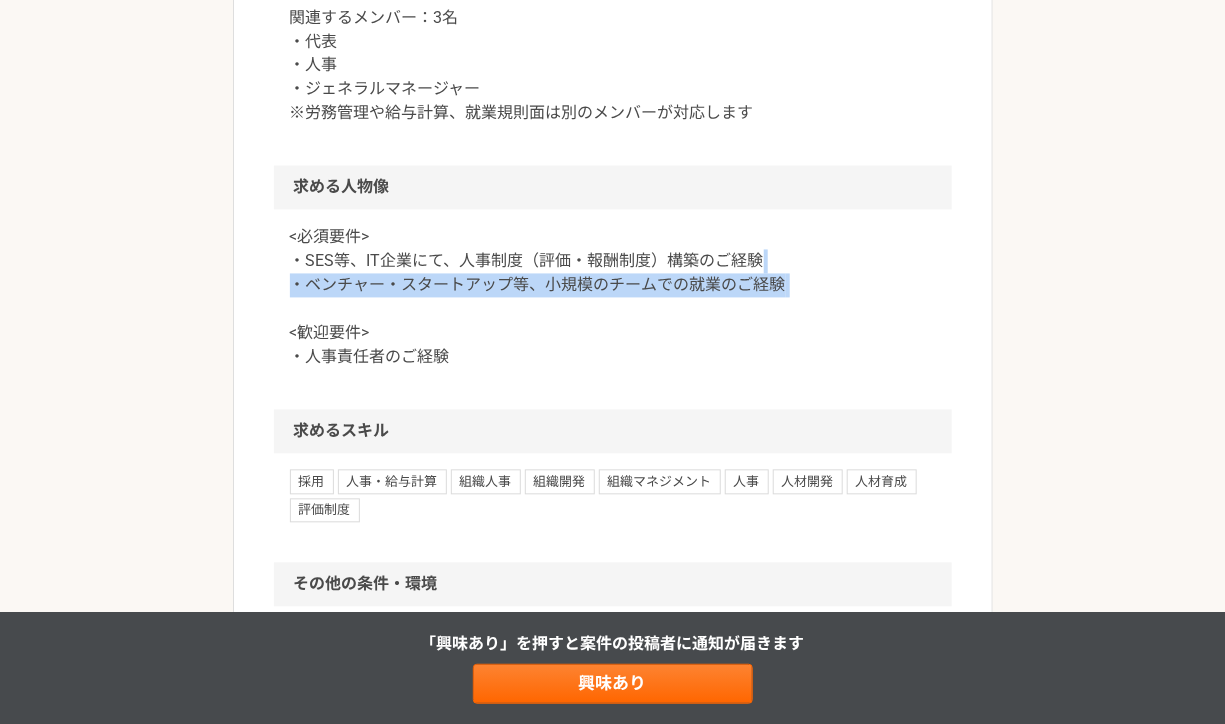 drag, startPoint x: 830, startPoint y: 307, endPoint x: 830, endPoint y: 251, distance: 56 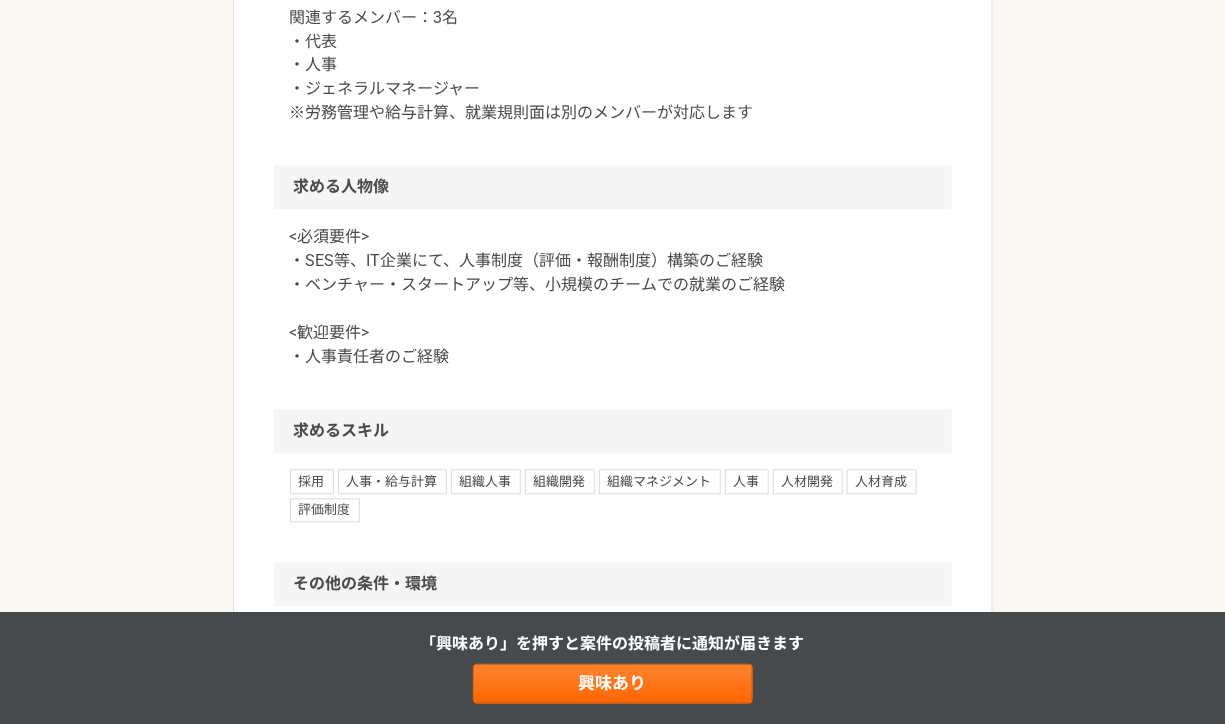 click on "<必須要件>
・SES等、IT企業にて、人事制度（評価・報酬制度）構築のご経験
・ベンチャー・スタートアップ等、小規模のチームでの就業のご経験
<歓迎要件>
・人事責任者のご経験" at bounding box center (613, 298) 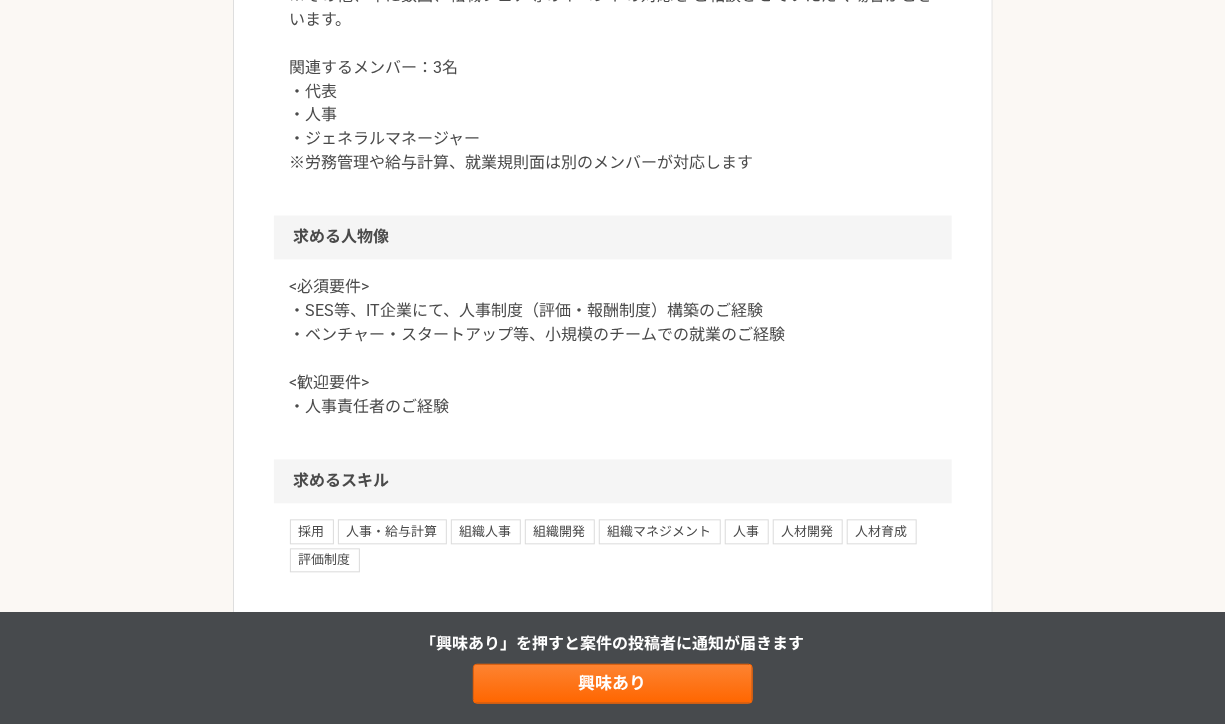 scroll, scrollTop: 1242, scrollLeft: 0, axis: vertical 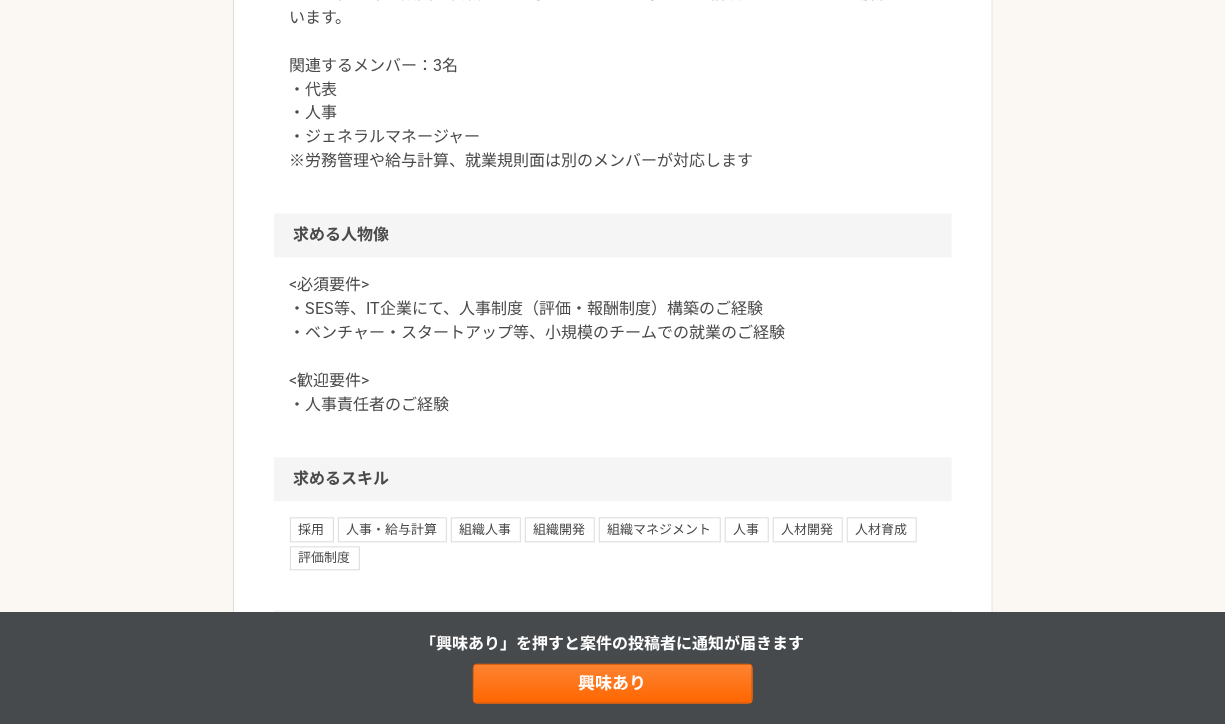 click on "<必須要件>
・SES等、IT企業にて、人事制度（評価・報酬制度）構築のご経験
・ベンチャー・スタートアップ等、小規模のチームでの就業のご経験
<歓迎要件>
・人事責任者のご経験" at bounding box center [613, 346] 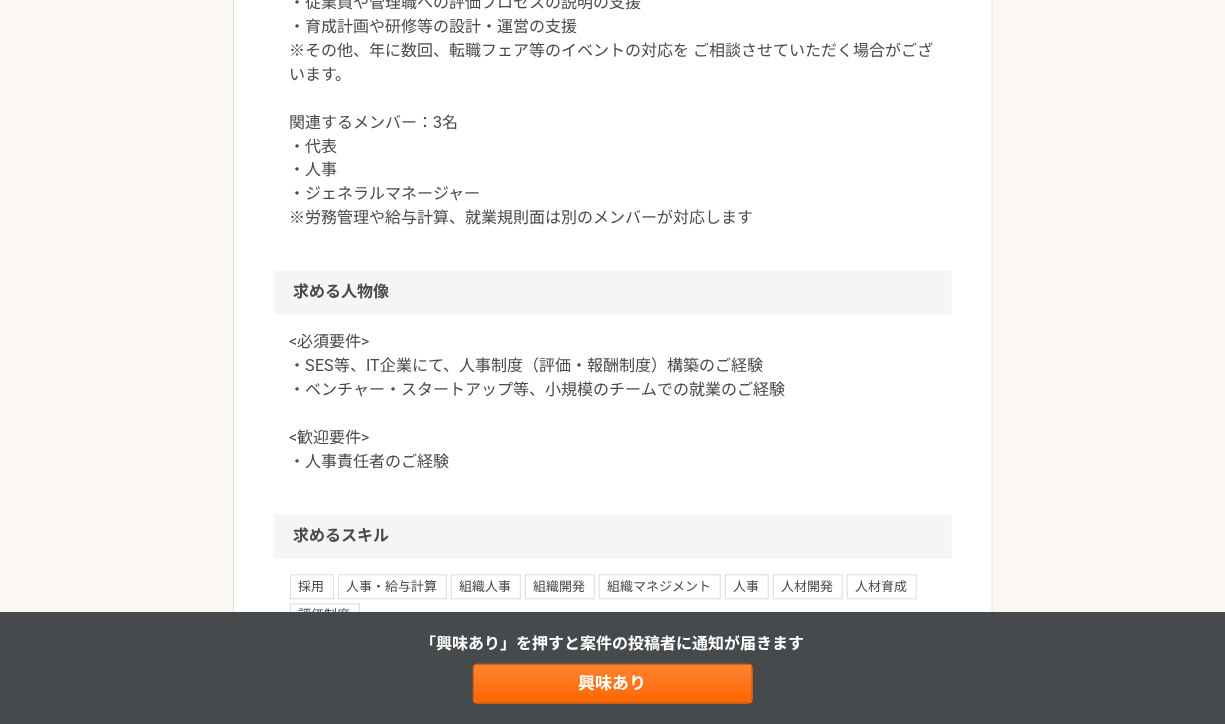 scroll, scrollTop: 1181, scrollLeft: 0, axis: vertical 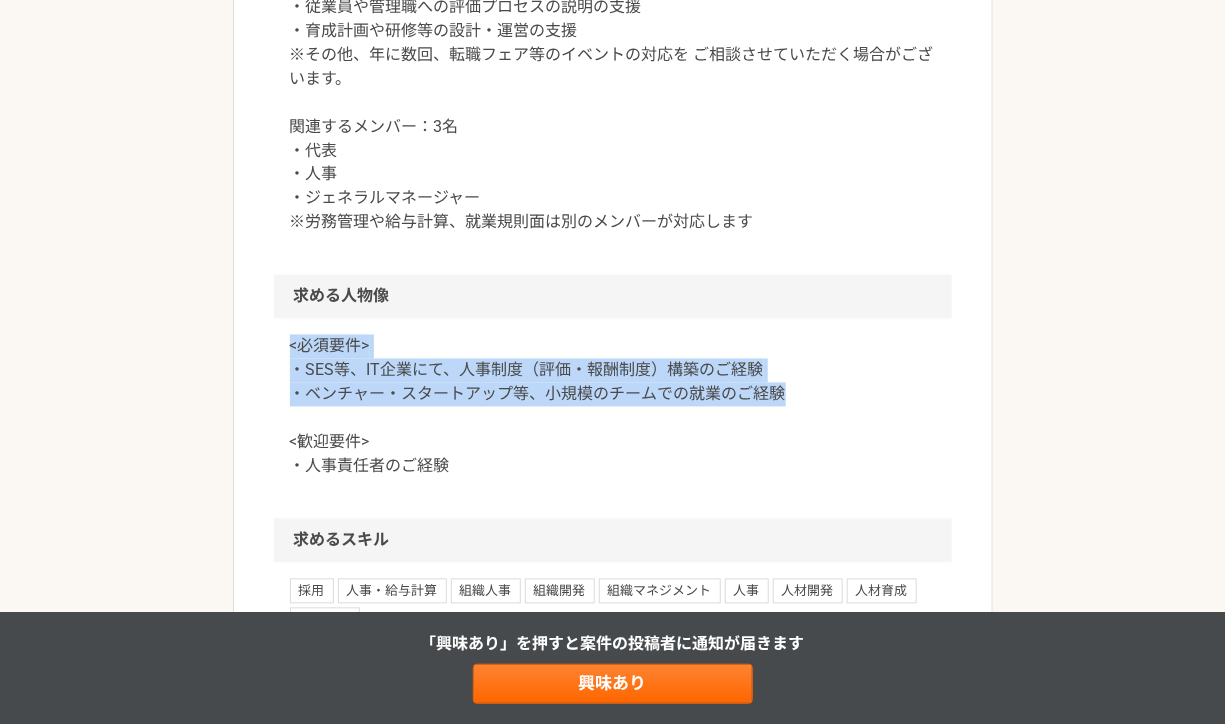 drag, startPoint x: 784, startPoint y: 389, endPoint x: 789, endPoint y: 290, distance: 99.12618 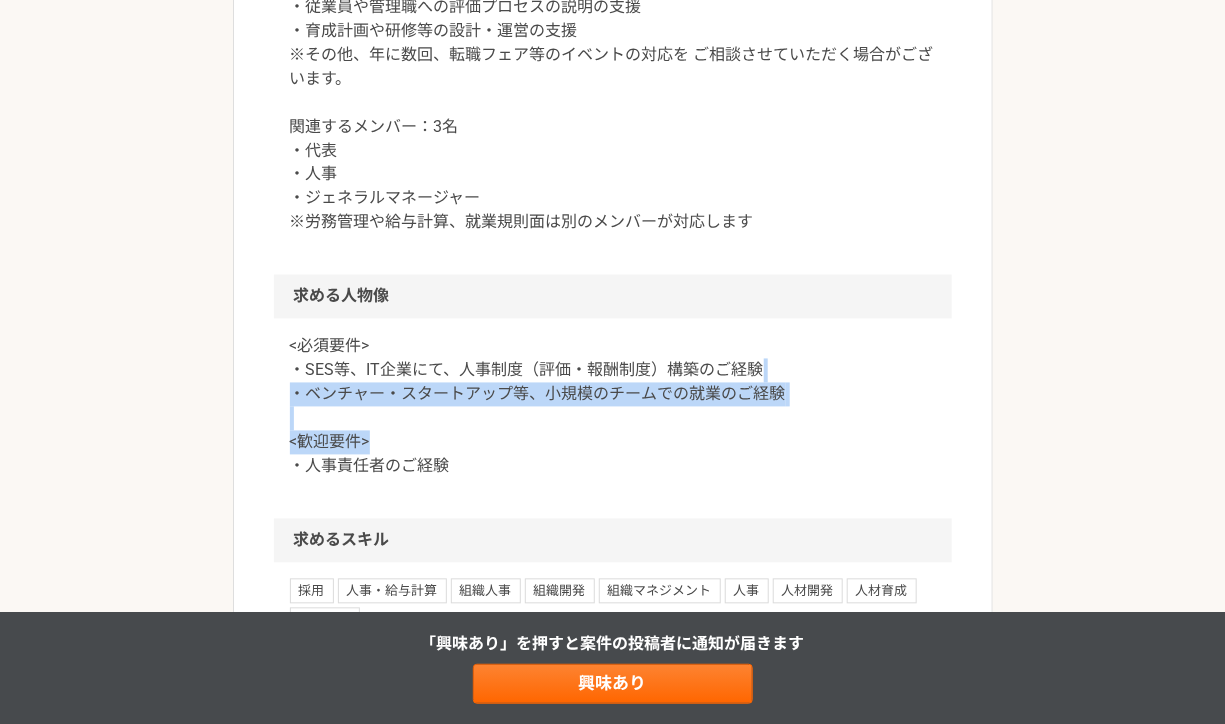 drag, startPoint x: 785, startPoint y: 443, endPoint x: 795, endPoint y: 359, distance: 84.59315 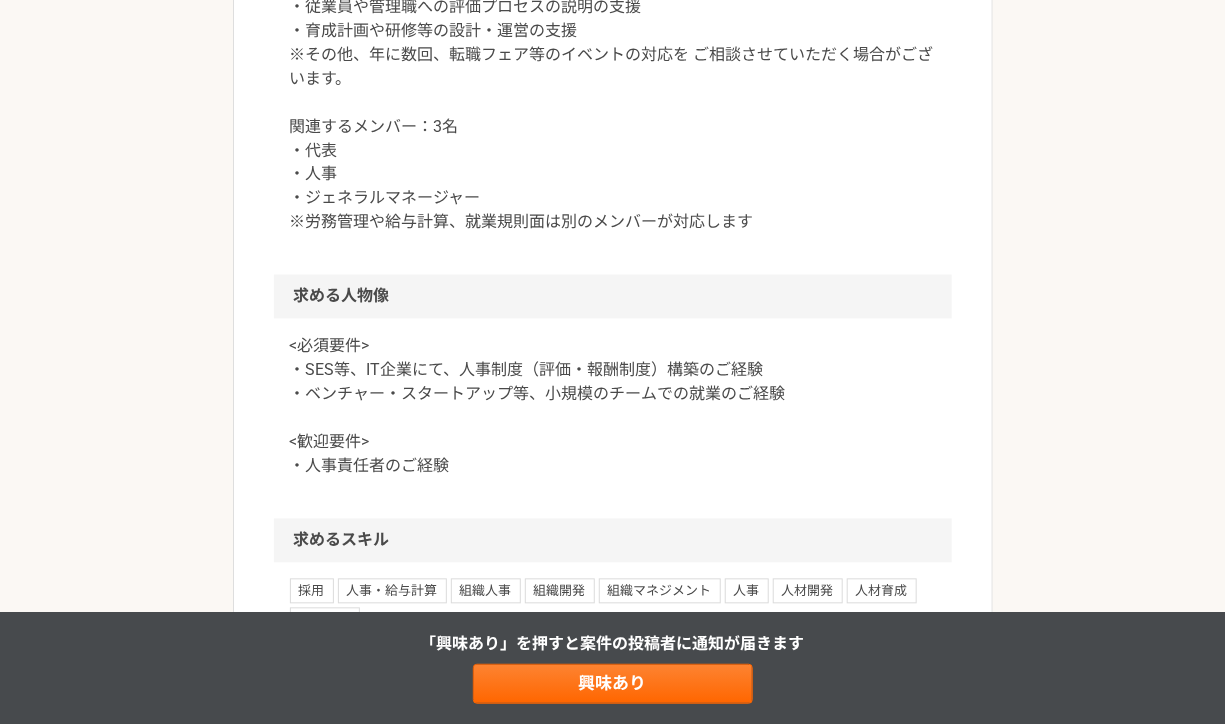 click on "<必須要件>
・SES等、IT企業にて、人事制度（評価・報酬制度）構築のご経験
・ベンチャー・スタートアップ等、小規模のチームでの就業のご経験
<歓迎要件>
・人事責任者のご経験" at bounding box center [613, 407] 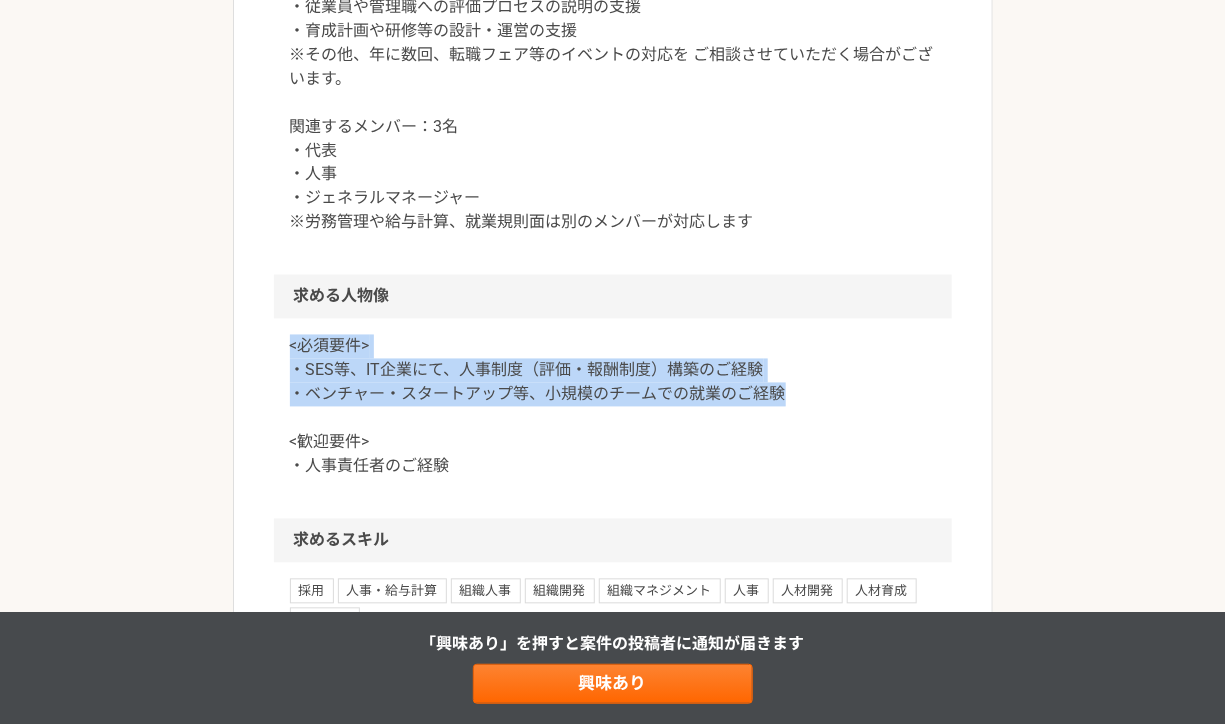 drag, startPoint x: 811, startPoint y: 333, endPoint x: 811, endPoint y: 301, distance: 32 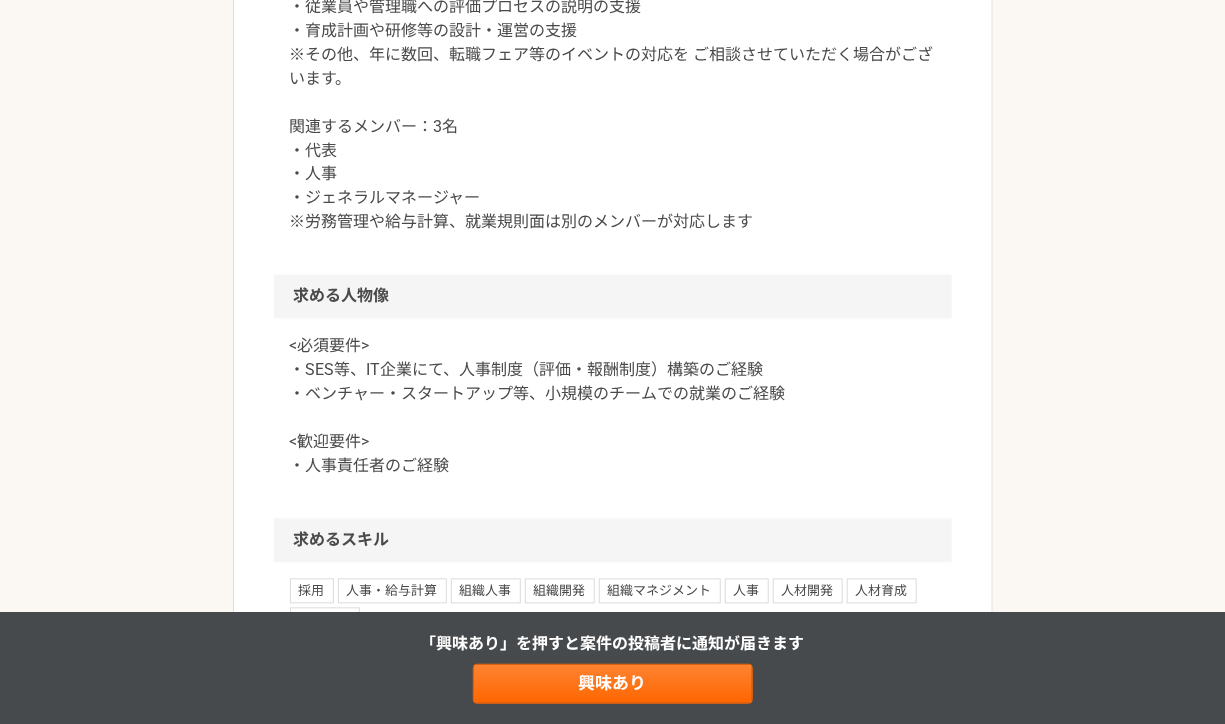 click on "人事・採用の責任者と協力し、人事の評価制度や、研修等の設計、運営の支援をお任せする予定です。
主な想定業務
・人事評価制度や制度運用フローの改善および設計の支援
・組織制度（組織構造・役職制度等）の設計・運営の支援
・従業員や管理職への評価プロセスの説明の支援
・育成計画や研修等の設計・運営の支援
※その他、年に数回、転職フェア等のイベントの対応を ご相談させていただく場合がございます。
関連するメンバー：3名
・代表
・人事
・ジェネラルマネージャー
※労務管理や給与計算、就業規則面は別のメンバーが対応します" at bounding box center [613, 43] 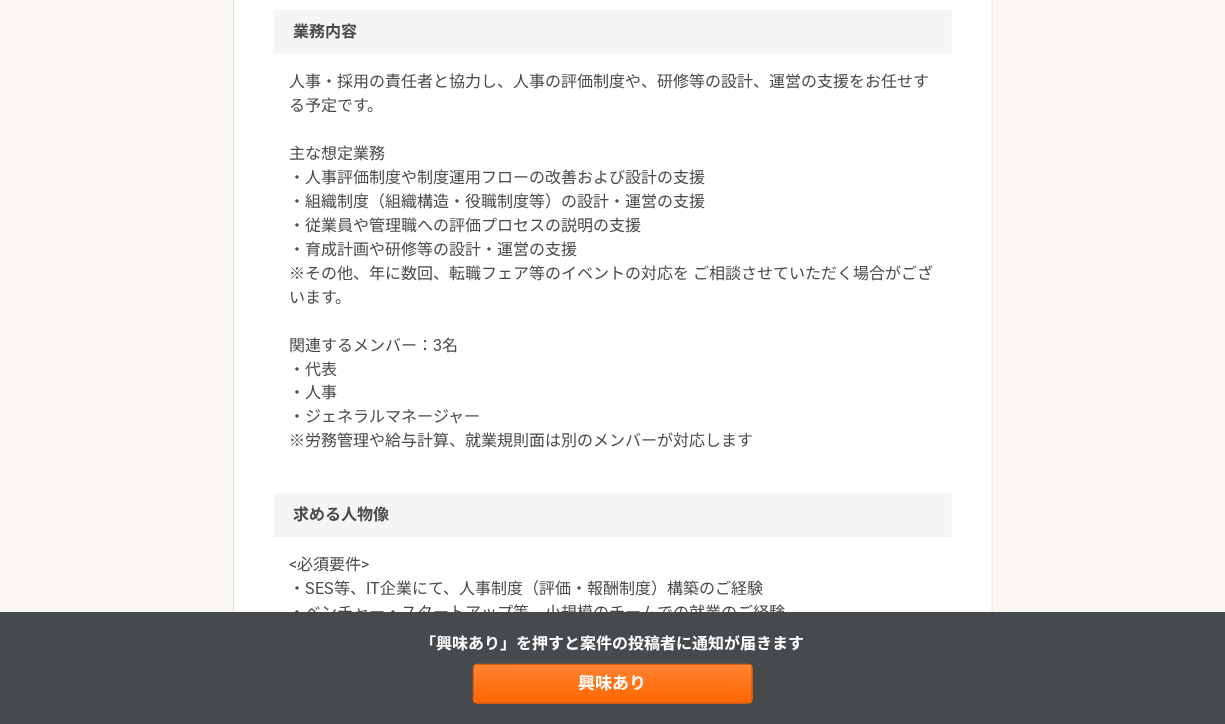 scroll, scrollTop: 959, scrollLeft: 0, axis: vertical 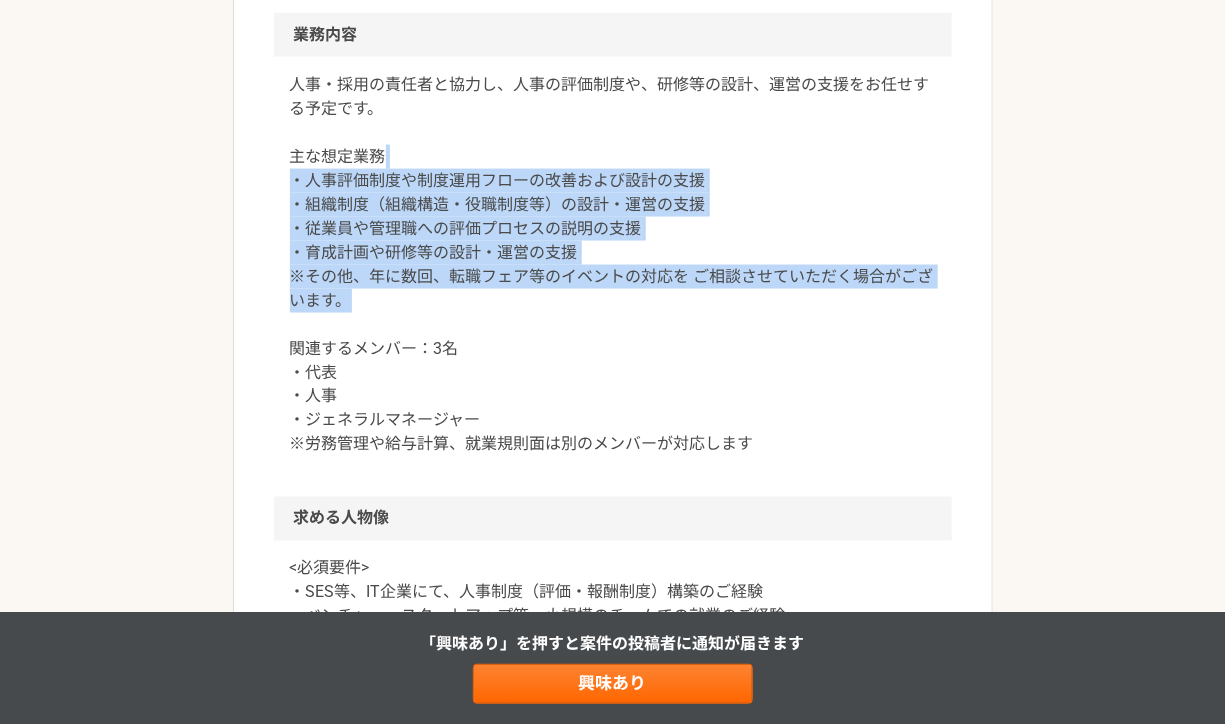 drag, startPoint x: 765, startPoint y: 300, endPoint x: 780, endPoint y: 157, distance: 143.78456 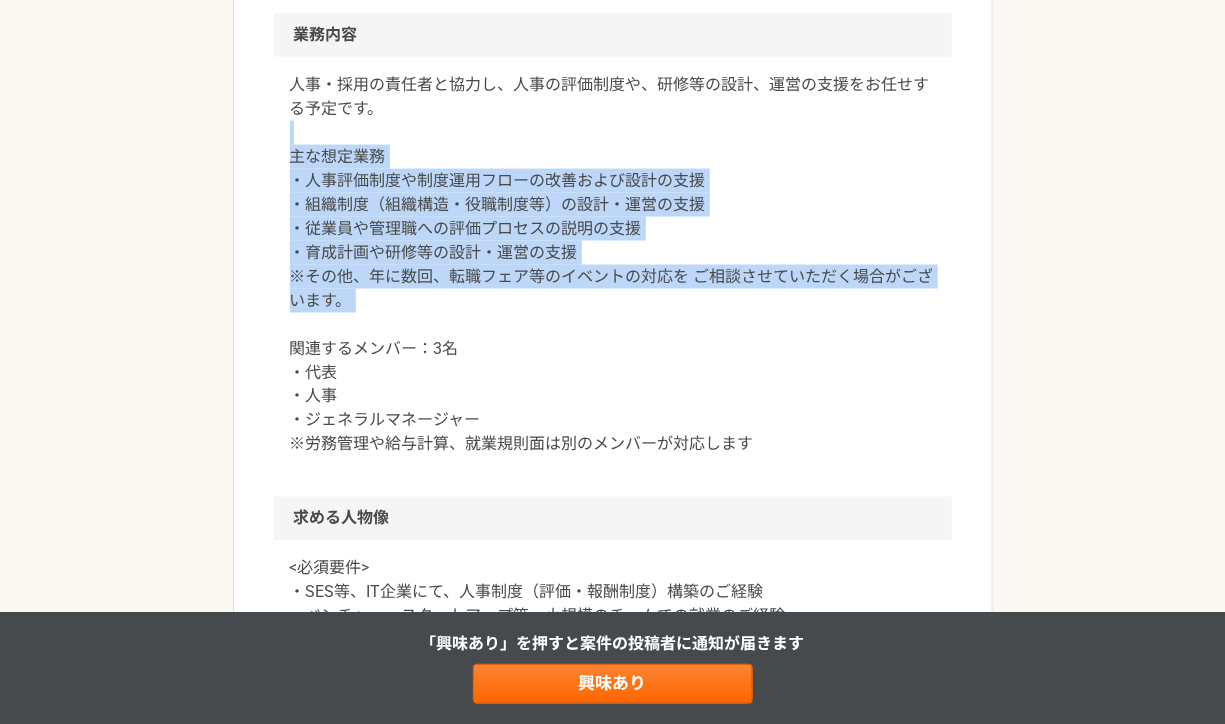 drag, startPoint x: 731, startPoint y: 181, endPoint x: 737, endPoint y: 139, distance: 42.426407 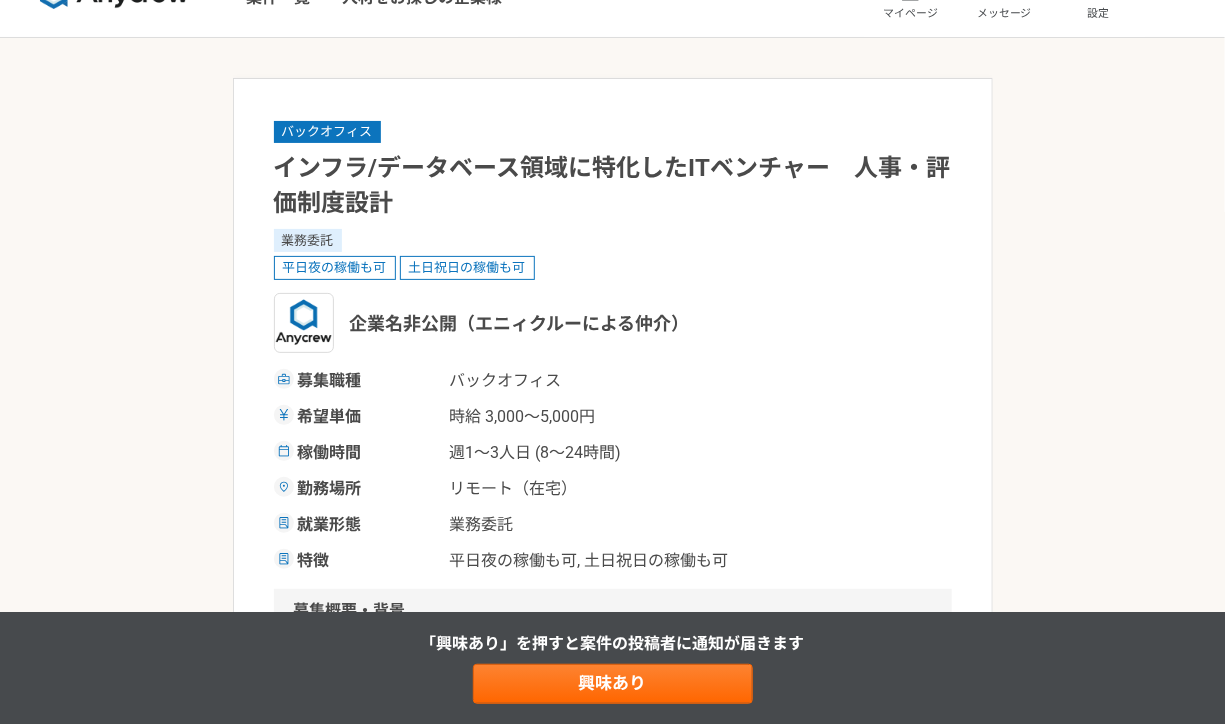 scroll, scrollTop: 0, scrollLeft: 0, axis: both 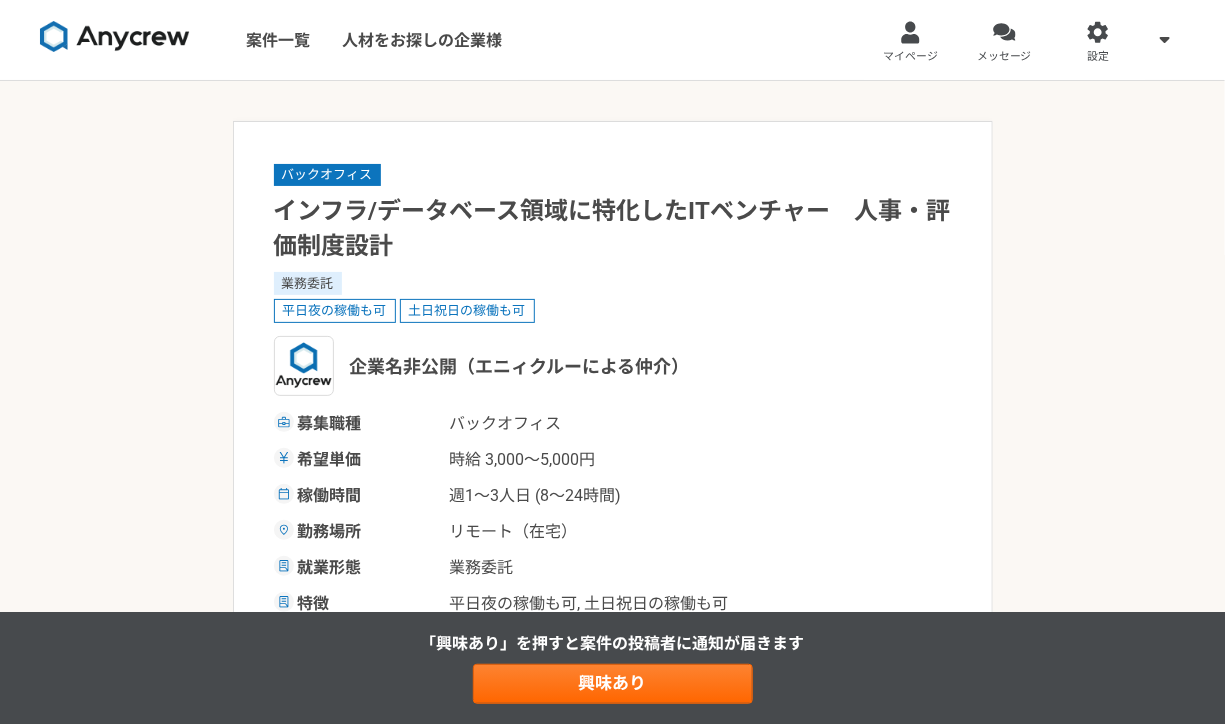 click on "バックオフィス インフラ/データベース領域に特化したITベンチャー　人事・評価制度設計 業務委託 平日夜の稼働も可 土日祝日の稼働も可 企業名非公開（エニィクルーによる仲介） 募集職種 バックオフィス 希望単価 時給 3,000〜5,000円 稼働時間 週1〜3人日 (8〜24時間) 勤務場所 リモート（在宅） 就業形態 業務委託 特徴 平日夜の稼働も可, 土日祝日の稼働も可 募集概要・背景 業務内容 求める人物像 <必須要件>
・SES等、IT企業にて、人事制度（評価・報酬制度）構築のご経験
・ベンチャー・スタートアップ等、小規模のチームでの就業のご経験
<歓迎要件>
・人事責任者のご経験 求めるスキル 採用 人事・給与計算 組織人事 組織開発 組織マネジメント 人事 人材開発 人材育成 評価制度 その他の条件・環境 募集期間 [DATE]まで 募集企業 興味あり" at bounding box center (613, 1329) 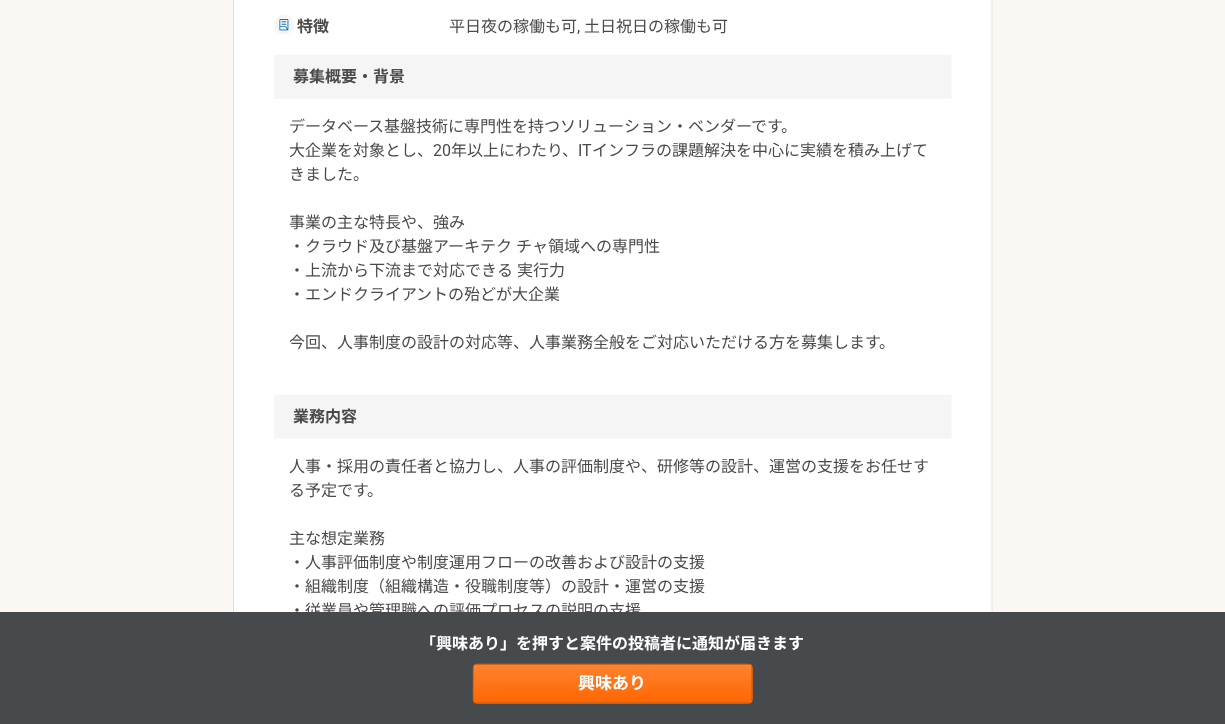 scroll, scrollTop: 515, scrollLeft: 0, axis: vertical 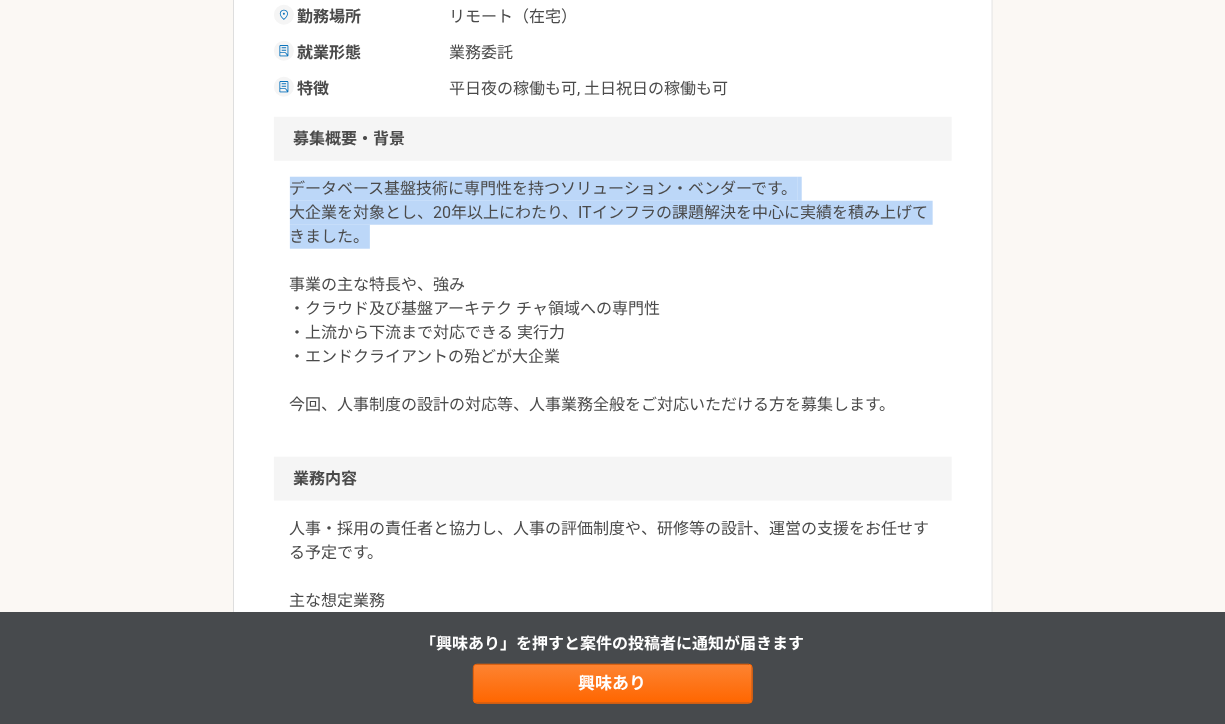 drag, startPoint x: 742, startPoint y: 228, endPoint x: 747, endPoint y: 152, distance: 76.1643 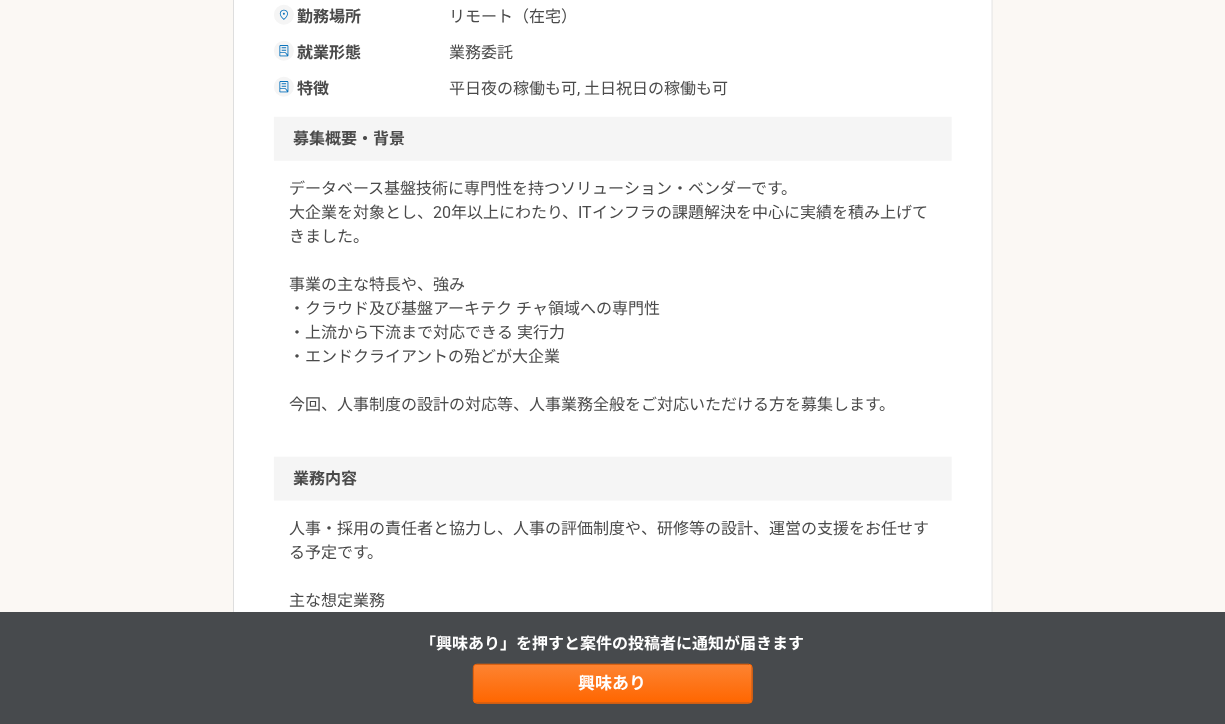 click on "データベース基盤技術に専門性を持つソリューション・ベンダーです。
大企業を対象とし、20年以上にわたり、ITインフラの課題解決を中心に実績を積み上げてきました。
事業の主な特長や、強み
・クラウド及び基盤アーキテク チャ領域への専門性
・上流から下流まで対応できる 実行力
・エンドクライアントの殆どが大企業
今回、人事制度の設計の対応等、人事業務全般をご対応いただける方を募集します。" at bounding box center (613, 297) 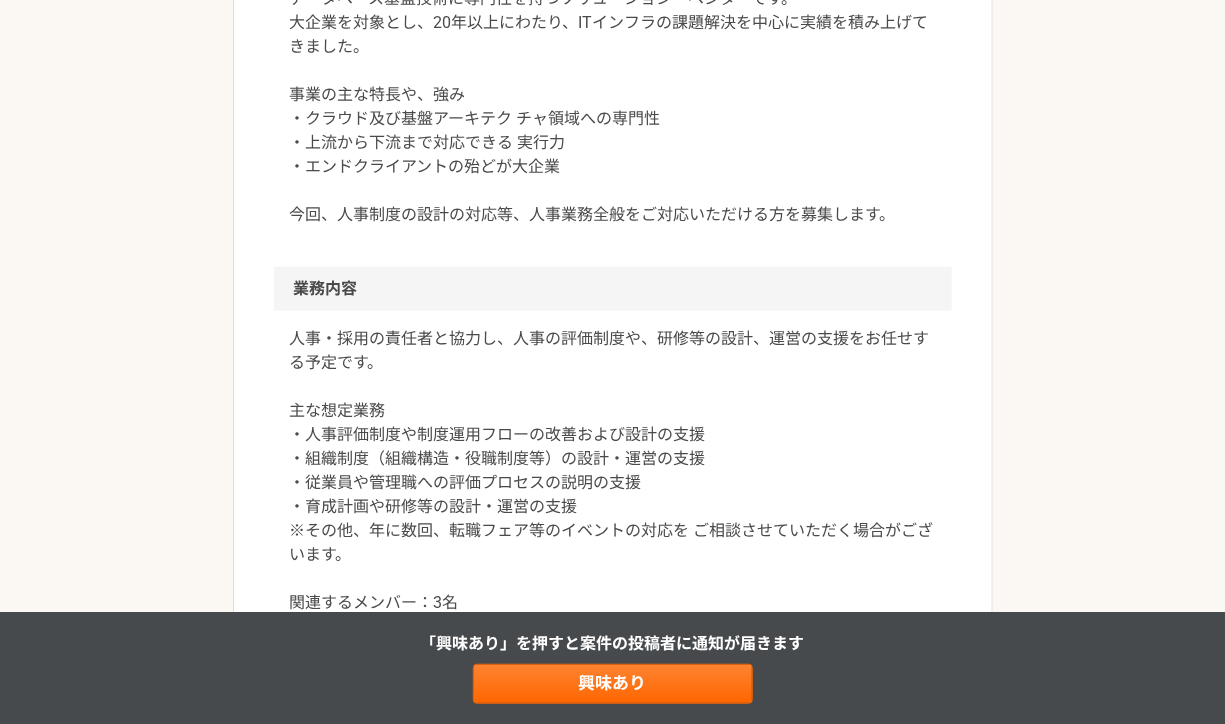 scroll, scrollTop: 707, scrollLeft: 0, axis: vertical 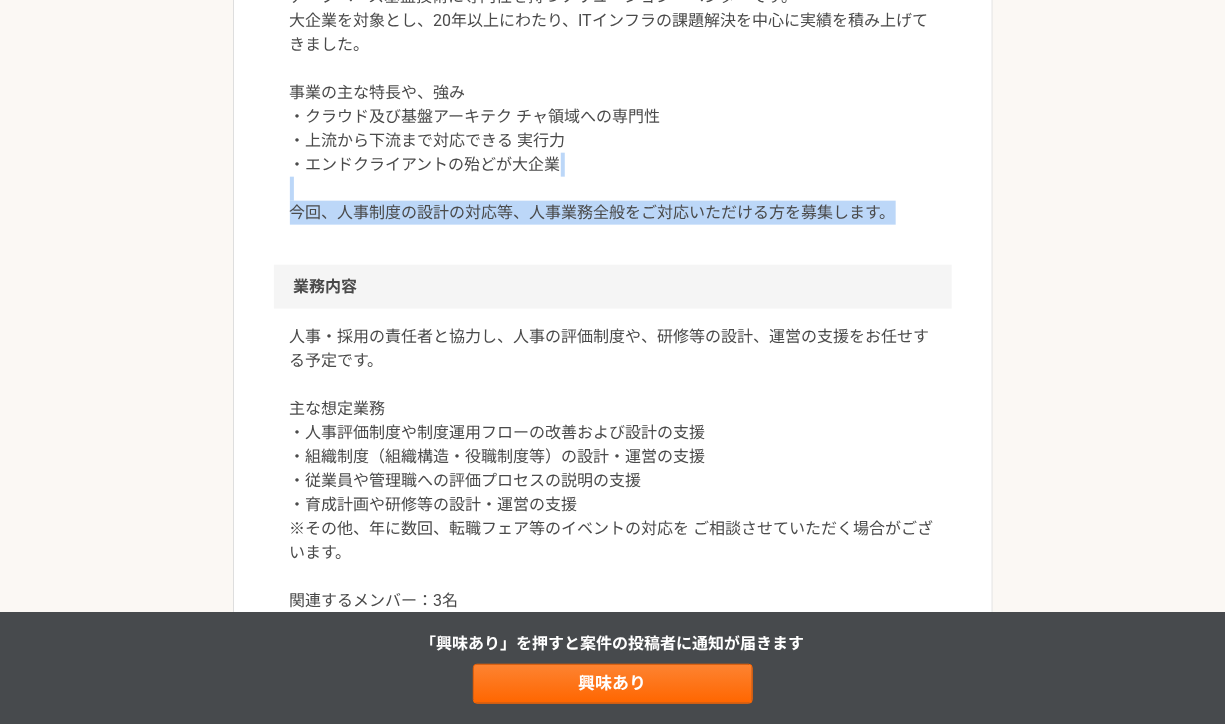 drag, startPoint x: 872, startPoint y: 230, endPoint x: 872, endPoint y: 149, distance: 81 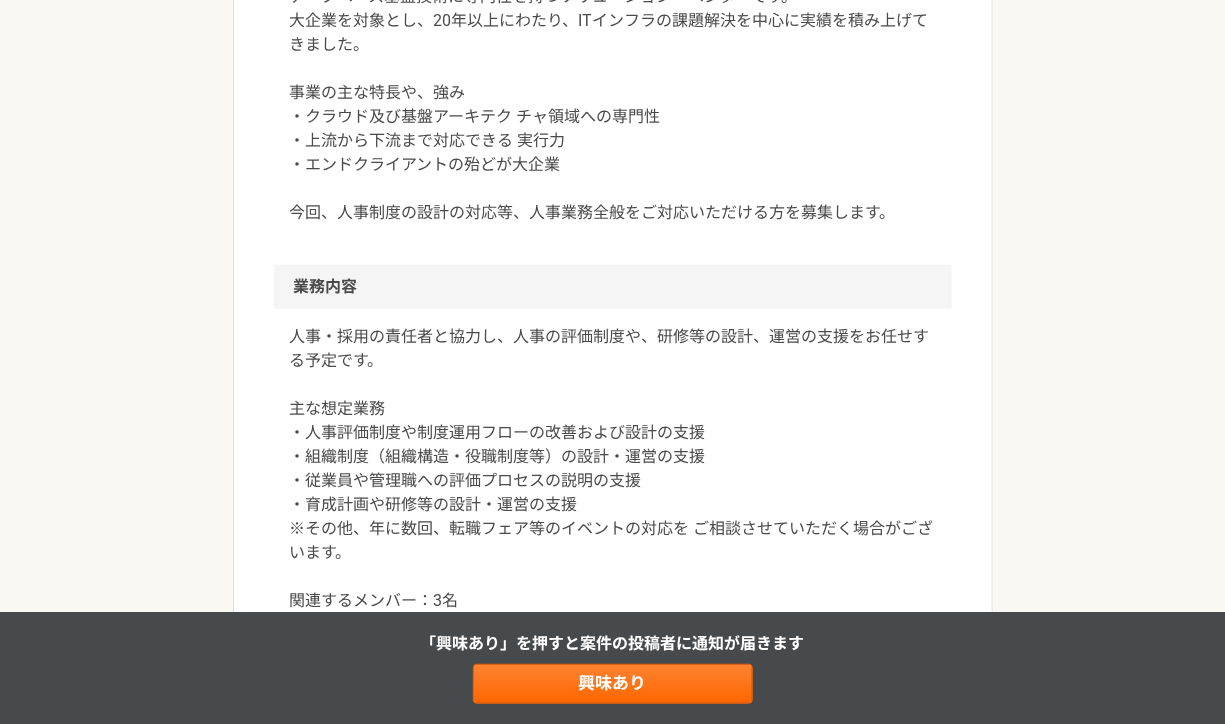 click on "データベース基盤技術に専門性を持つソリューション・ベンダーです。
大企業を対象とし、20年以上にわたり、ITインフラの課題解決を中心に実績を積み上げてきました。
事業の主な特長や、強み
・クラウド及び基盤アーキテク チャ領域への専門性
・上流から下流まで対応できる 実行力
・エンドクライアントの殆どが大企業
今回、人事制度の設計の対応等、人事業務全般をご対応いただける方を募集します。" at bounding box center (613, 117) 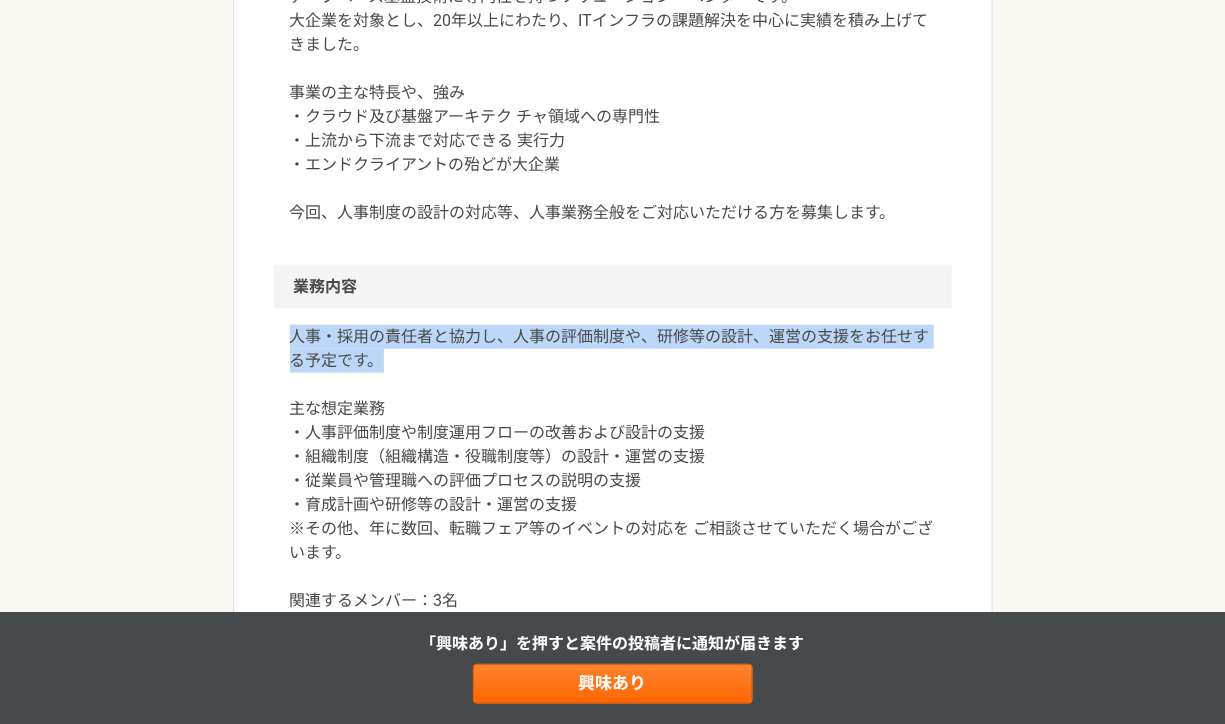 drag, startPoint x: 835, startPoint y: 369, endPoint x: 840, endPoint y: 299, distance: 70.178345 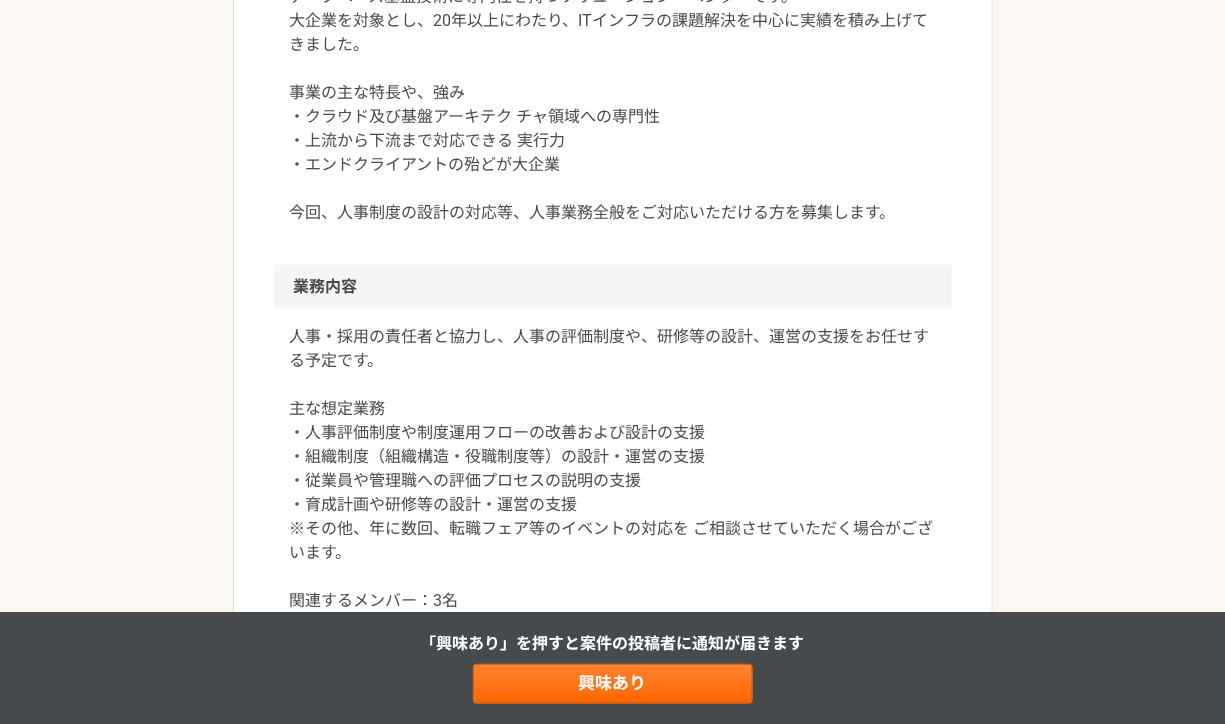 click on "人事・採用の責任者と協力し、人事の評価制度や、研修等の設計、運営の支援をお任せする予定です。
主な想定業務
・人事評価制度や制度運用フローの改善および設計の支援
・組織制度（組織構造・役職制度等）の設計・運営の支援
・従業員や管理職への評価プロセスの説明の支援
・育成計画や研修等の設計・運営の支援
※その他、年に数回、転職フェア等のイベントの対応を ご相談させていただく場合がございます。
関連するメンバー：3名
・代表
・人事
・ジェネラルマネージャー
※労務管理や給与計算、就業規則面は別のメンバーが対応します" at bounding box center [613, 517] 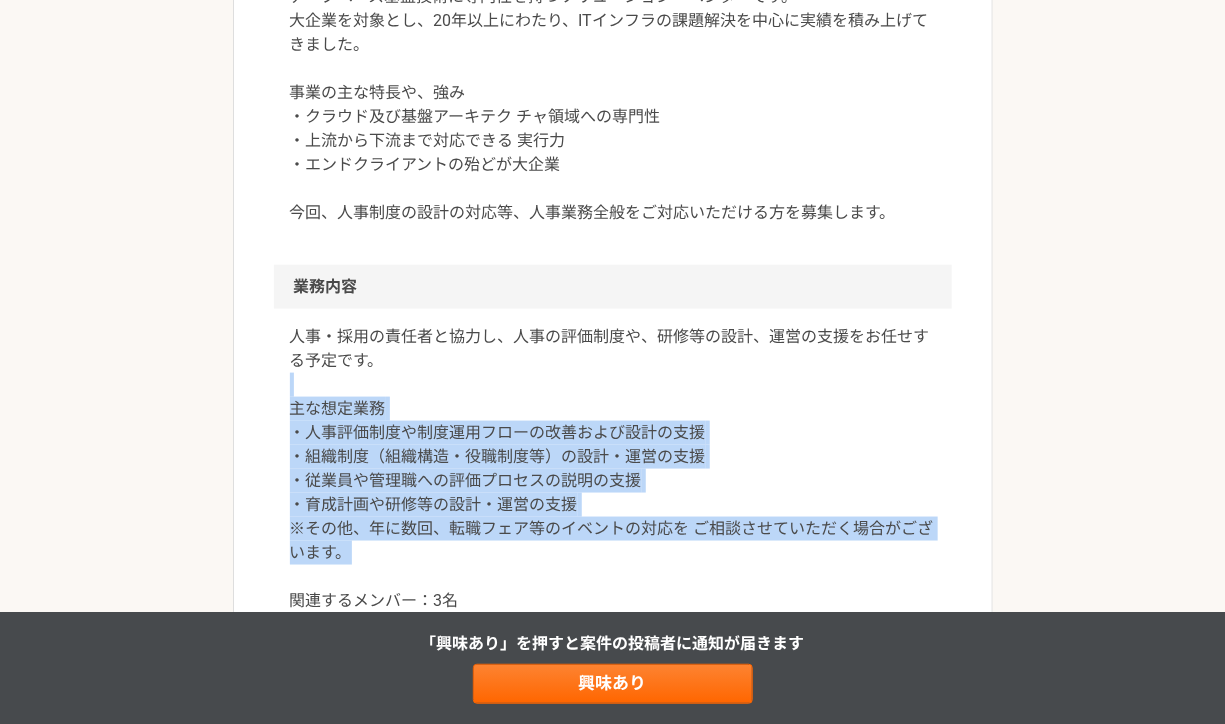 drag, startPoint x: 741, startPoint y: 554, endPoint x: 741, endPoint y: 380, distance: 174 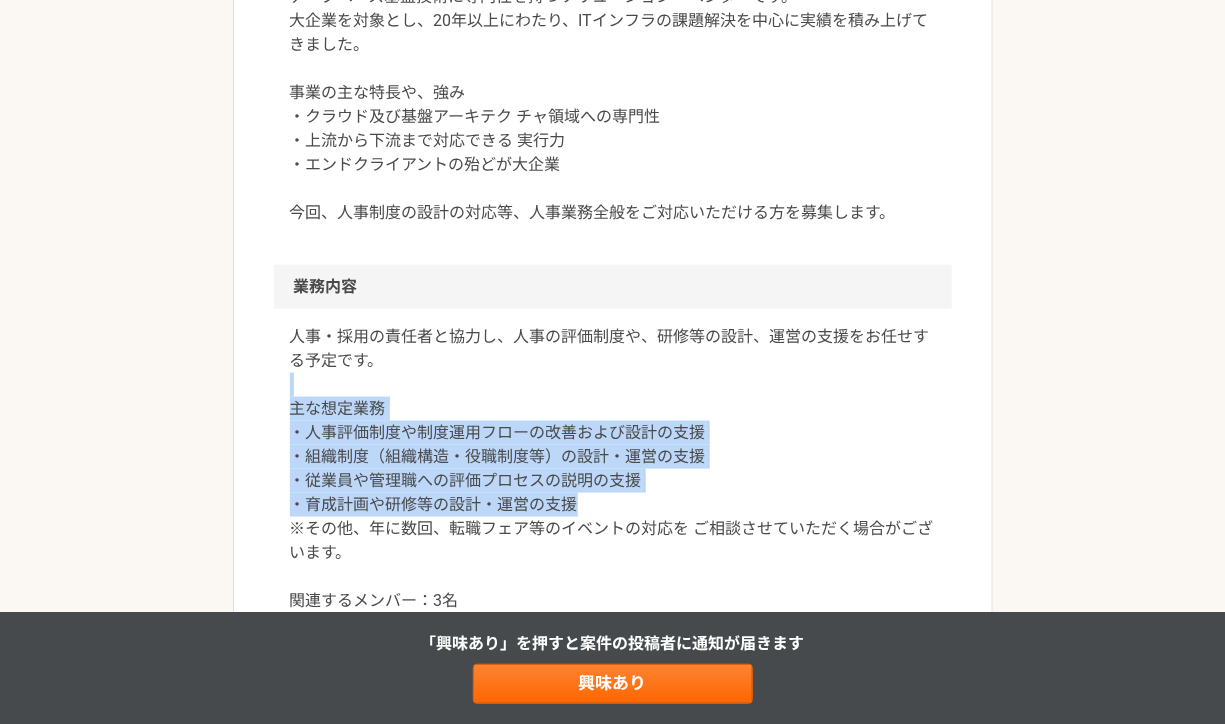 drag, startPoint x: 706, startPoint y: 514, endPoint x: 709, endPoint y: 361, distance: 153.0294 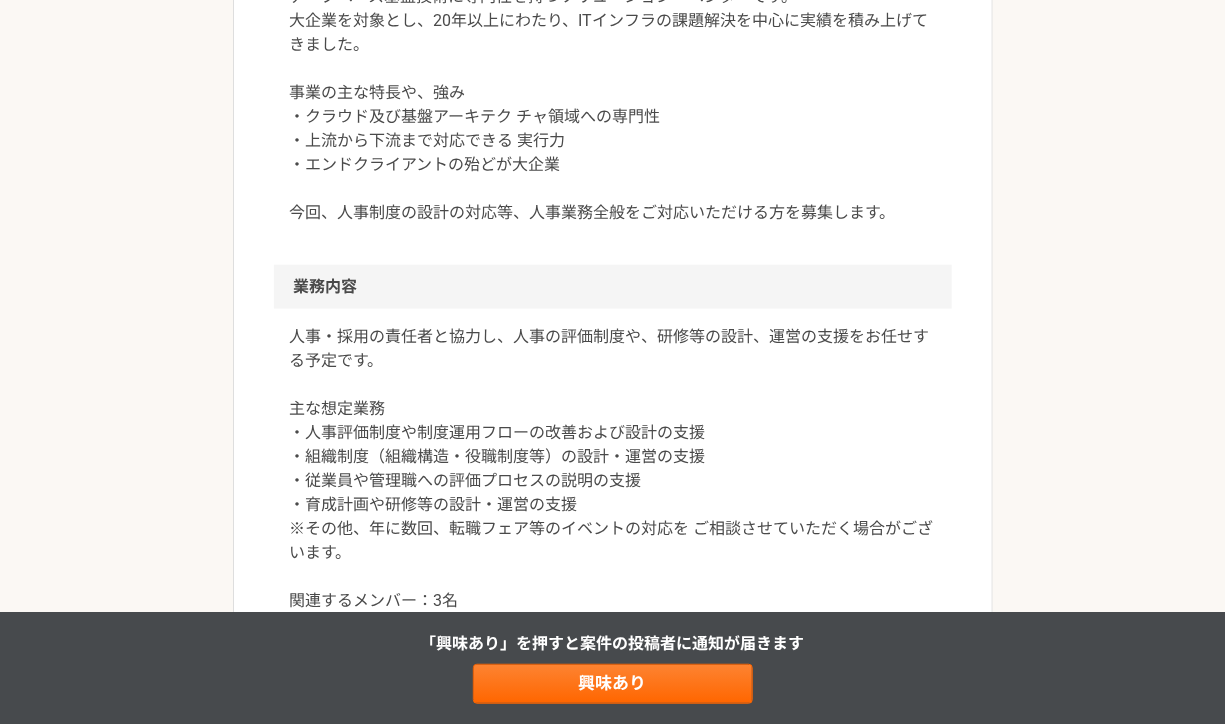 click on "人事・採用の責任者と協力し、人事の評価制度や、研修等の設計、運営の支援をお任せする予定です。
主な想定業務
・人事評価制度や制度運用フローの改善および設計の支援
・組織制度（組織構造・役職制度等）の設計・運営の支援
・従業員や管理職への評価プロセスの説明の支援
・育成計画や研修等の設計・運営の支援
※その他、年に数回、転職フェア等のイベントの対応を ご相談させていただく場合がございます。
関連するメンバー：3名
・代表
・人事
・ジェネラルマネージャー
※労務管理や給与計算、就業規則面は別のメンバーが対応します" at bounding box center (613, 517) 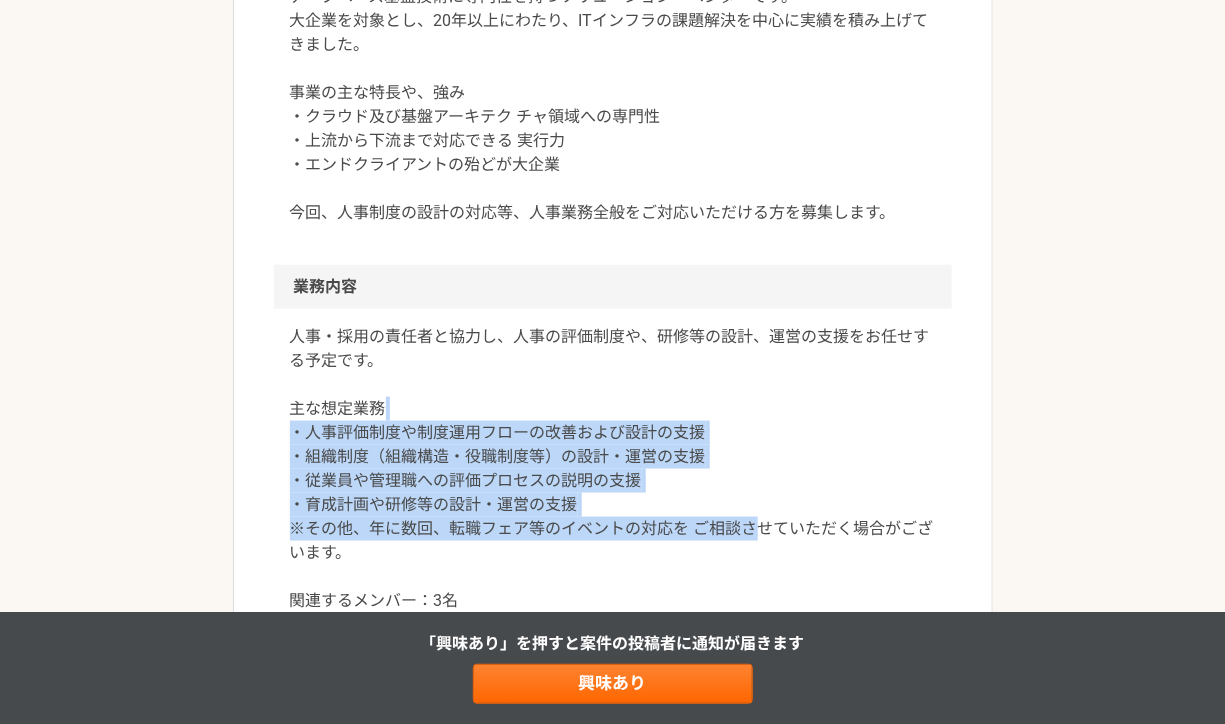 drag, startPoint x: 752, startPoint y: 528, endPoint x: 751, endPoint y: 370, distance: 158.00316 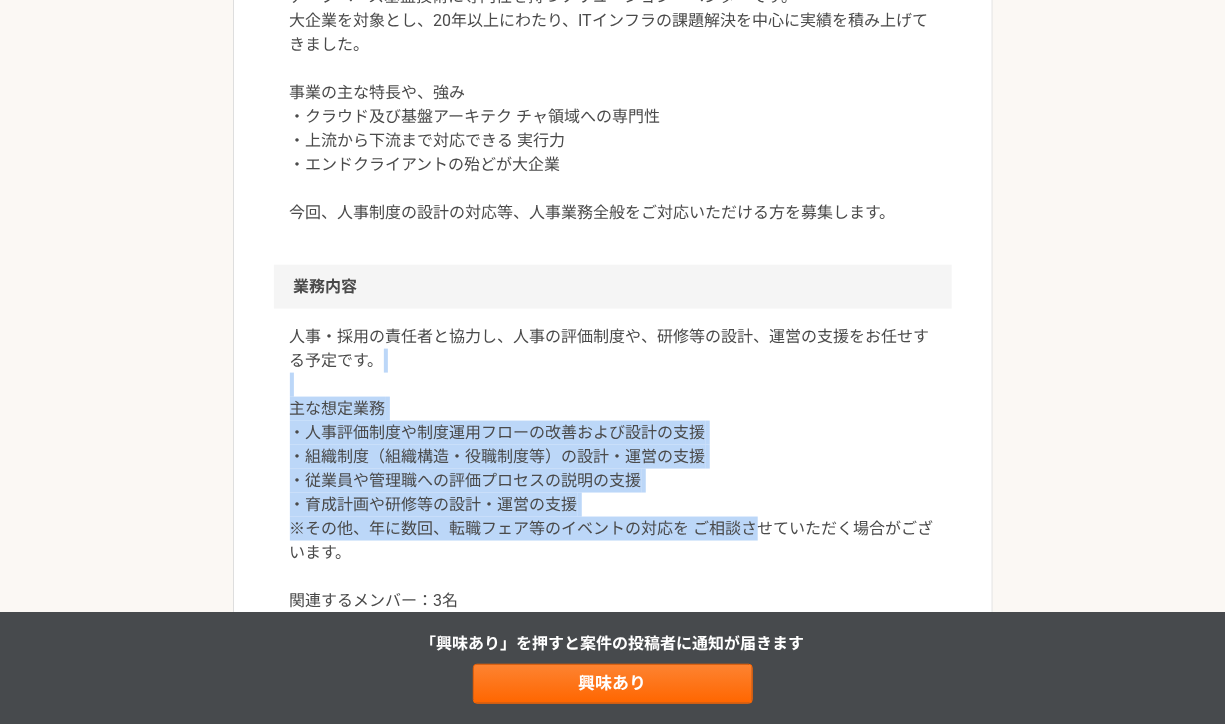 click on "人事・採用の責任者と協力し、人事の評価制度や、研修等の設計、運営の支援をお任せする予定です。
主な想定業務
・人事評価制度や制度運用フローの改善および設計の支援
・組織制度（組織構造・役職制度等）の設計・運営の支援
・従業員や管理職への評価プロセスの説明の支援
・育成計画や研修等の設計・運営の支援
※その他、年に数回、転職フェア等のイベントの対応を ご相談させていただく場合がございます。
関連するメンバー：3名
・代表
・人事
・ジェネラルマネージャー
※労務管理や給与計算、就業規則面は別のメンバーが対応します" at bounding box center [613, 517] 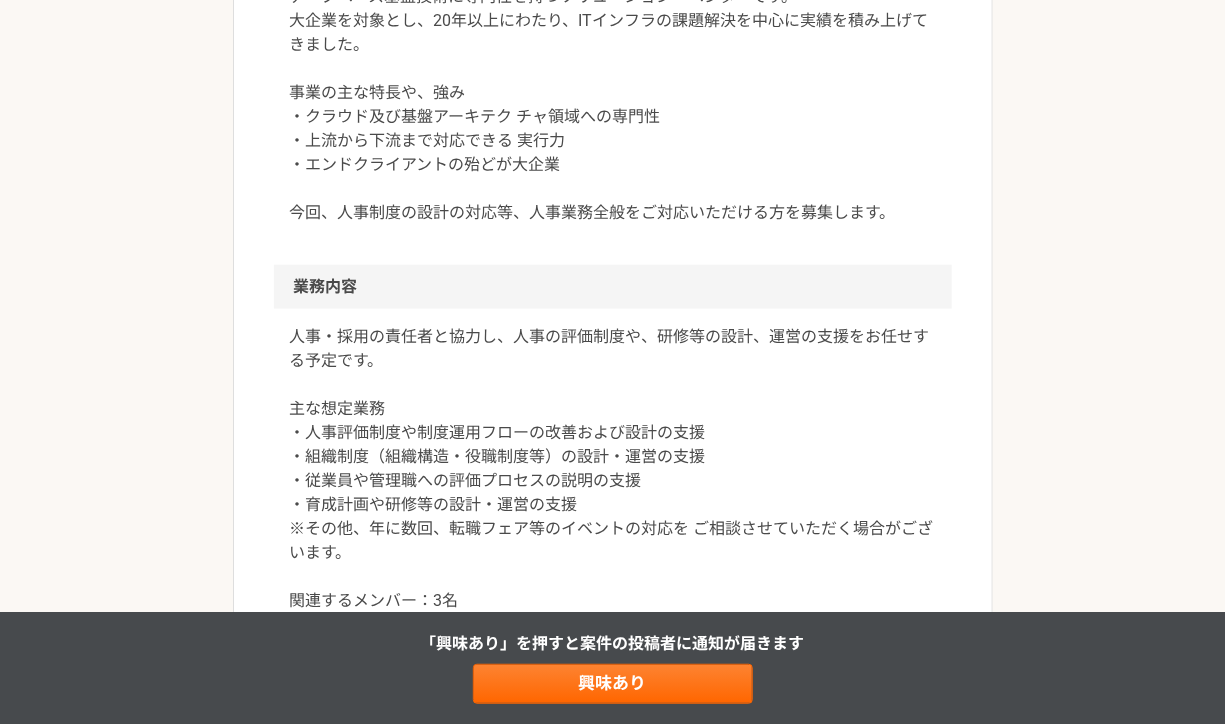 click on "人事・採用の責任者と協力し、人事の評価制度や、研修等の設計、運営の支援をお任せする予定です。
主な想定業務
・人事評価制度や制度運用フローの改善および設計の支援
・組織制度（組織構造・役職制度等）の設計・運営の支援
・従業員や管理職への評価プロセスの説明の支援
・育成計画や研修等の設計・運営の支援
※その他、年に数回、転職フェア等のイベントの対応を ご相談させていただく場合がございます。
関連するメンバー：3名
・代表
・人事
・ジェネラルマネージャー
※労務管理や給与計算、就業規則面は別のメンバーが対応します" at bounding box center [613, 517] 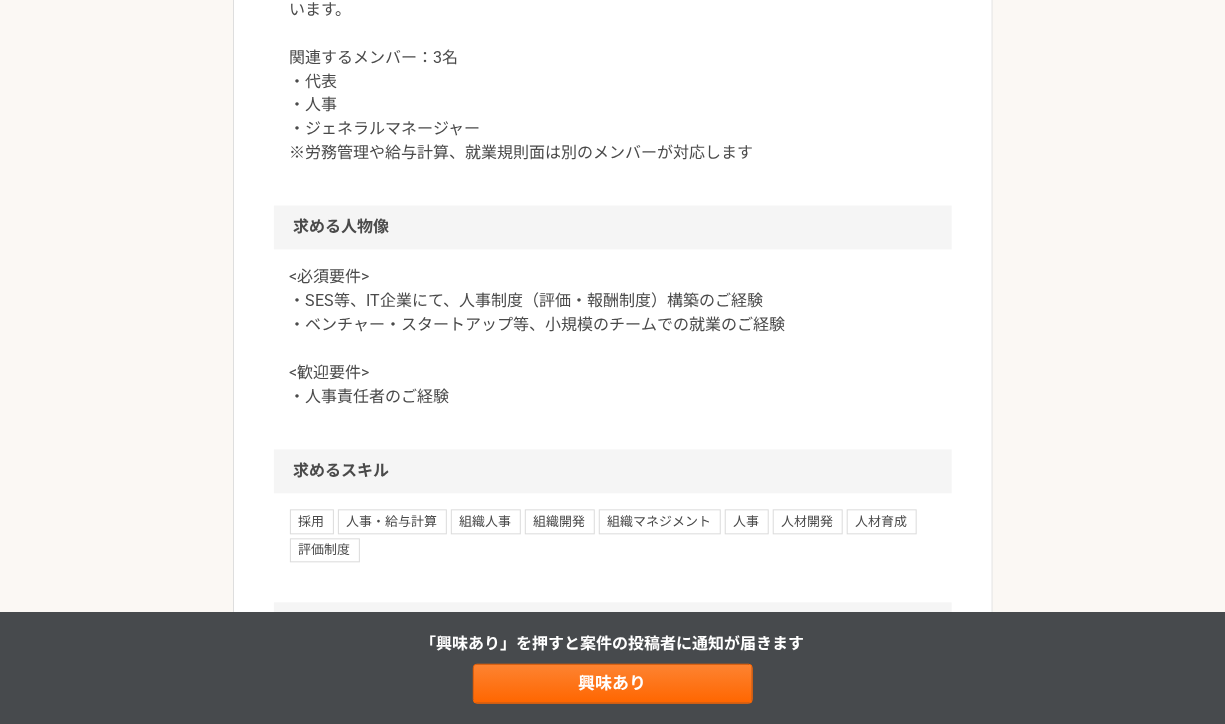 scroll, scrollTop: 1261, scrollLeft: 0, axis: vertical 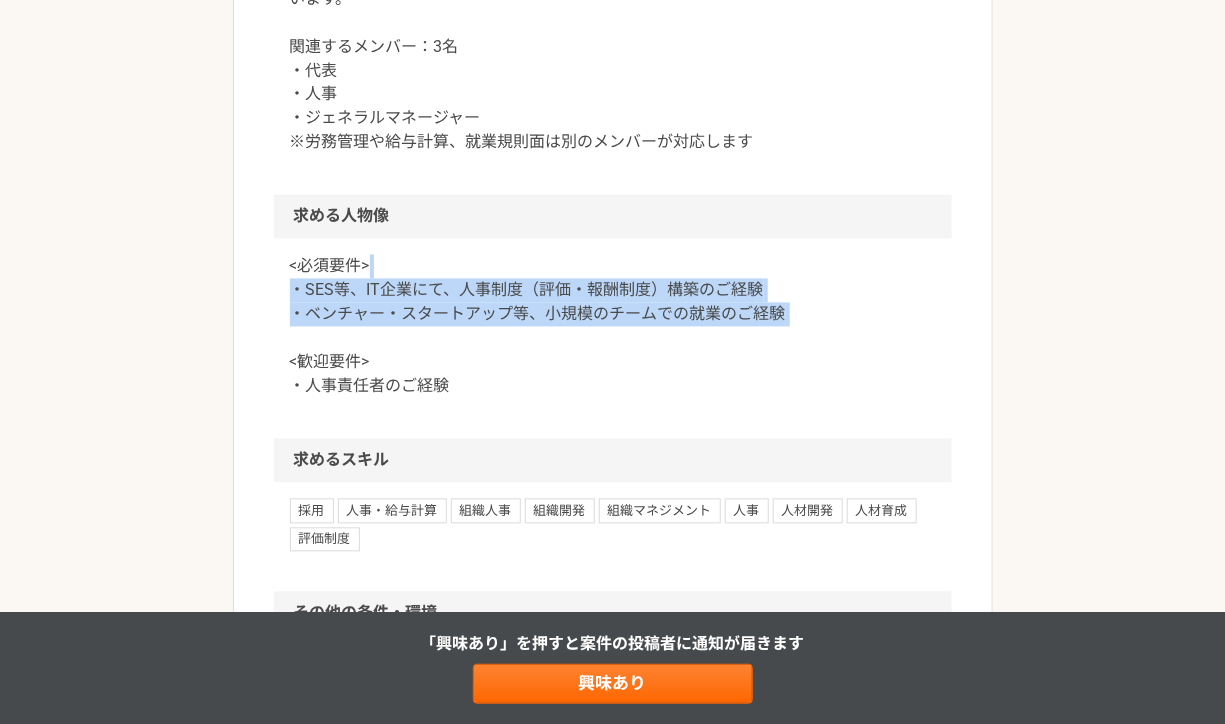drag, startPoint x: 803, startPoint y: 346, endPoint x: 802, endPoint y: 266, distance: 80.00625 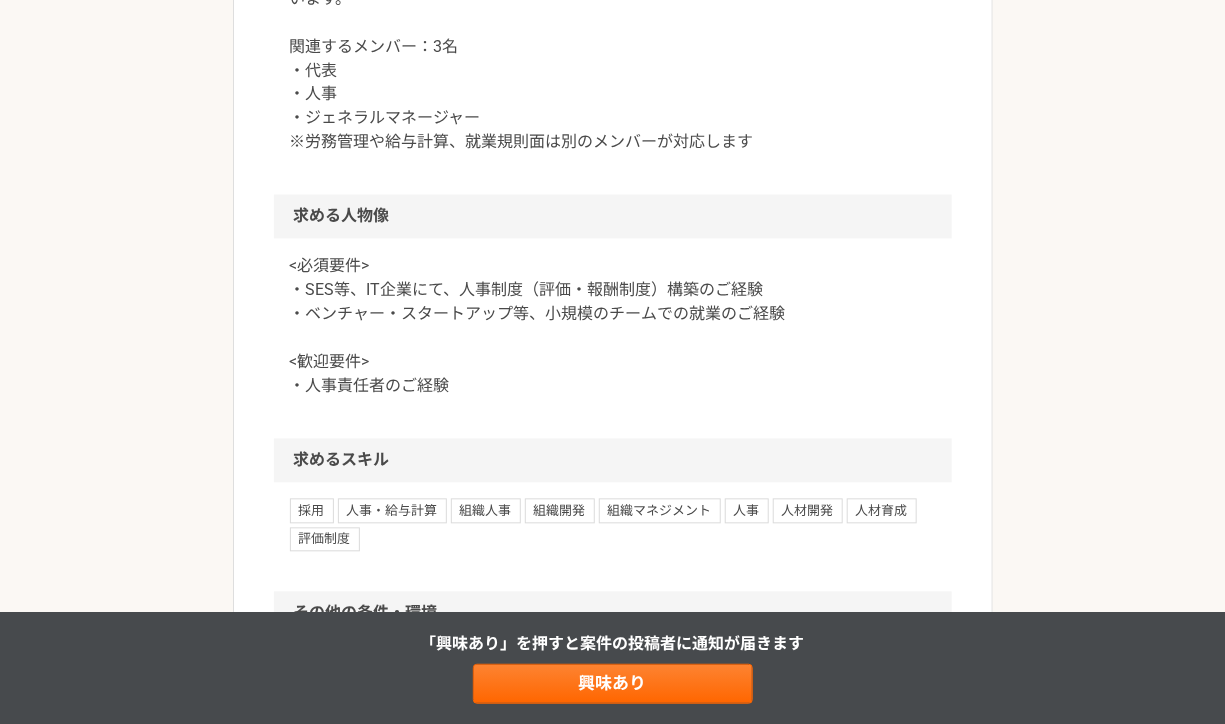 click on "<必須要件>
・SES等、IT企業にて、人事制度（評価・報酬制度）構築のご経験
・ベンチャー・スタートアップ等、小規模のチームでの就業のご経験
<歓迎要件>
・人事責任者のご経験" at bounding box center [613, 327] 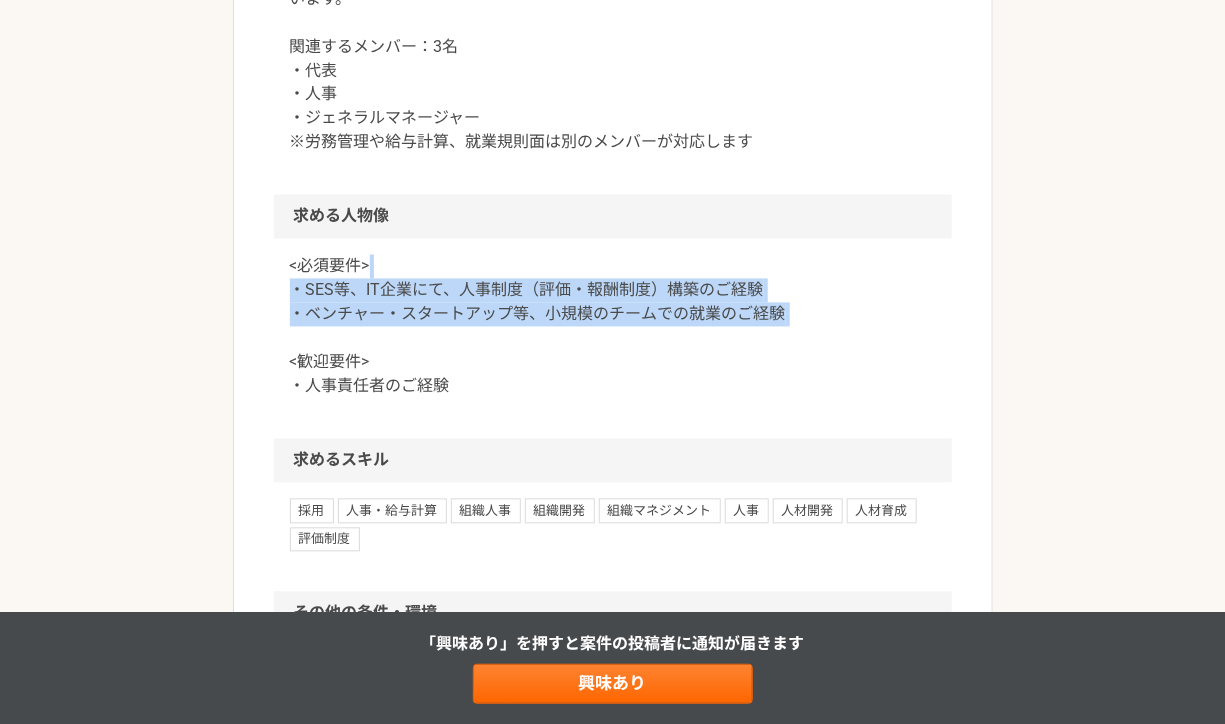 drag, startPoint x: 805, startPoint y: 304, endPoint x: 810, endPoint y: 258, distance: 46.270943 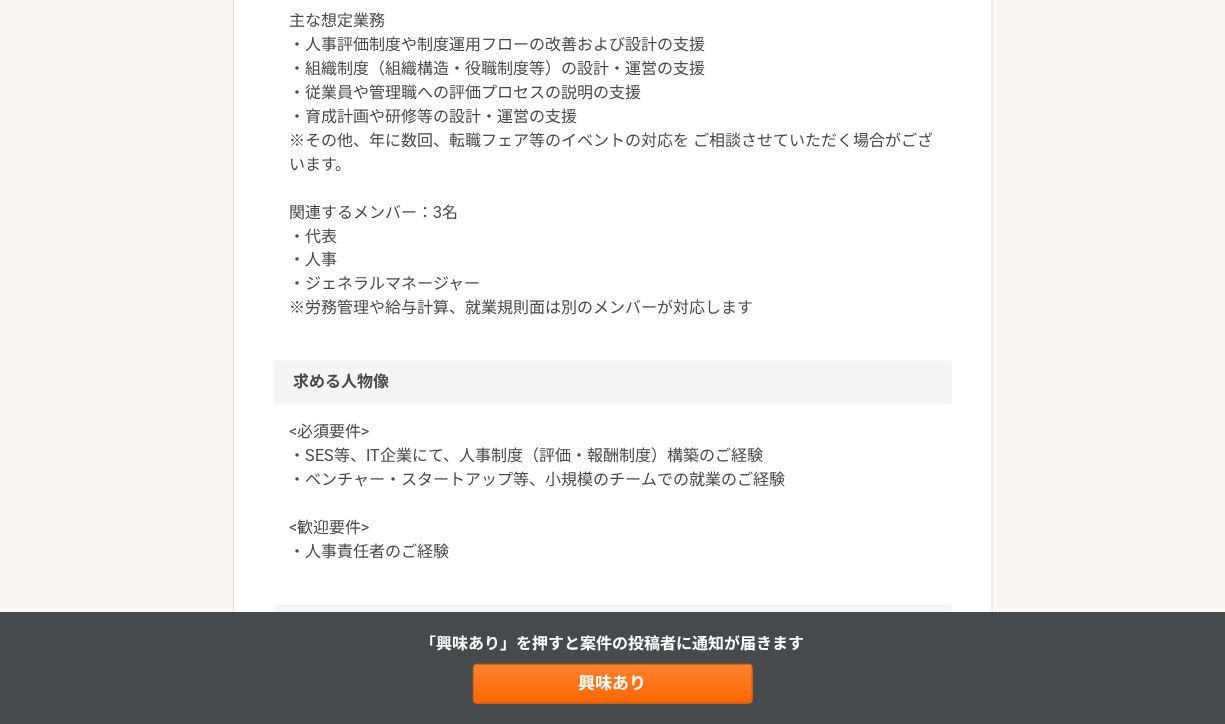 scroll, scrollTop: 1088, scrollLeft: 0, axis: vertical 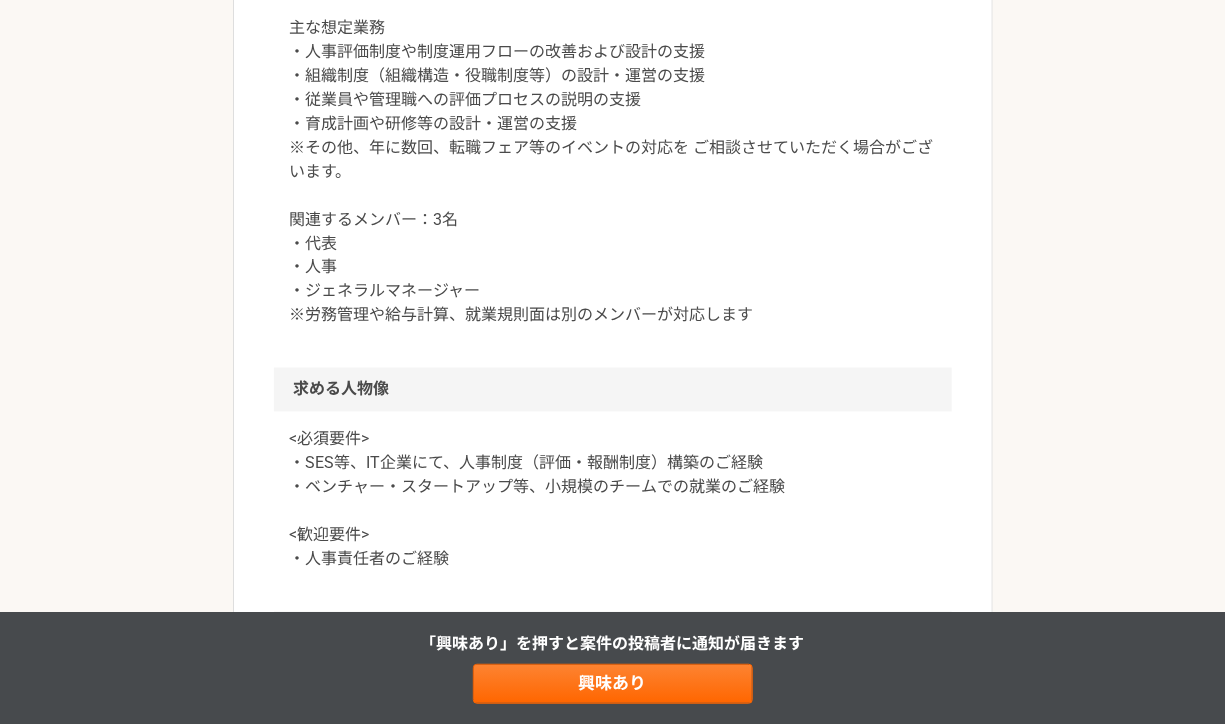 click on "人事・採用の責任者と協力し、人事の評価制度や、研修等の設計、運営の支援をお任せする予定です。
主な想定業務
・人事評価制度や制度運用フローの改善および設計の支援
・組織制度（組織構造・役職制度等）の設計・運営の支援
・従業員や管理職への評価プロセスの説明の支援
・育成計画や研修等の設計・運営の支援
※その他、年に数回、転職フェア等のイベントの対応を ご相談させていただく場合がございます。
関連するメンバー：3名
・代表
・人事
・ジェネラルマネージャー
※労務管理や給与計算、就業規則面は別のメンバーが対応します" at bounding box center [613, 136] 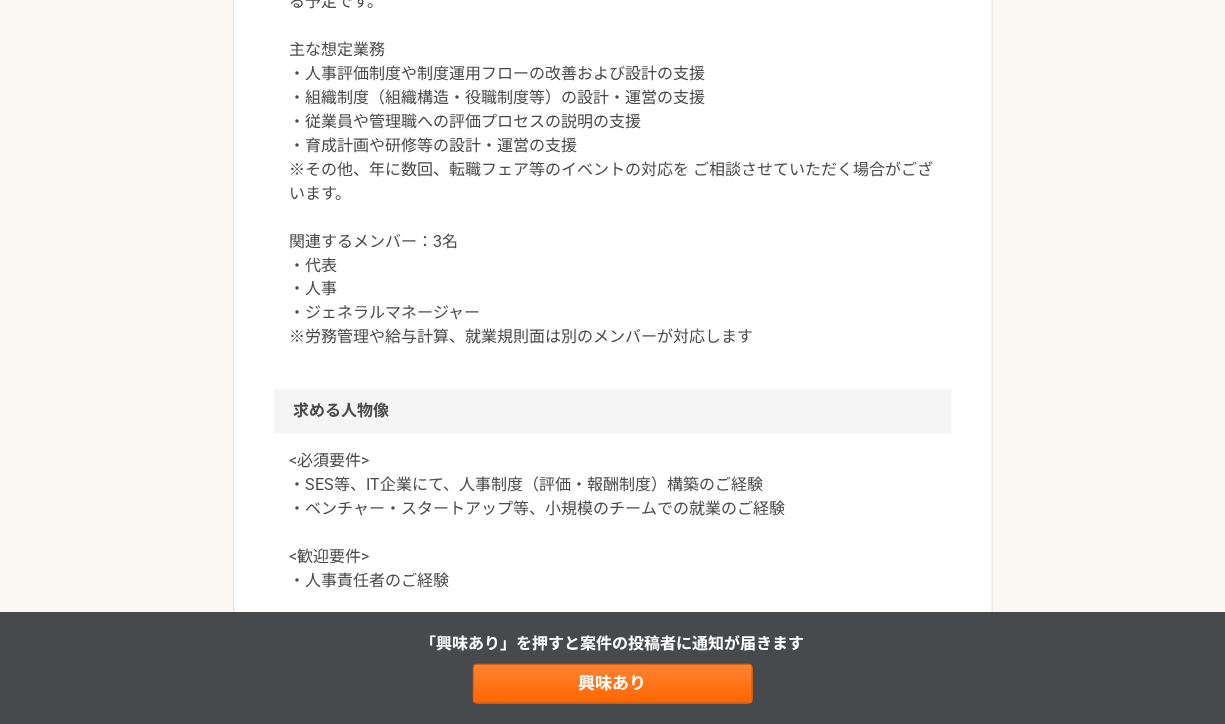 scroll, scrollTop: 1063, scrollLeft: 0, axis: vertical 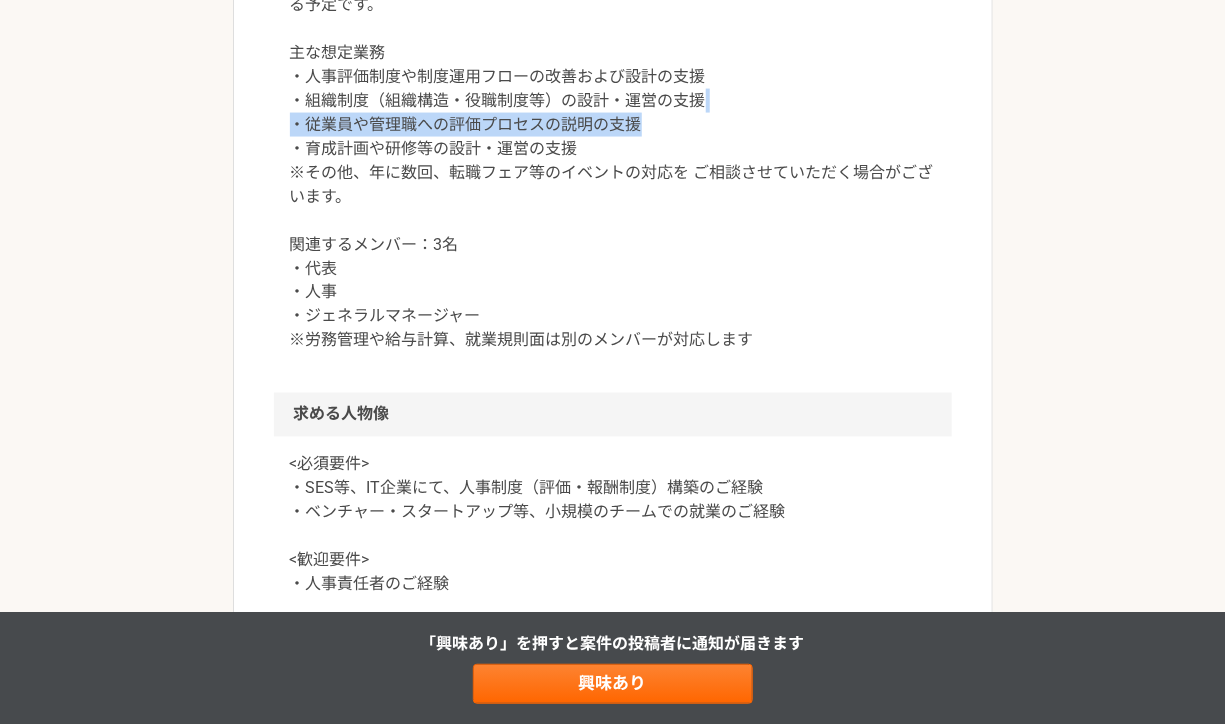 drag, startPoint x: 700, startPoint y: 136, endPoint x: 703, endPoint y: 110, distance: 26.172504 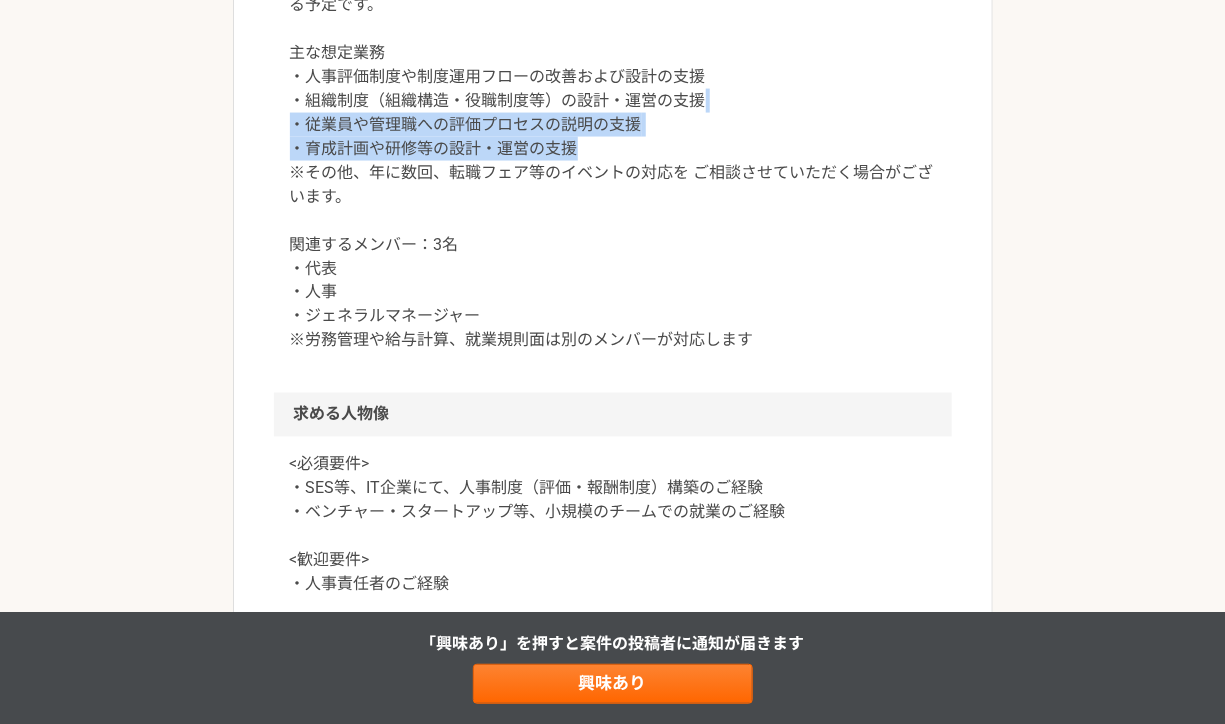 drag, startPoint x: 707, startPoint y: 151, endPoint x: 707, endPoint y: 105, distance: 46 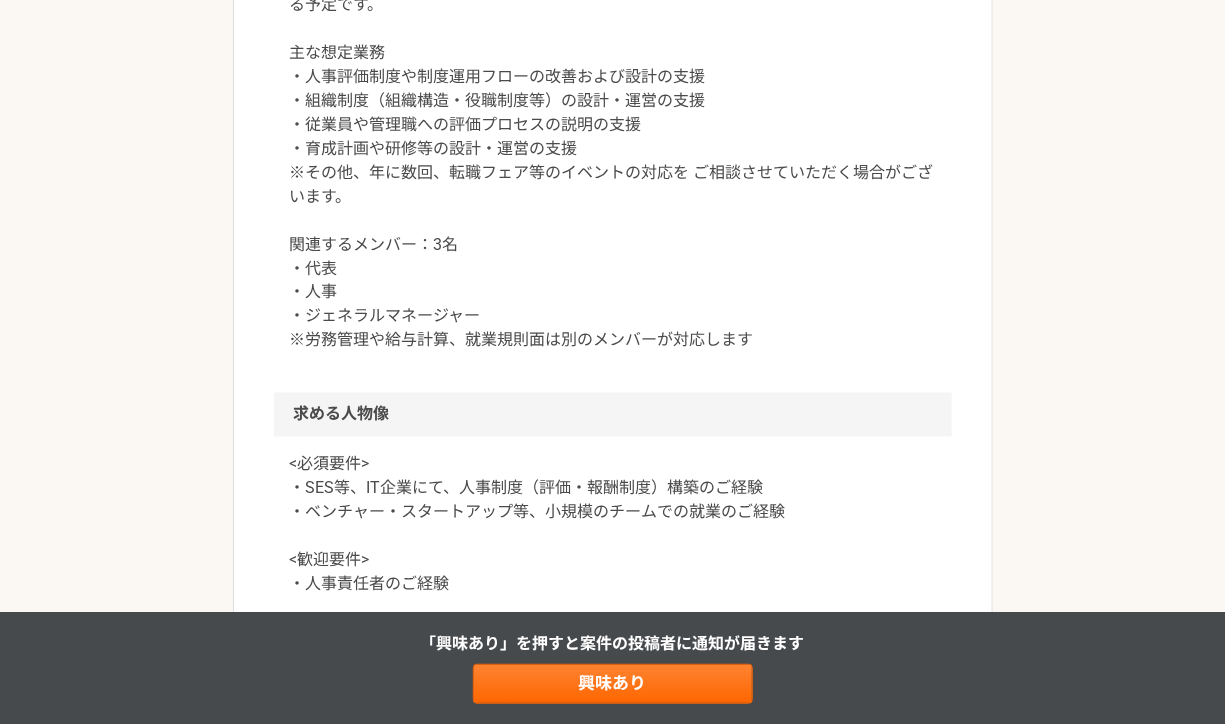 click on "人事・採用の責任者と協力し、人事の評価制度や、研修等の設計、運営の支援をお任せする予定です。
主な想定業務
・人事評価制度や制度運用フローの改善および設計の支援
・組織制度（組織構造・役職制度等）の設計・運営の支援
・従業員や管理職への評価プロセスの説明の支援
・育成計画や研修等の設計・運営の支援
※その他、年に数回、転職フェア等のイベントの対応を ご相談させていただく場合がございます。
関連するメンバー：3名
・代表
・人事
・ジェネラルマネージャー
※労務管理や給与計算、就業規則面は別のメンバーが対応します" at bounding box center [613, 161] 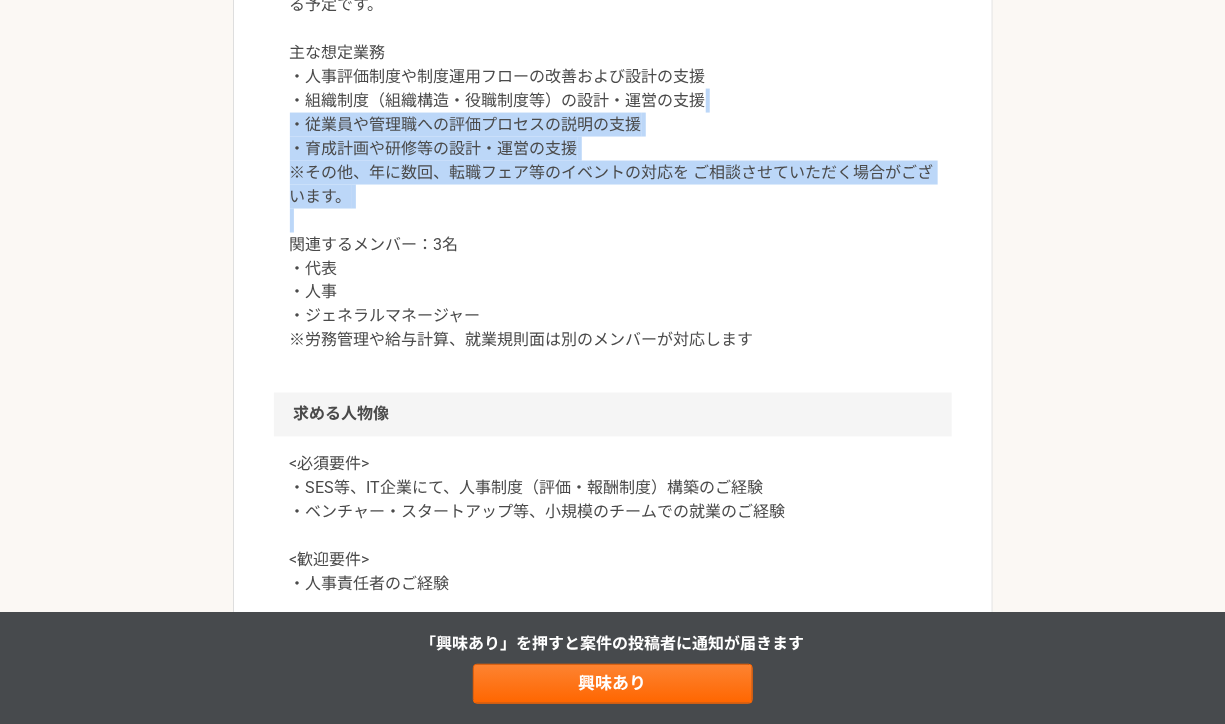 drag, startPoint x: 716, startPoint y: 210, endPoint x: 716, endPoint y: 104, distance: 106 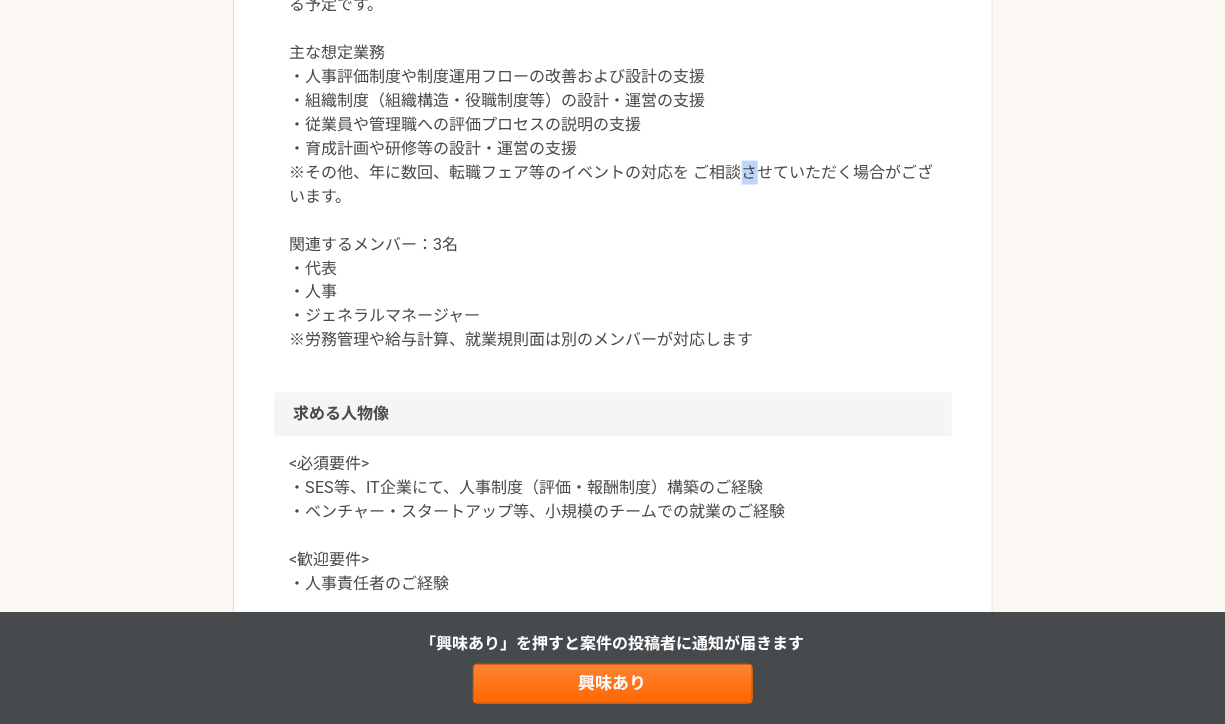 click on "人事・採用の責任者と協力し、人事の評価制度や、研修等の設計、運営の支援をお任せする予定です。
主な想定業務
・人事評価制度や制度運用フローの改善および設計の支援
・組織制度（組織構造・役職制度等）の設計・運営の支援
・従業員や管理職への評価プロセスの説明の支援
・育成計画や研修等の設計・運営の支援
※その他、年に数回、転職フェア等のイベントの対応を ご相談させていただく場合がございます。
関連するメンバー：3名
・代表
・人事
・ジェネラルマネージャー
※労務管理や給与計算、就業規則面は別のメンバーが対応します" at bounding box center [613, 161] 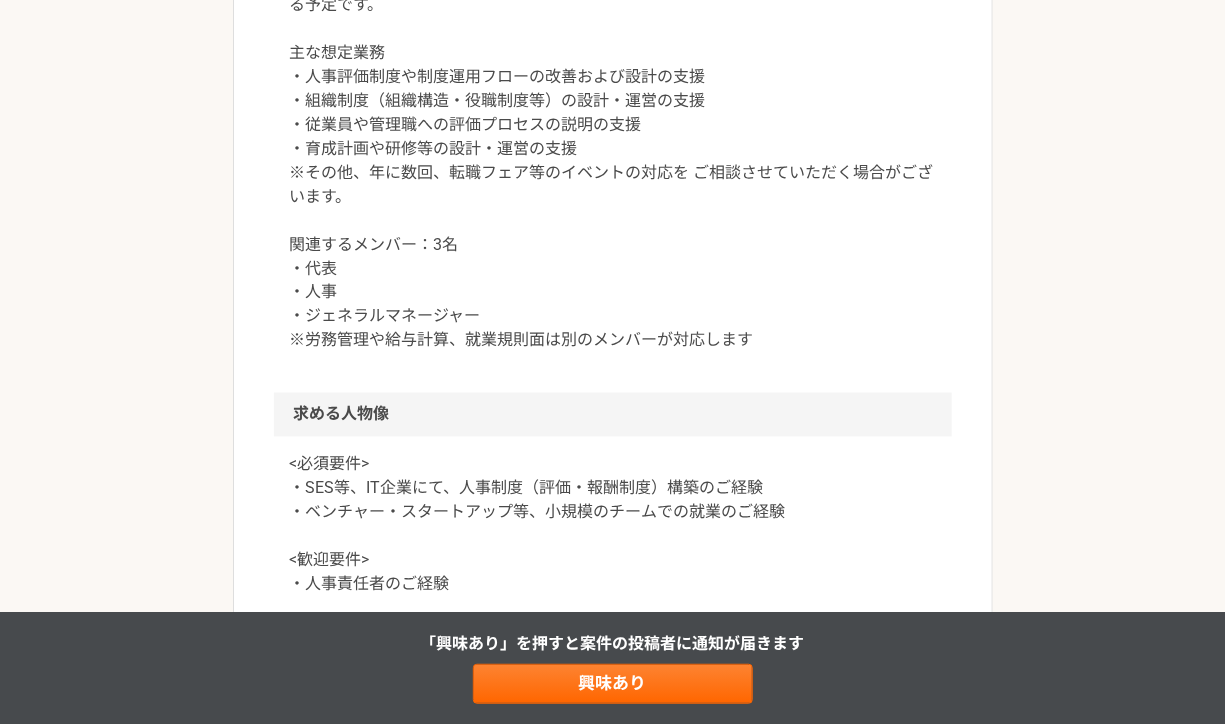 click on "人事・採用の責任者と協力し、人事の評価制度や、研修等の設計、運営の支援をお任せする予定です。
主な想定業務
・人事評価制度や制度運用フローの改善および設計の支援
・組織制度（組織構造・役職制度等）の設計・運営の支援
・従業員や管理職への評価プロセスの説明の支援
・育成計画や研修等の設計・運営の支援
※その他、年に数回、転職フェア等のイベントの対応を ご相談させていただく場合がございます。
関連するメンバー：3名
・代表
・人事
・ジェネラルマネージャー
※労務管理や給与計算、就業規則面は別のメンバーが対応します" at bounding box center [613, 161] 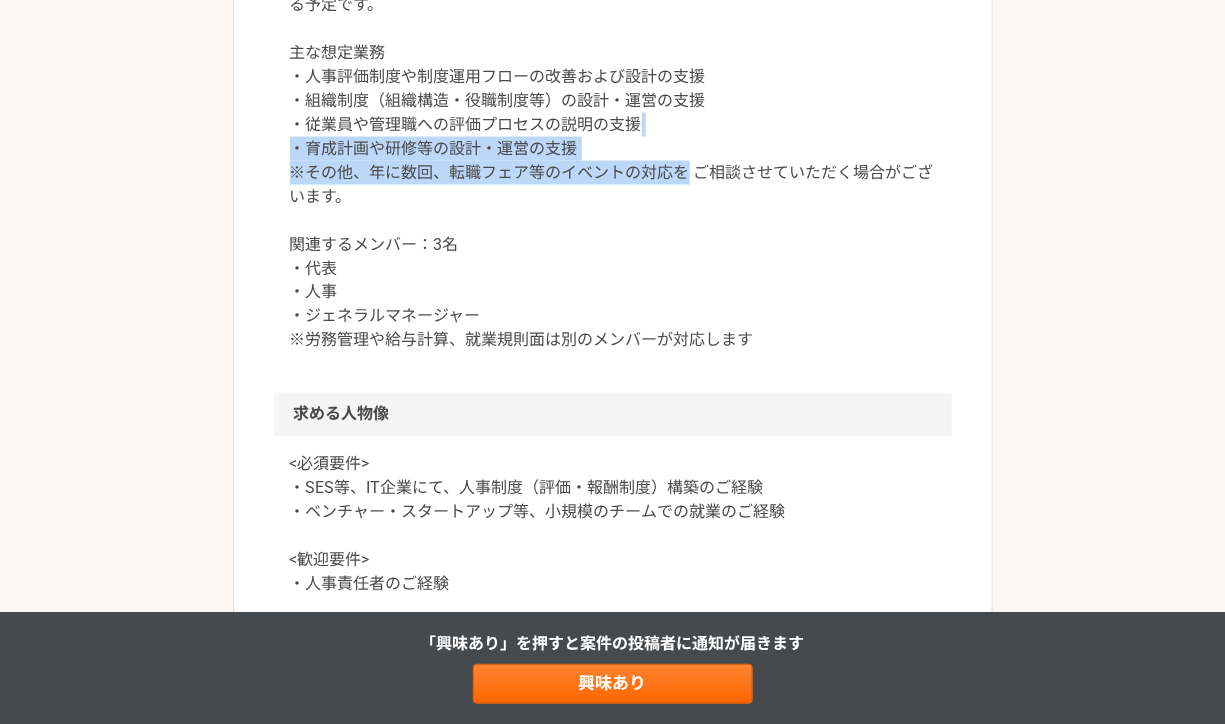 drag, startPoint x: 687, startPoint y: 179, endPoint x: 690, endPoint y: 117, distance: 62.072536 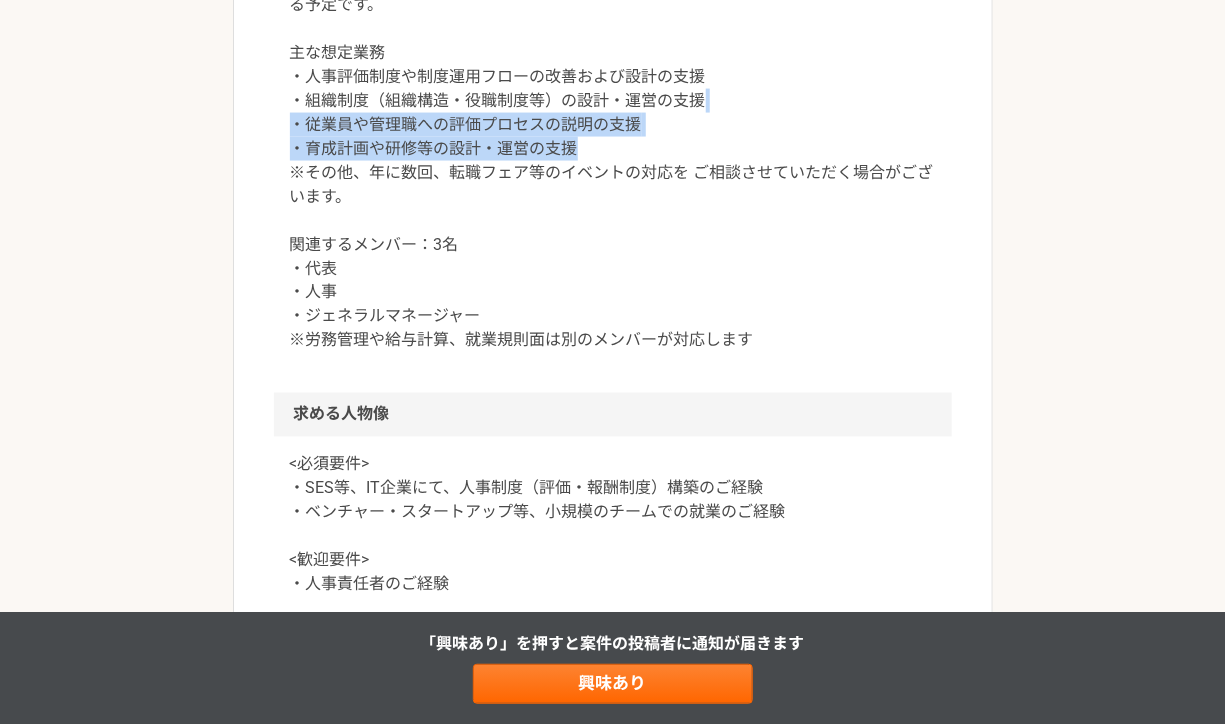 drag, startPoint x: 707, startPoint y: 149, endPoint x: 707, endPoint y: 111, distance: 38 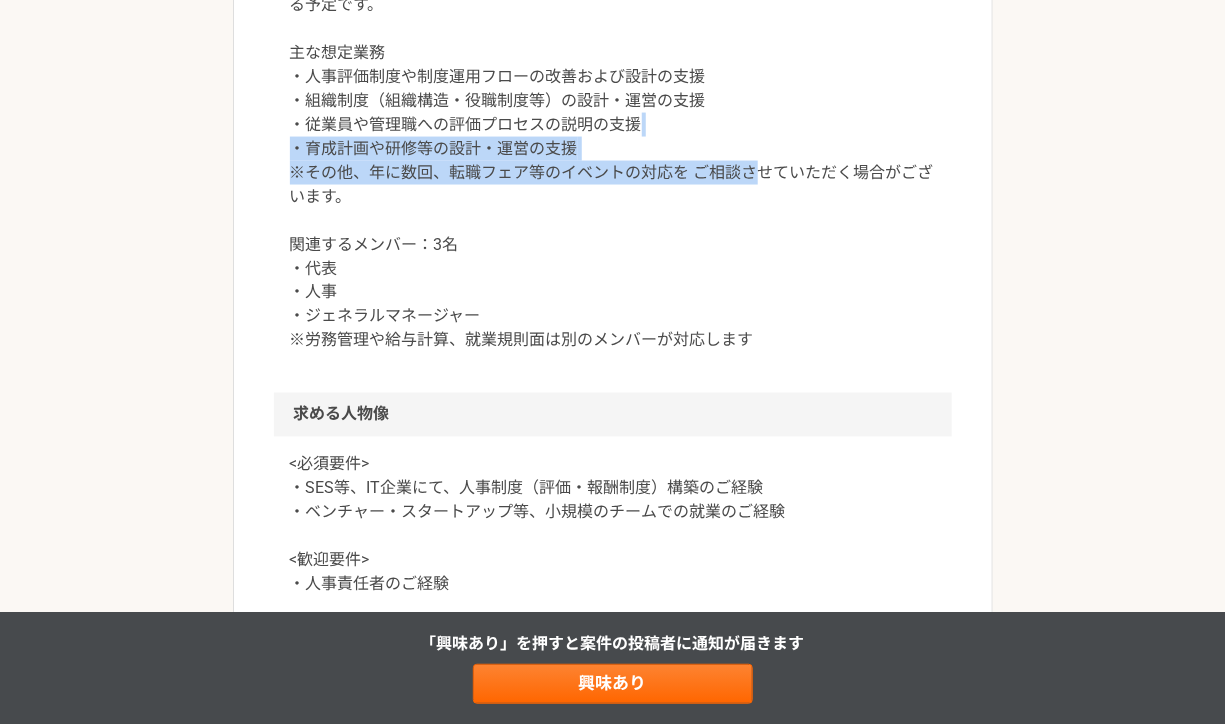 drag, startPoint x: 751, startPoint y: 178, endPoint x: 750, endPoint y: 108, distance: 70.00714 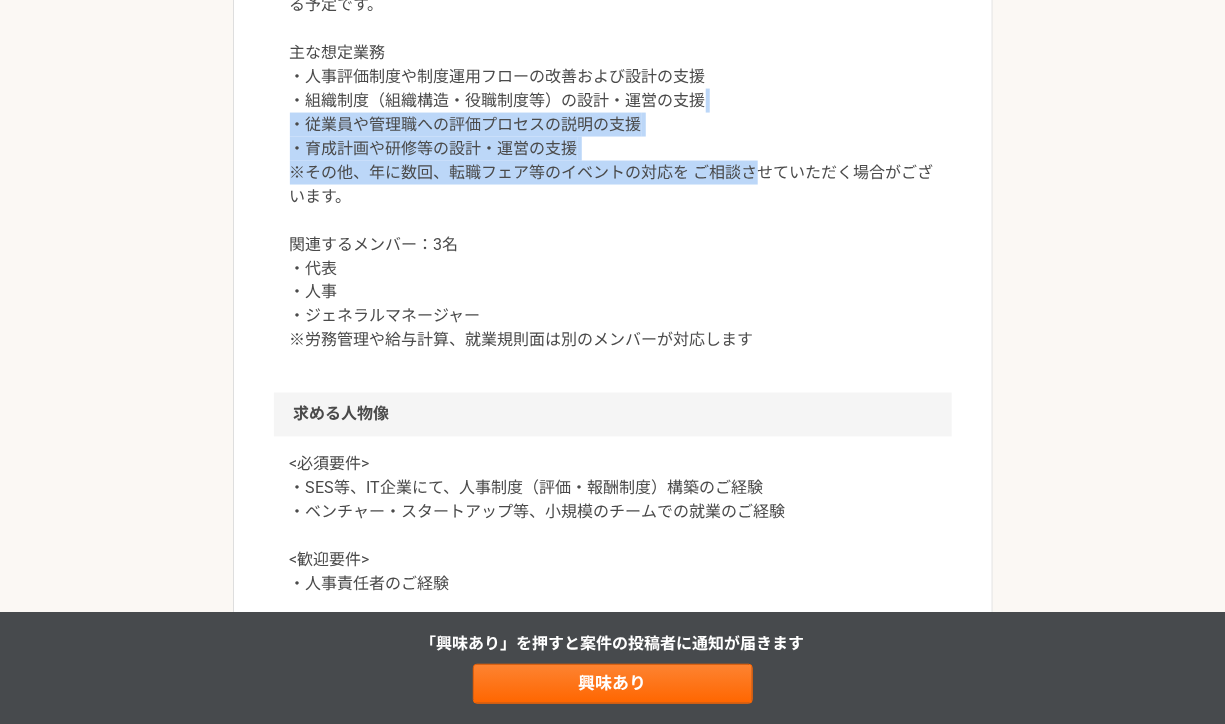click on "人事・採用の責任者と協力し、人事の評価制度や、研修等の設計、運営の支援をお任せする予定です。
主な想定業務
・人事評価制度や制度運用フローの改善および設計の支援
・組織制度（組織構造・役職制度等）の設計・運営の支援
・従業員や管理職への評価プロセスの説明の支援
・育成計画や研修等の設計・運営の支援
※その他、年に数回、転職フェア等のイベントの対応を ご相談させていただく場合がございます。
関連するメンバー：3名
・代表
・人事
・ジェネラルマネージャー
※労務管理や給与計算、就業規則面は別のメンバーが対応します" at bounding box center [613, 161] 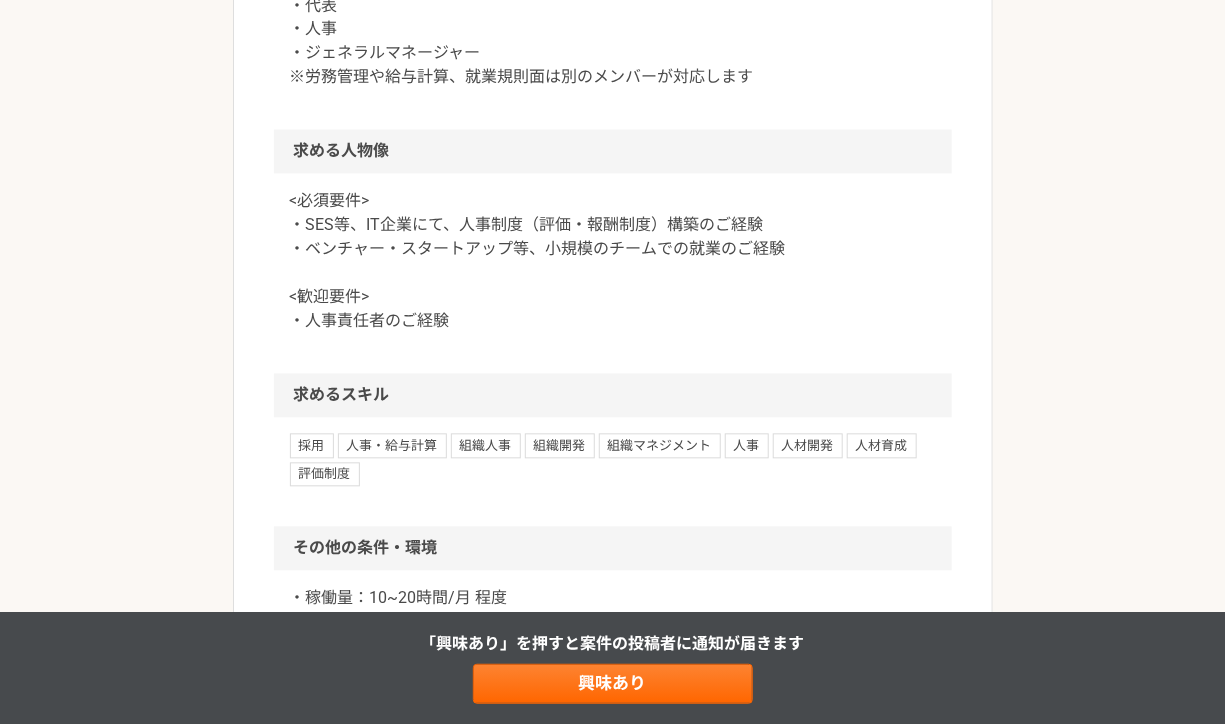scroll, scrollTop: 1343, scrollLeft: 0, axis: vertical 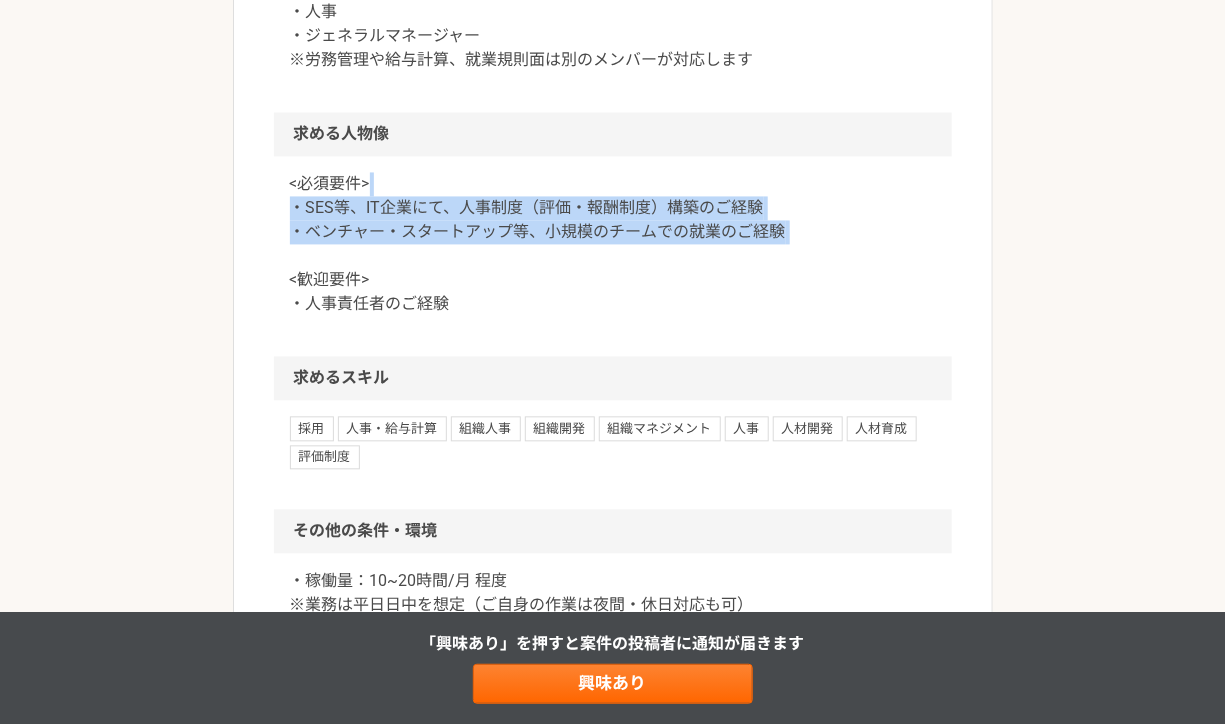 drag, startPoint x: 769, startPoint y: 253, endPoint x: 766, endPoint y: 189, distance: 64.070274 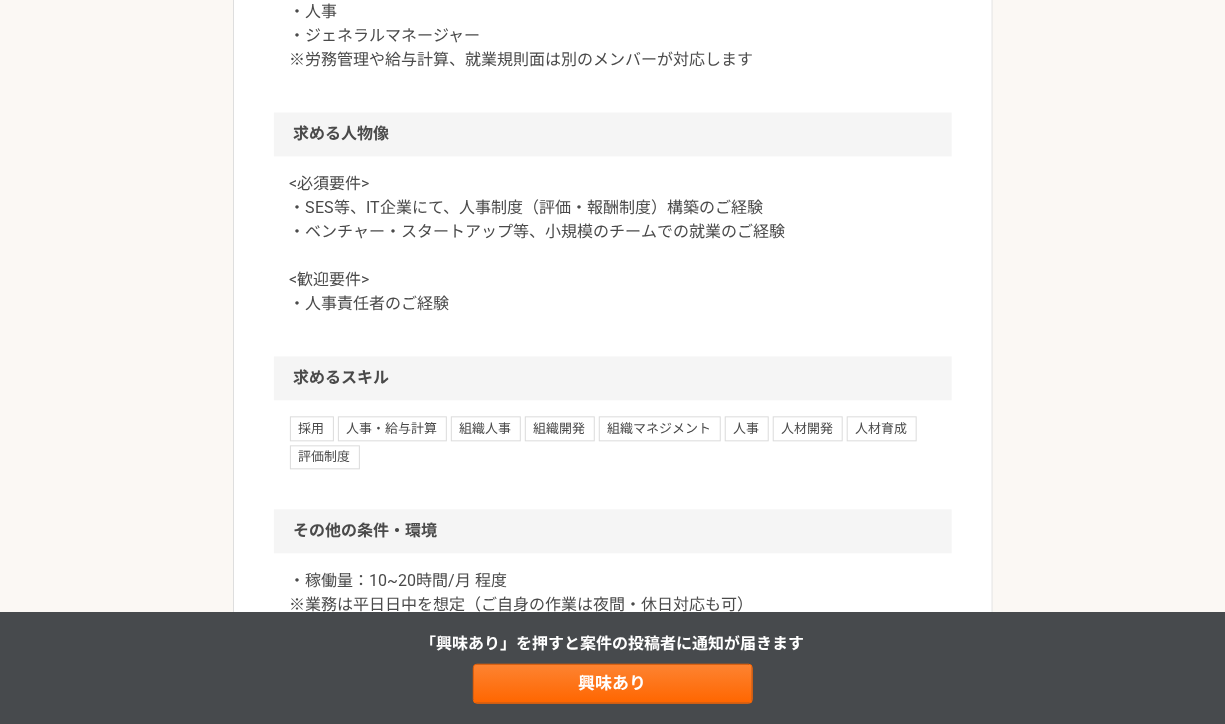click on "<必須要件>
・SES等、IT企業にて、人事制度（評価・報酬制度）構築のご経験
・ベンチャー・スタートアップ等、小規模のチームでの就業のご経験
<歓迎要件>
・人事責任者のご経験" at bounding box center [613, 245] 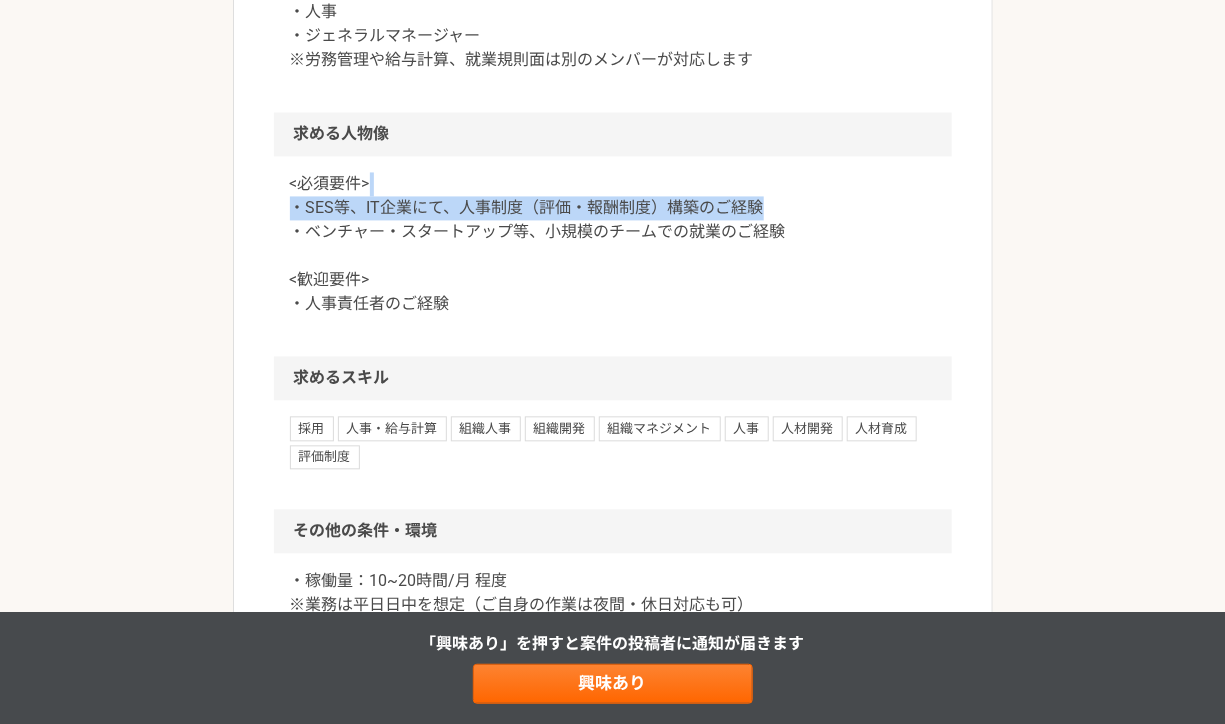 drag, startPoint x: 764, startPoint y: 201, endPoint x: 762, endPoint y: 170, distance: 31.06445 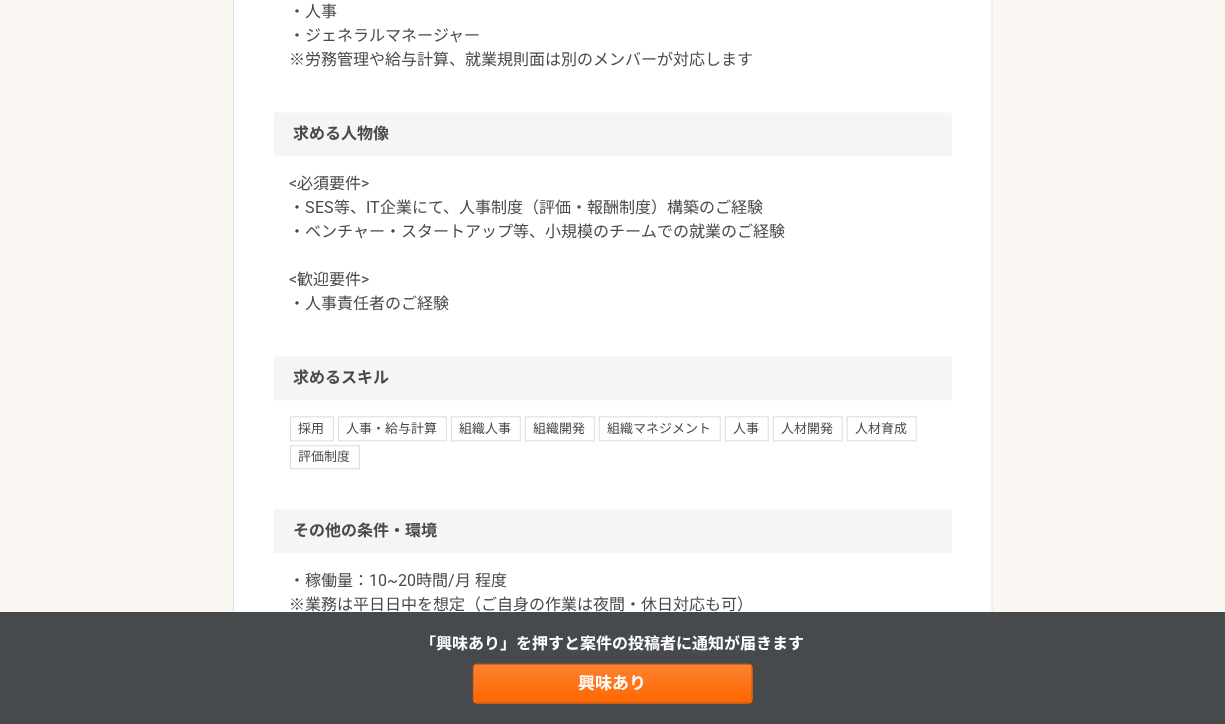 click on "<必須要件>
・SES等、IT企業にて、人事制度（評価・報酬制度）構築のご経験
・ベンチャー・スタートアップ等、小規模のチームでの就業のご経験
<歓迎要件>
・人事責任者のご経験" at bounding box center (613, 245) 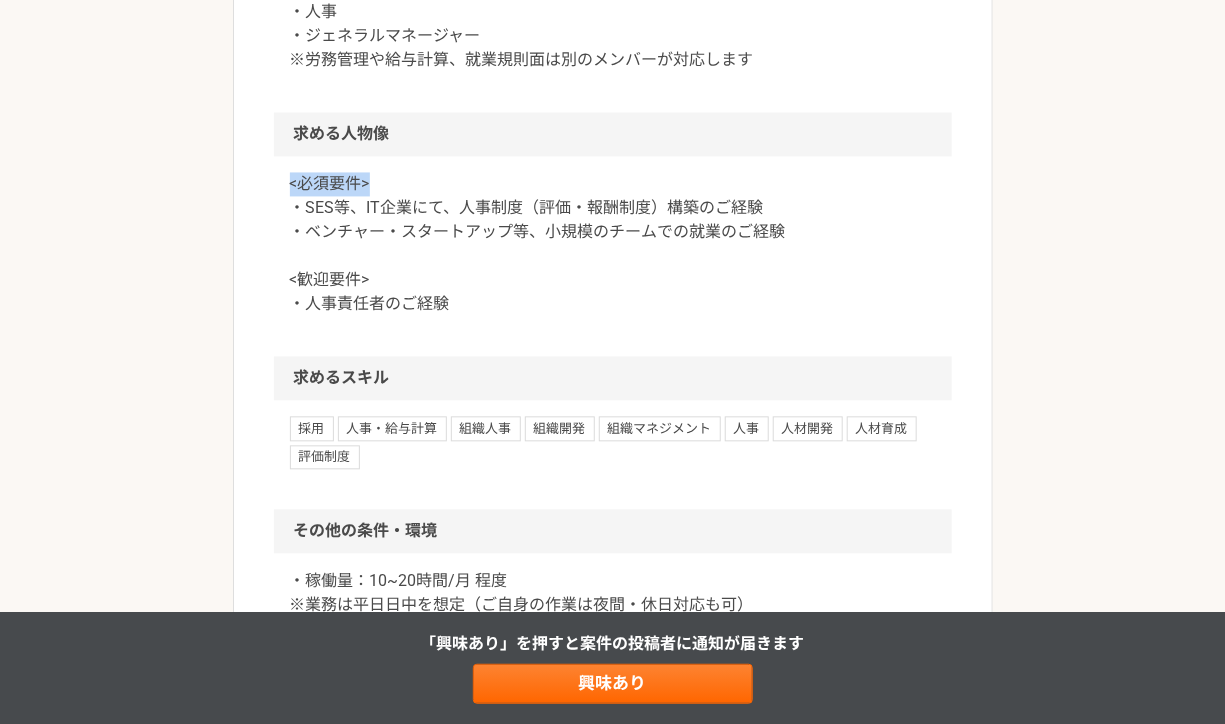 drag, startPoint x: 776, startPoint y: 193, endPoint x: 774, endPoint y: 141, distance: 52.03845 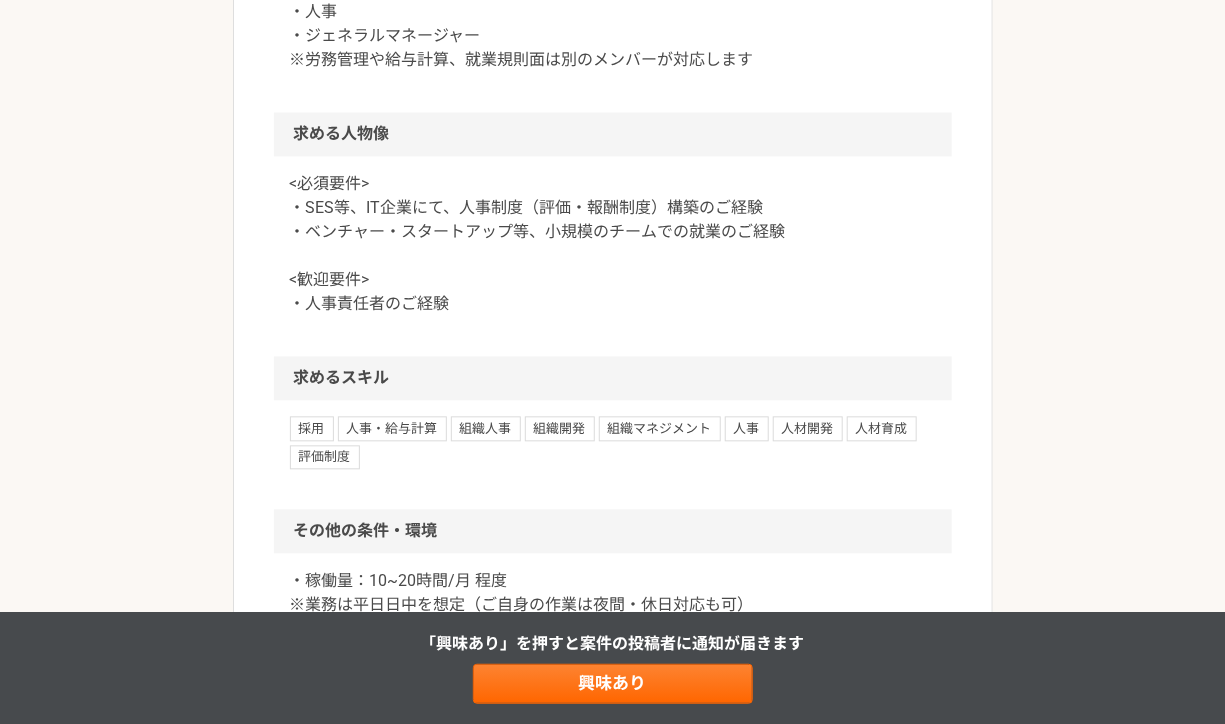 click on "<必須要件>
・SES等、IT企業にて、人事制度（評価・報酬制度）構築のご経験
・ベンチャー・スタートアップ等、小規模のチームでの就業のご経験
<歓迎要件>
・人事責任者のご経験" at bounding box center (613, 245) 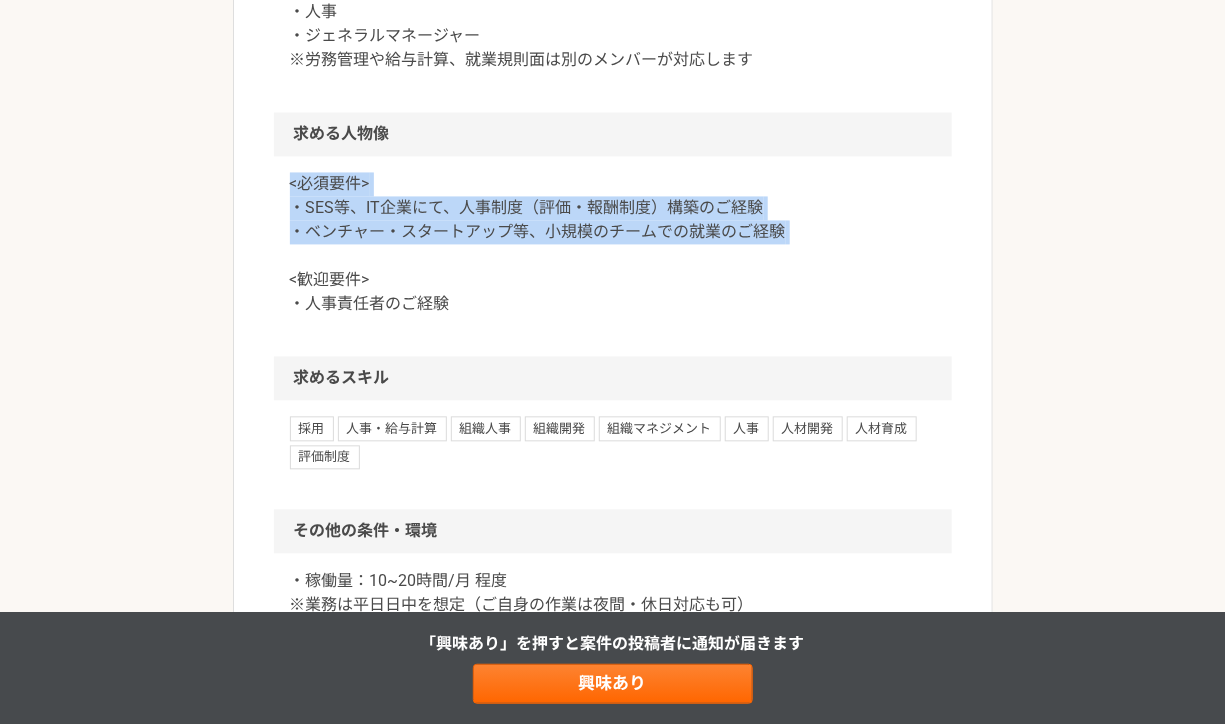 drag, startPoint x: 794, startPoint y: 247, endPoint x: 792, endPoint y: 170, distance: 77.02597 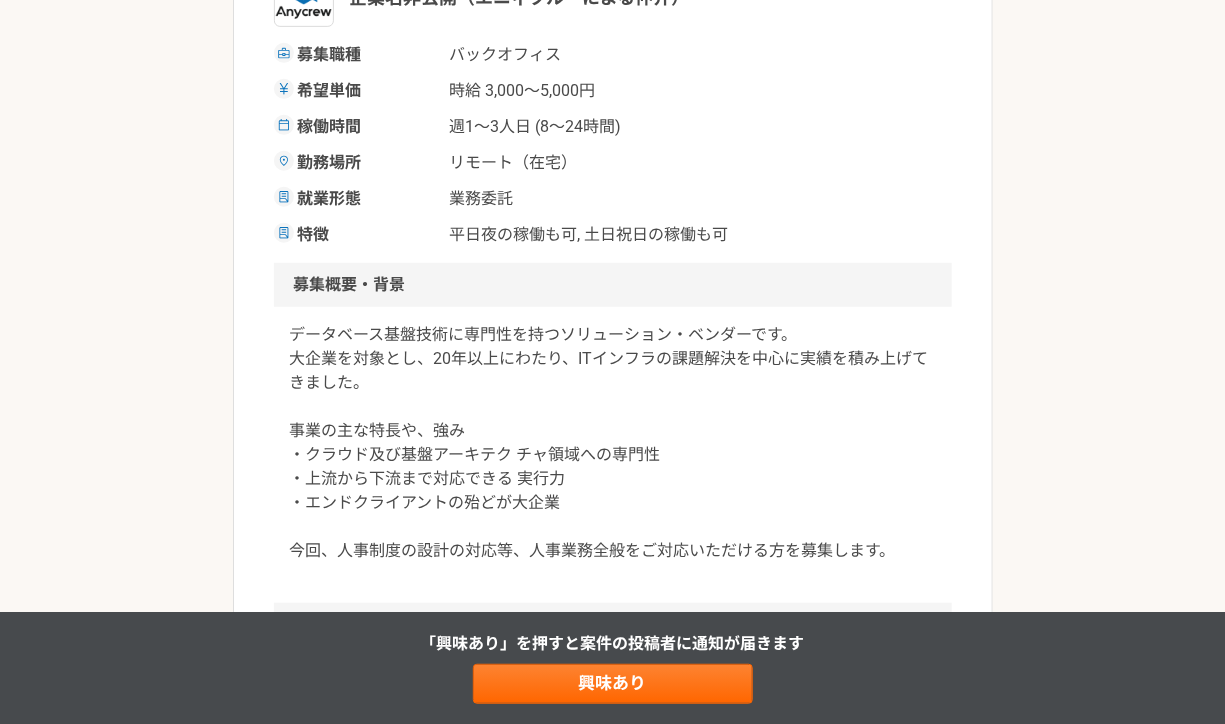 scroll, scrollTop: 0, scrollLeft: 0, axis: both 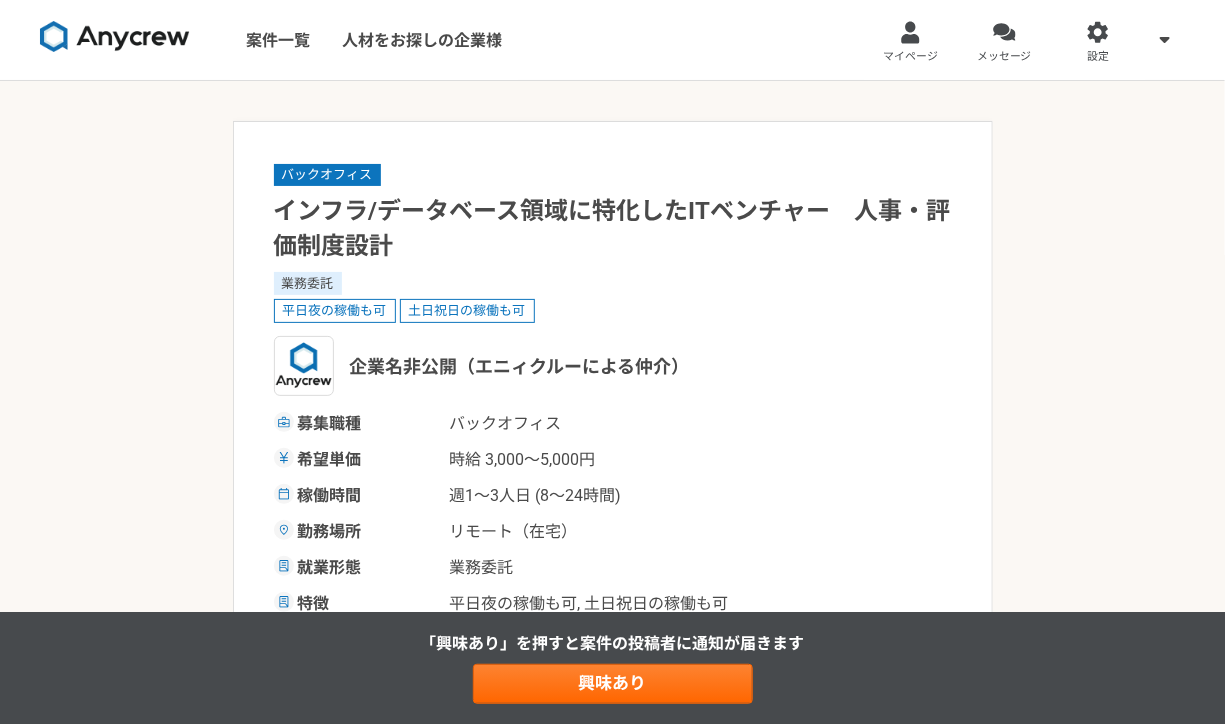 click on "バックオフィス インフラ/データベース領域に特化したITベンチャー　人事・評価制度設計 業務委託 平日夜の稼働も可 土日祝日の稼働も可 企業名非公開（エニィクルーによる仲介） 募集職種 バックオフィス 希望単価 時給 3,000〜5,000円 稼働時間 週1〜3人日 (8〜24時間) 勤務場所 リモート（在宅） 就業形態 業務委託 特徴 平日夜の稼働も可, 土日祝日の稼働も可 募集概要・背景 業務内容 求める人物像 <必須要件>
・SES等、IT企業にて、人事制度（評価・報酬制度）構築のご経験
・ベンチャー・スタートアップ等、小規模のチームでの就業のご経験
<歓迎要件>
・人事責任者のご経験 求めるスキル 採用 人事・給与計算 組織人事 組織開発 組織マネジメント 人事 人材開発 人材育成 評価制度 その他の条件・環境 募集期間 [DATE]まで 募集企業 興味あり" at bounding box center (613, 1309) 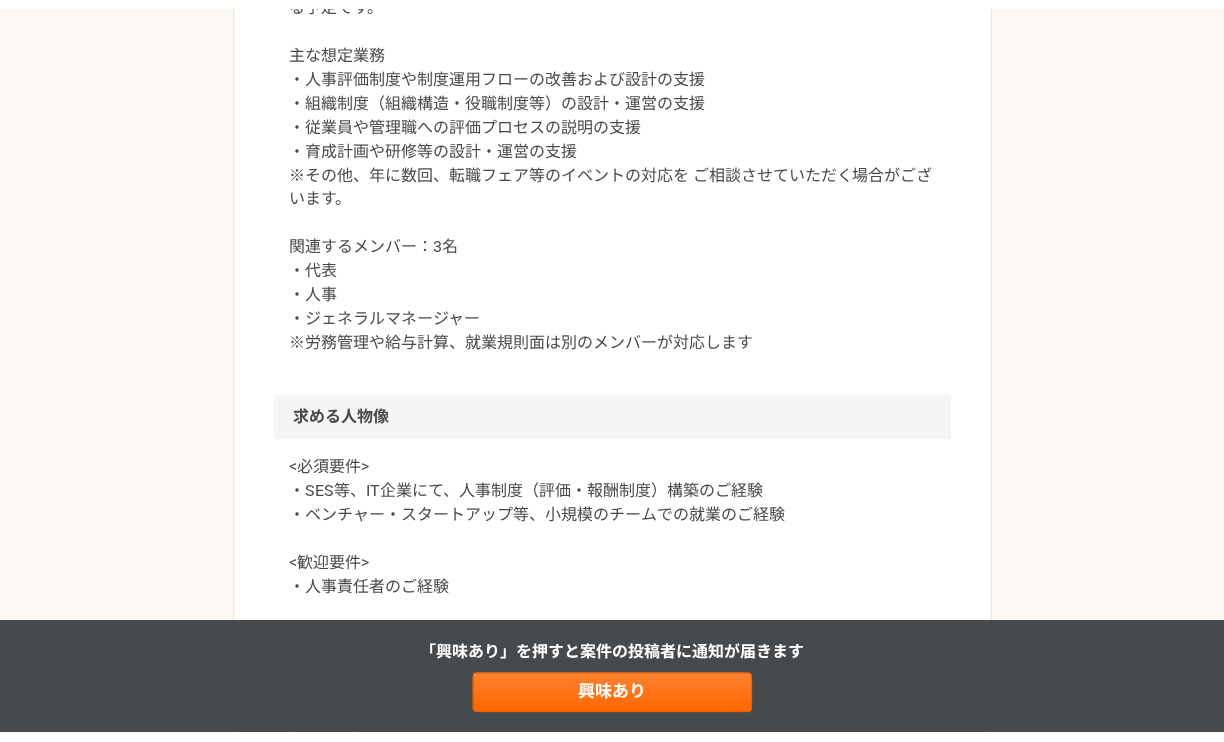 scroll, scrollTop: 0, scrollLeft: 0, axis: both 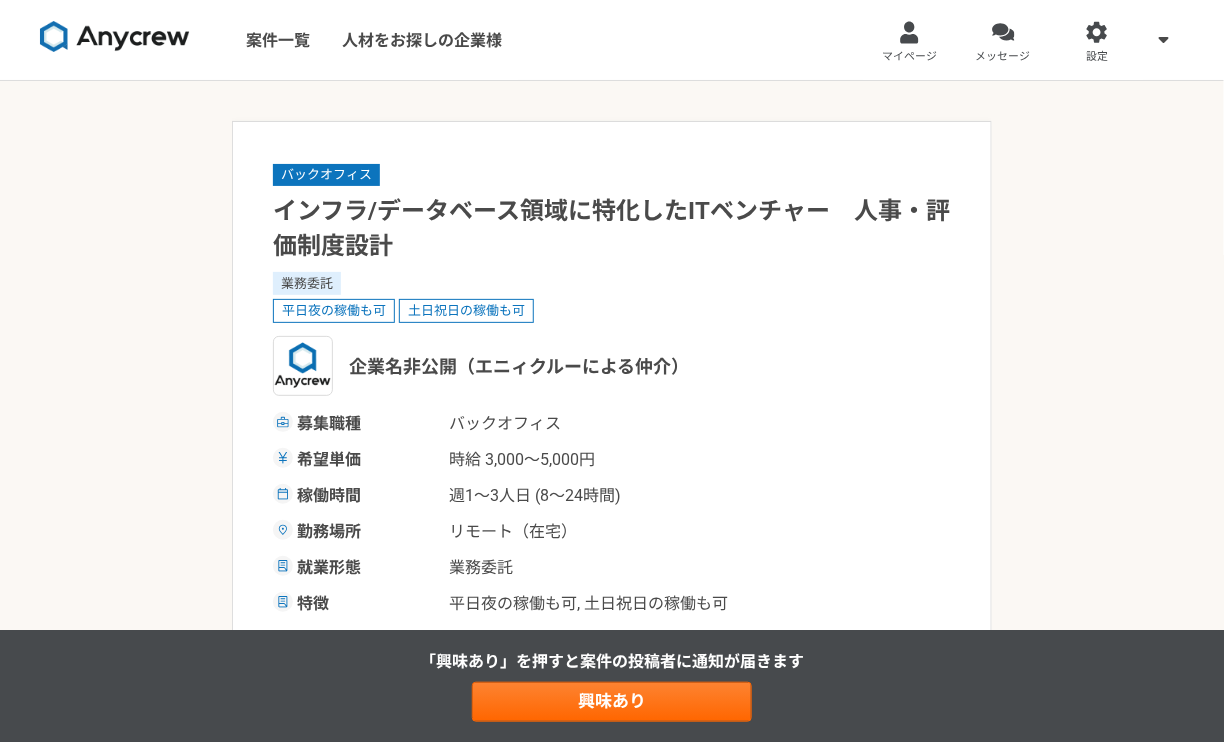 click on "バックオフィス インフラ/データベース領域に特化したITベンチャー　人事・評価制度設計 業務委託 平日夜の稼働も可 土日祝日の稼働も可 企業名非公開（エニィクルーによる仲介） 募集職種 バックオフィス 希望単価 時給 3,000〜5,000円 稼働時間 週1〜3人日 (8〜24時間) 勤務場所 リモート（在宅） 就業形態 業務委託 特徴 平日夜の稼働も可, 土日祝日の稼働も可 募集概要・背景 業務内容 求める人物像 <必須要件>
・SES等、IT企業にて、人事制度（評価・報酬制度）構築のご経験
・ベンチャー・スタートアップ等、小規模のチームでの就業のご経験
<歓迎要件>
・人事責任者のご経験 求めるスキル 採用 人事・給与計算 組織人事 組織開発 組織マネジメント 人事 人材開発 人材育成 評価制度 その他の条件・環境 募集期間 [DATE]まで 募集企業 興味あり" at bounding box center [612, 1329] 